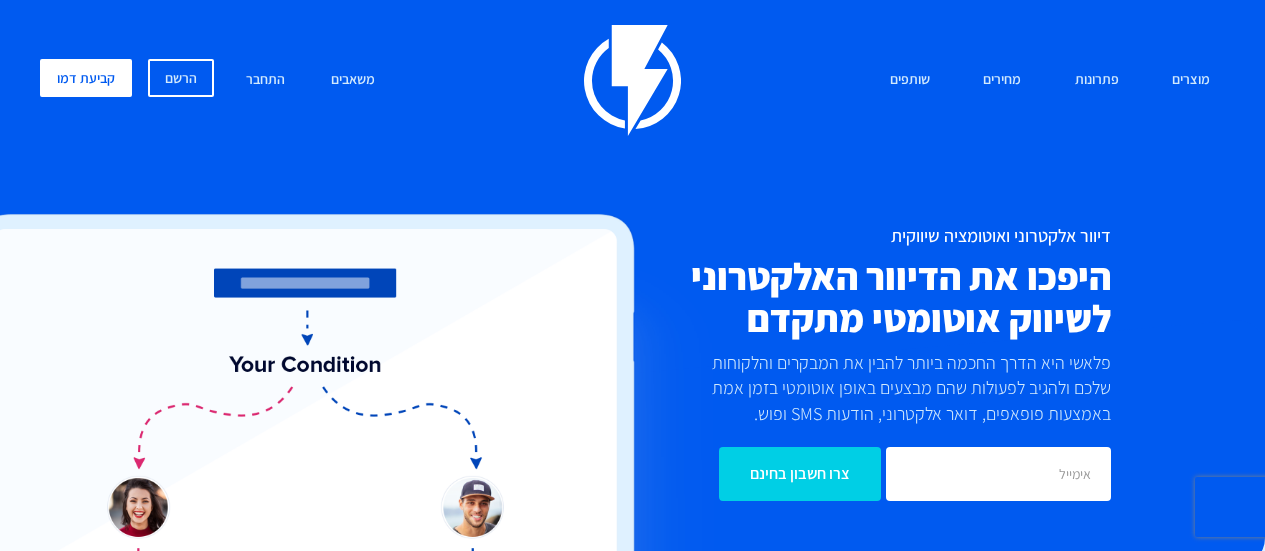 scroll, scrollTop: 0, scrollLeft: 0, axis: both 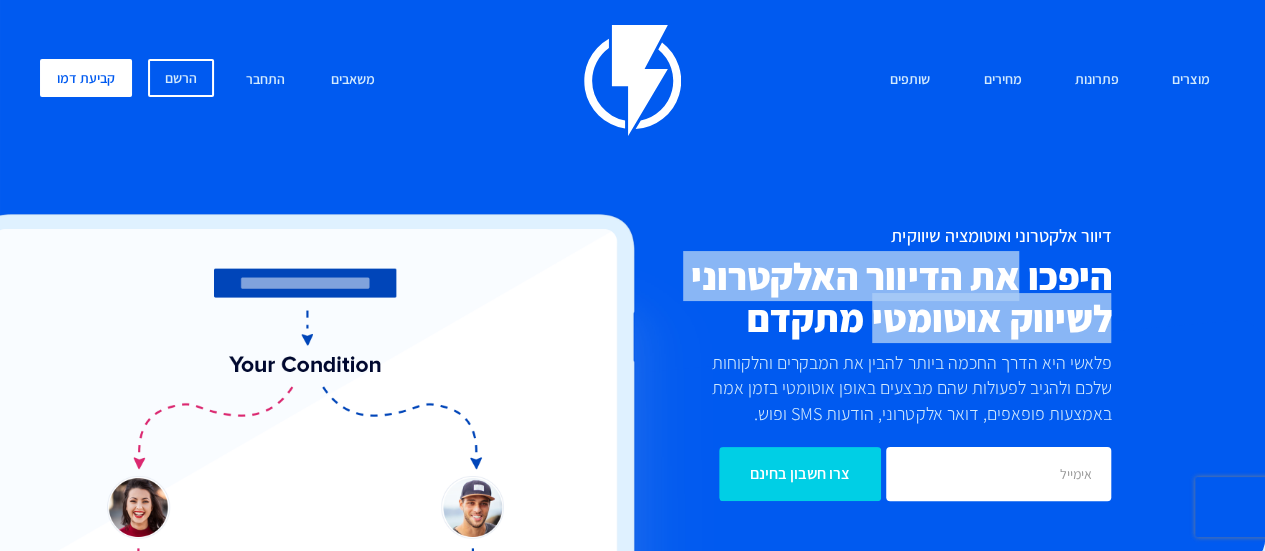 click on "היפכו את הדיוור האלקטרוני לשיווק אוטומטי מתקדם" at bounding box center [830, 297] 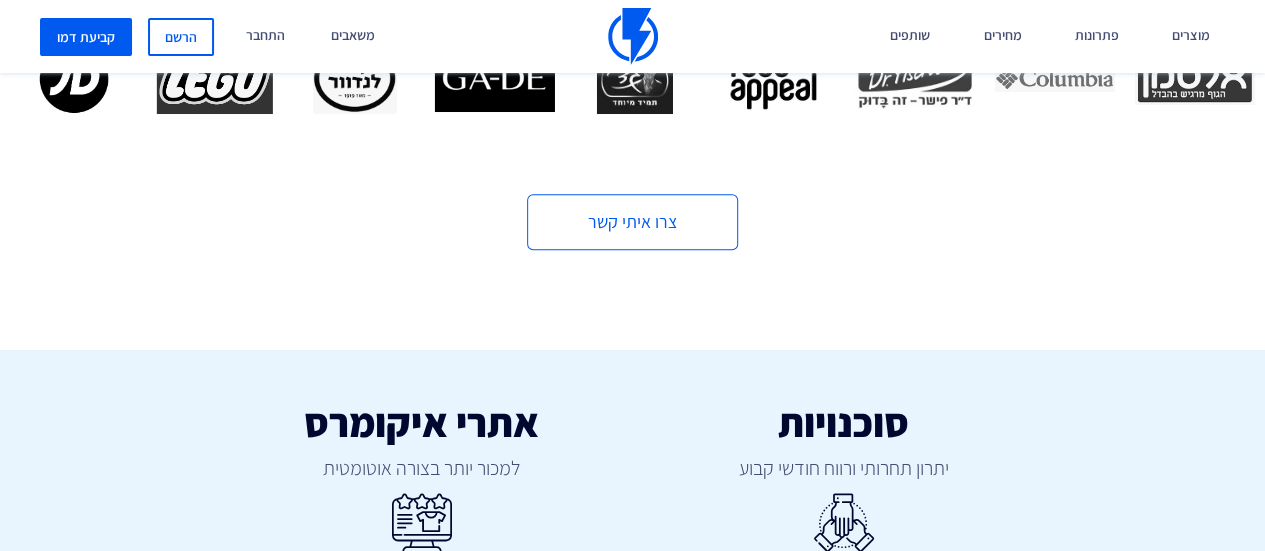 scroll, scrollTop: 700, scrollLeft: 0, axis: vertical 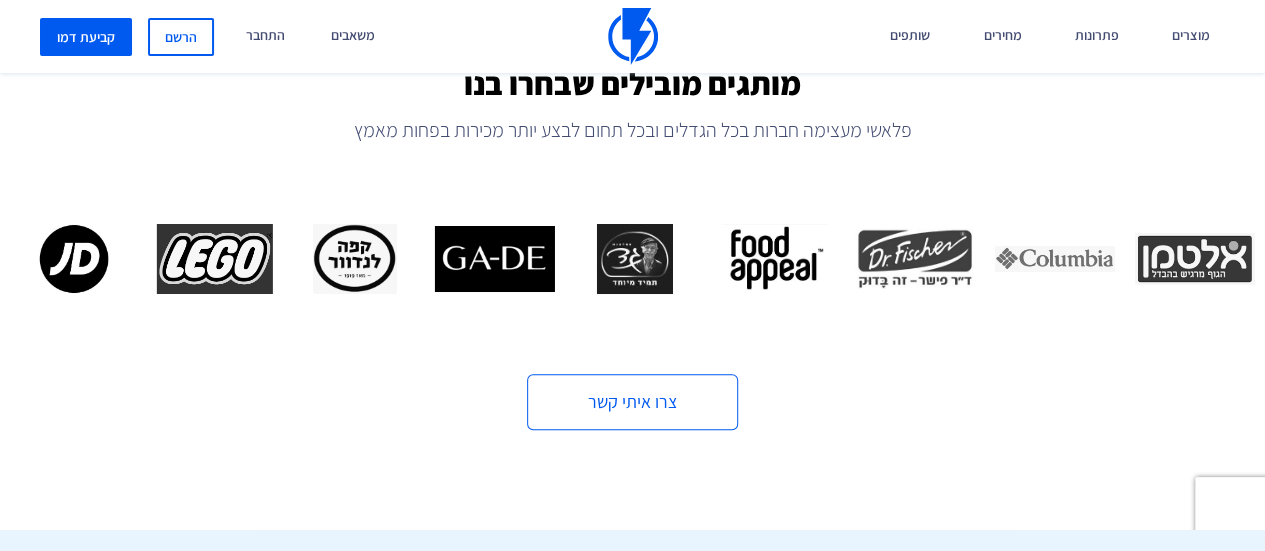 click on "מותגים מובילים שבחרו בנו
פלאשי מעצימה חברות בכל הגדלים ובכל תחום לבצע יותר מכירות בפחות מאמץ
צרו איתי קשר" at bounding box center (632, 248) 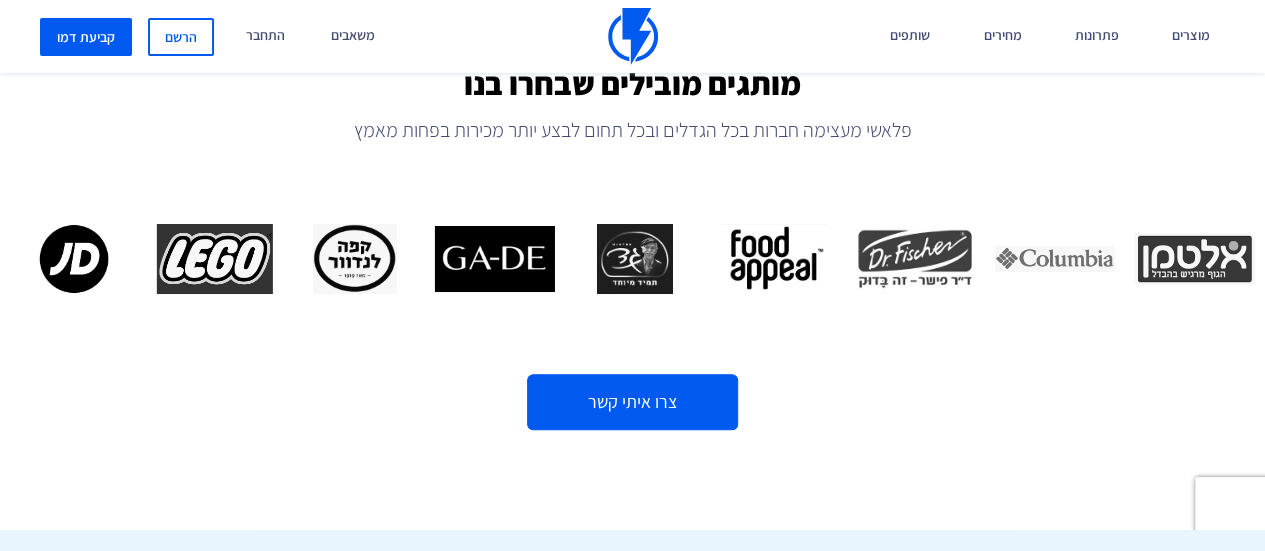 click on "צרו איתי קשר" at bounding box center (632, 402) 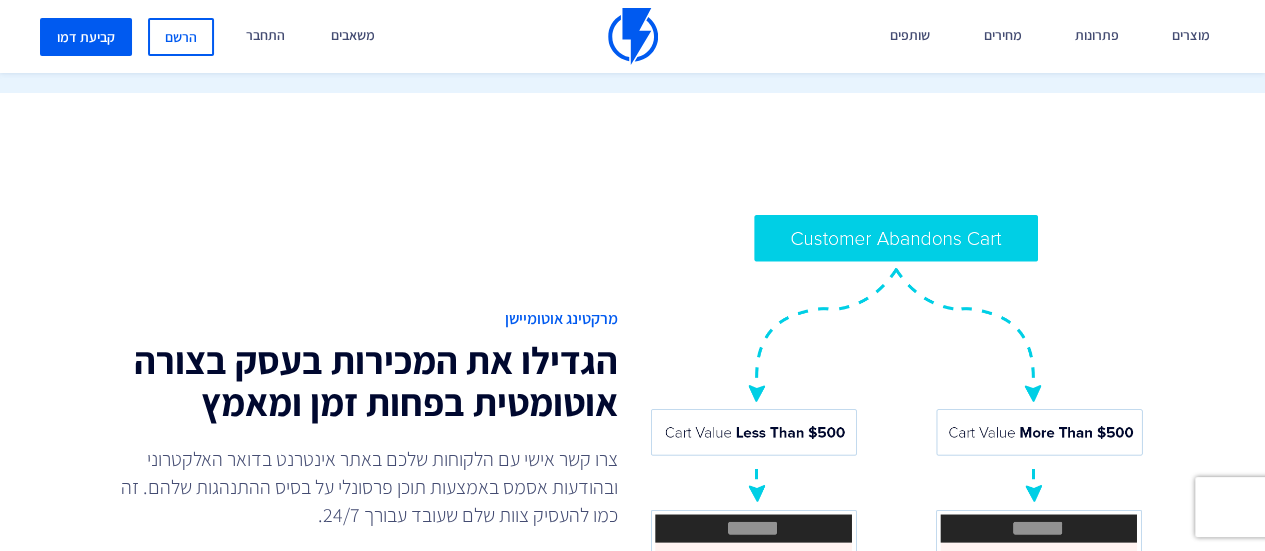 scroll, scrollTop: 1500, scrollLeft: 0, axis: vertical 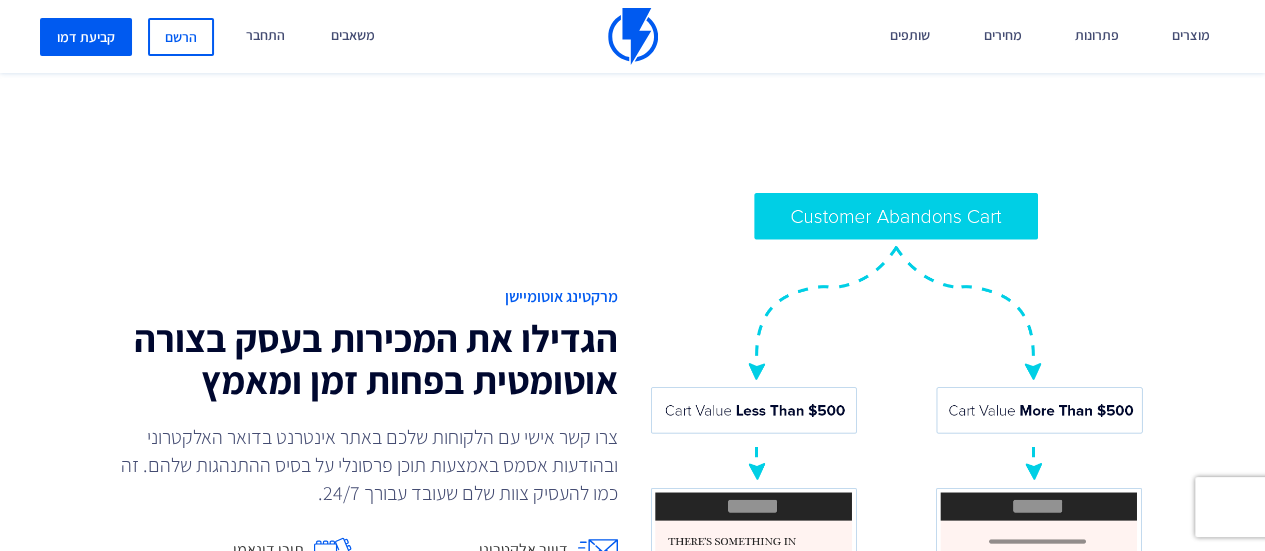 click on "הגדילו את המכירות בעסק בצורה אוטומטית בפחות זמן ומאמץ" at bounding box center (369, 359) 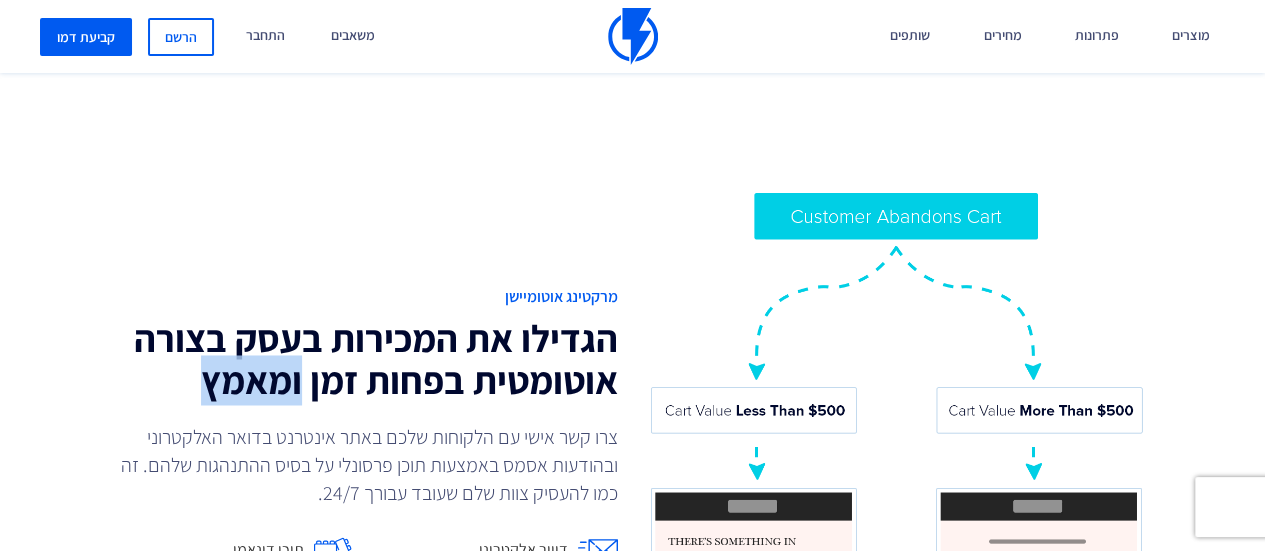 click on "הגדילו את המכירות בעסק בצורה אוטומטית בפחות זמן ומאמץ" at bounding box center (369, 359) 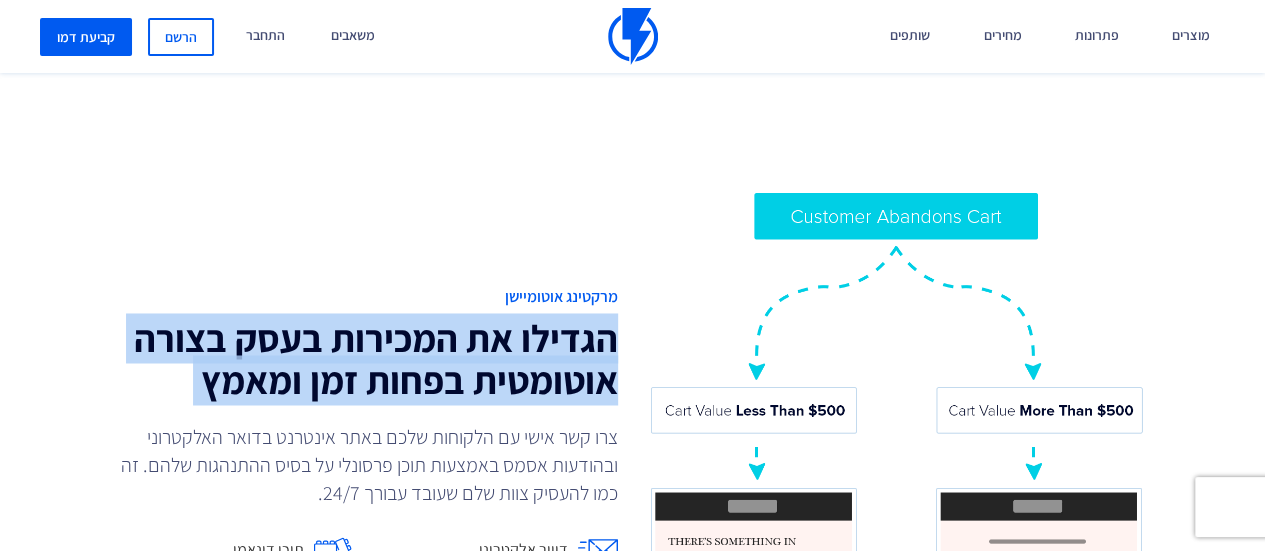 drag, startPoint x: 234, startPoint y: 369, endPoint x: 235, endPoint y: 393, distance: 24.020824 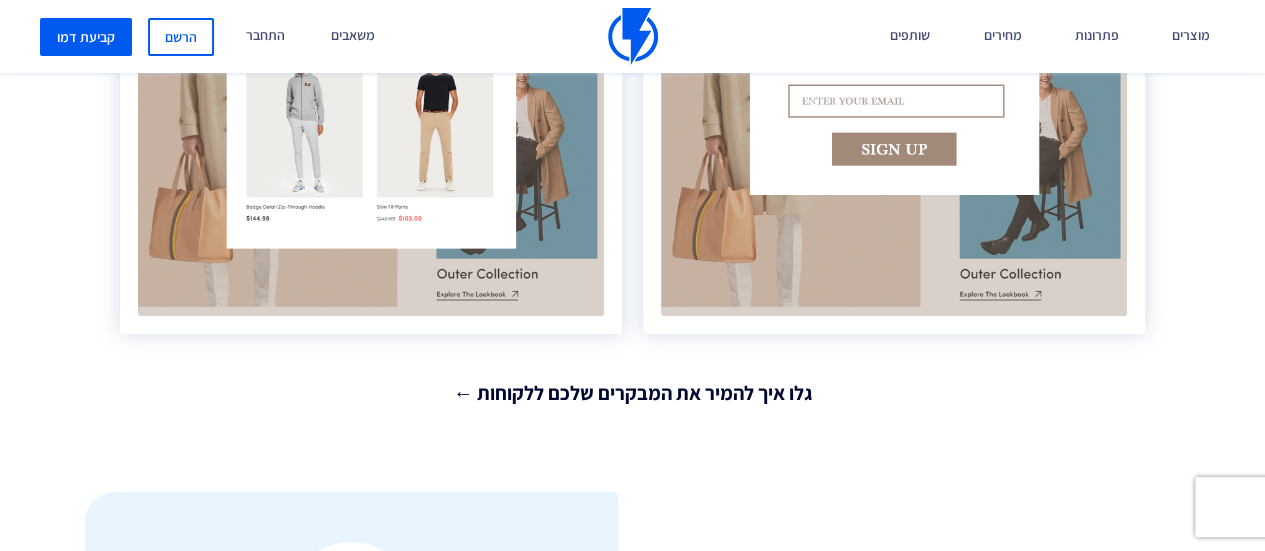 scroll, scrollTop: 3700, scrollLeft: 0, axis: vertical 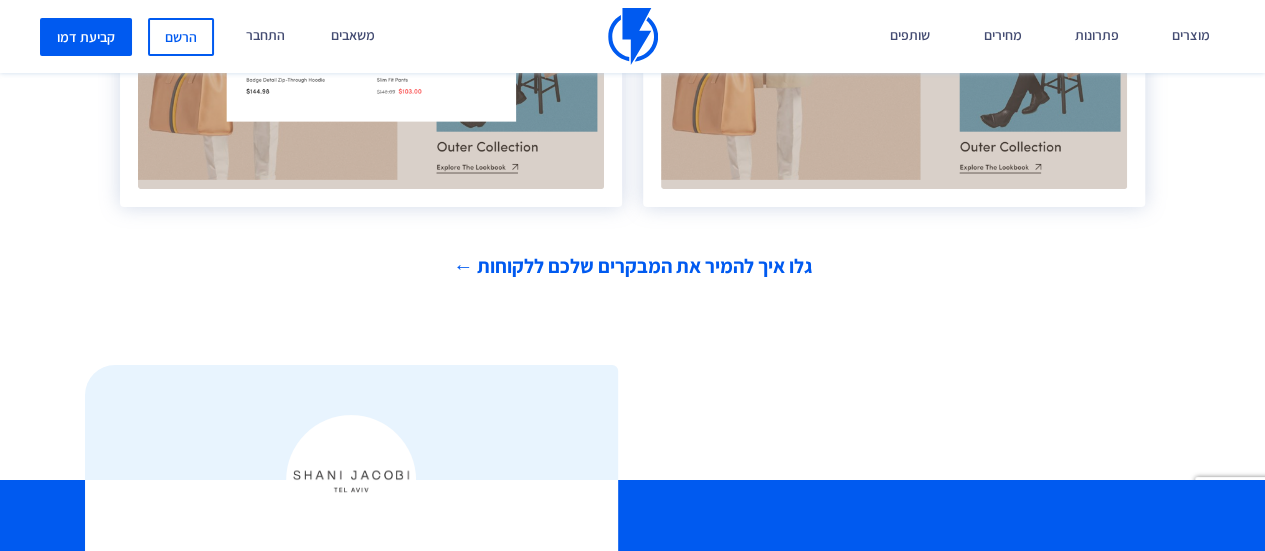 click on "גלו איך להמיר את המבקרים שלכם ללקוחות ←" at bounding box center [632, 266] 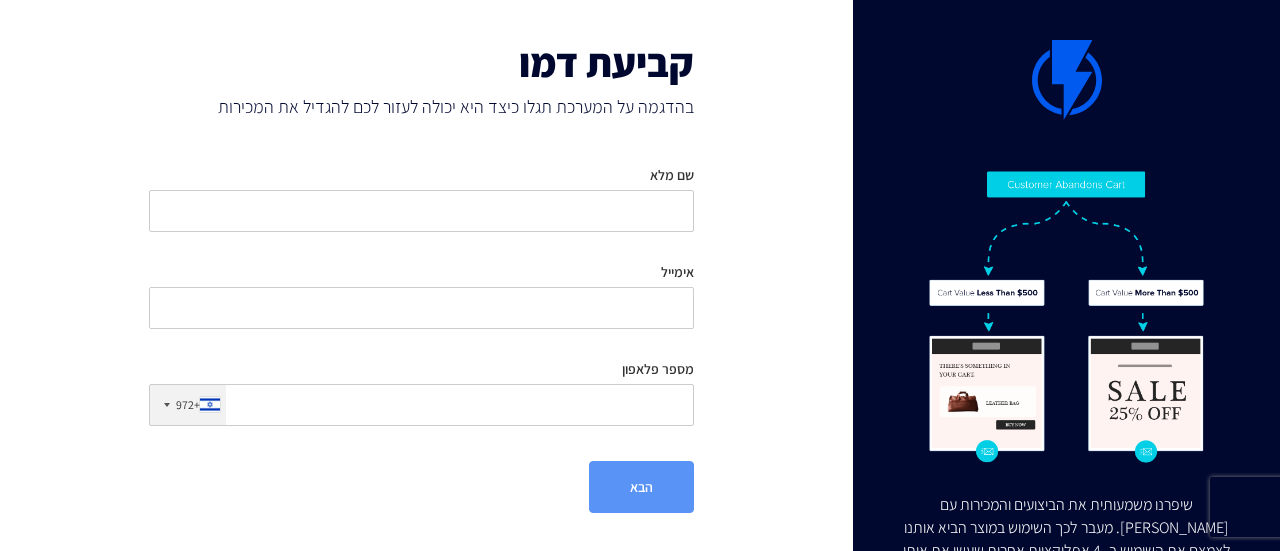 scroll, scrollTop: 0, scrollLeft: 0, axis: both 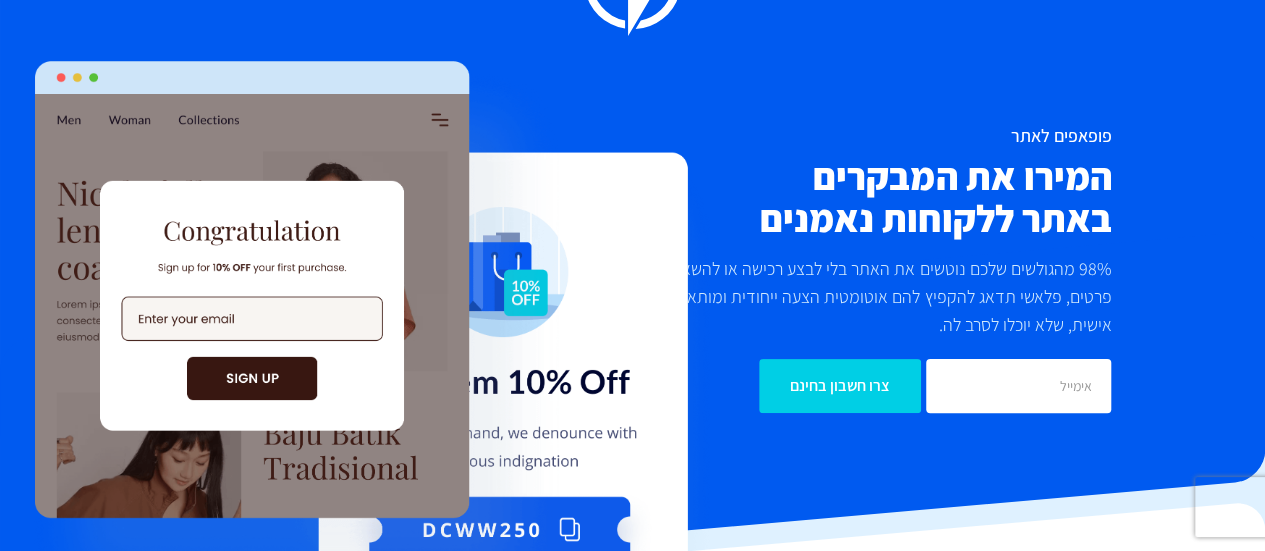 click on "המירו את המבקרים באתר ללקוחות נאמנים" at bounding box center (880, 197) 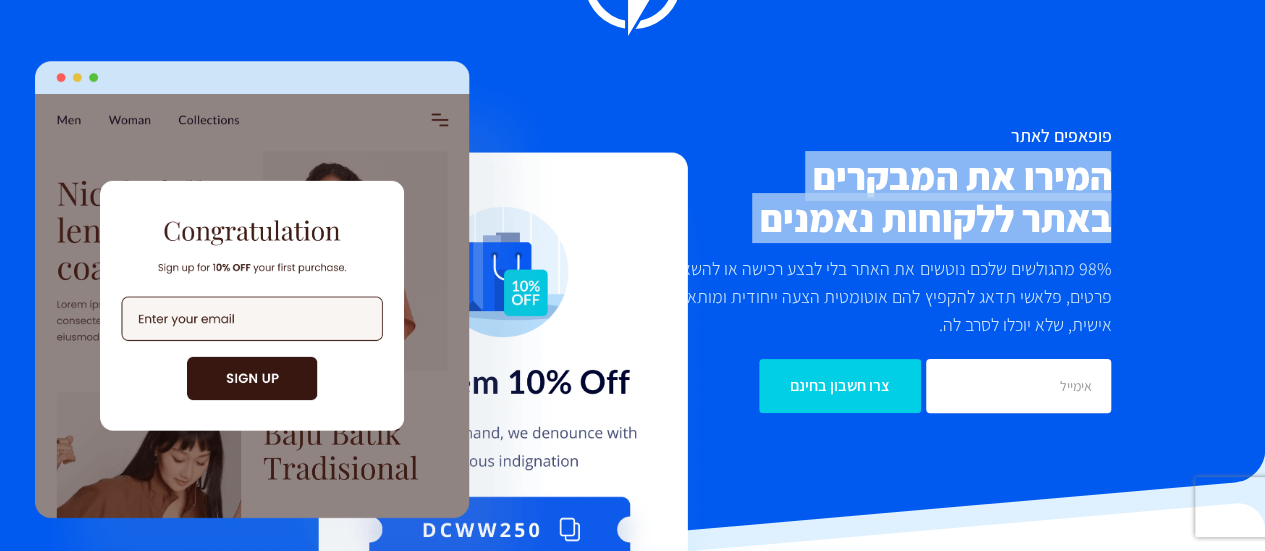 scroll, scrollTop: 100, scrollLeft: 0, axis: vertical 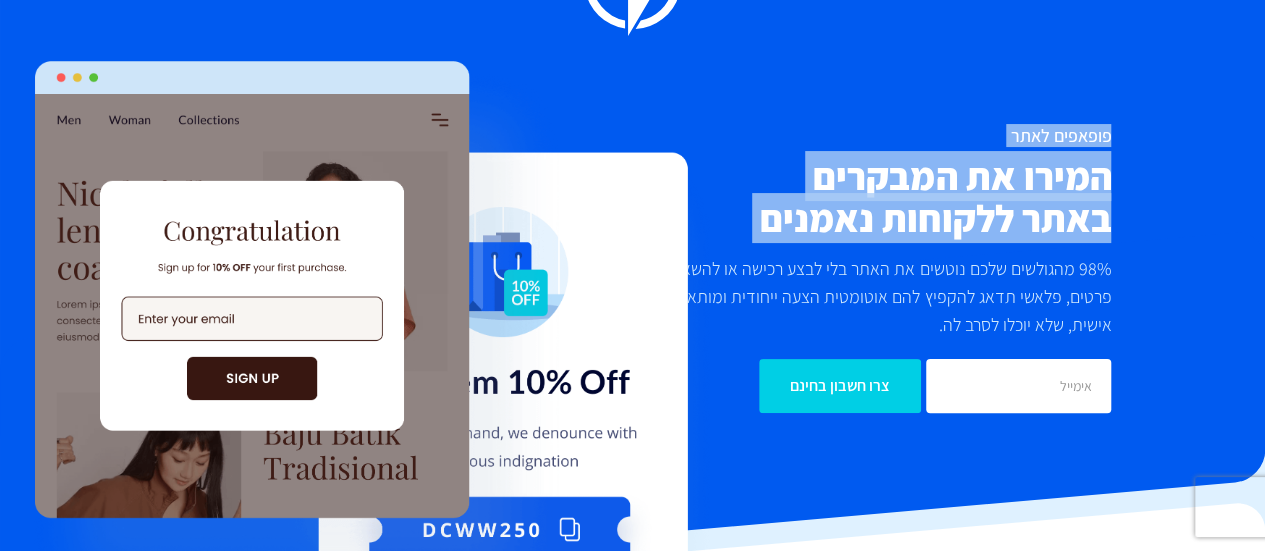 drag, startPoint x: 892, startPoint y: 214, endPoint x: 982, endPoint y: 143, distance: 114.6342 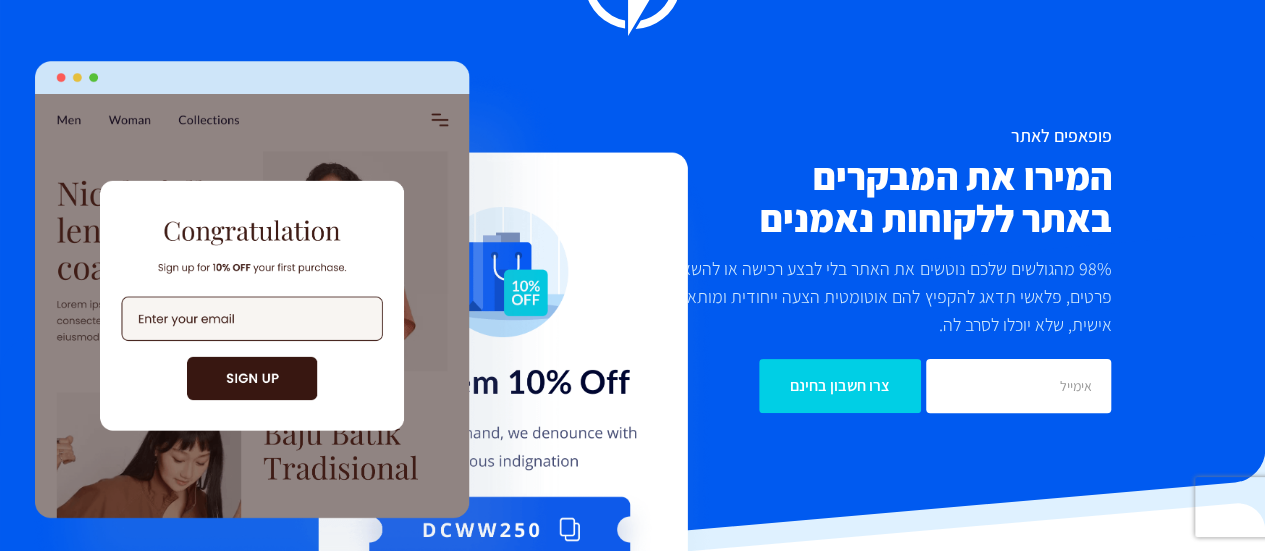 click on "פופאפים לאתר" at bounding box center [880, 136] 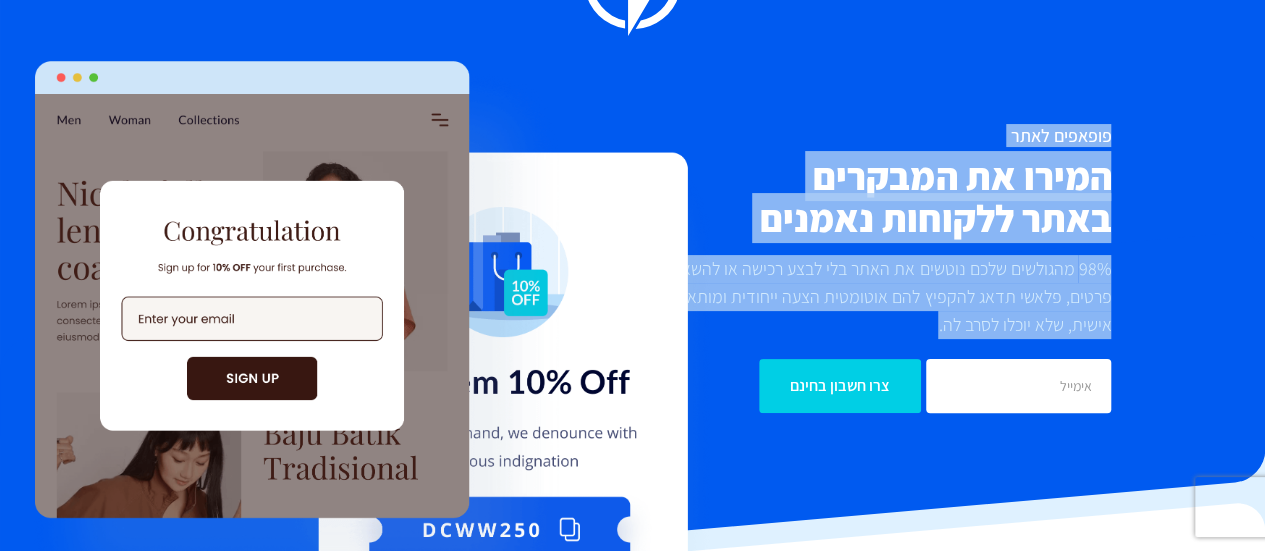 drag, startPoint x: 982, startPoint y: 143, endPoint x: 917, endPoint y: 302, distance: 171.7731 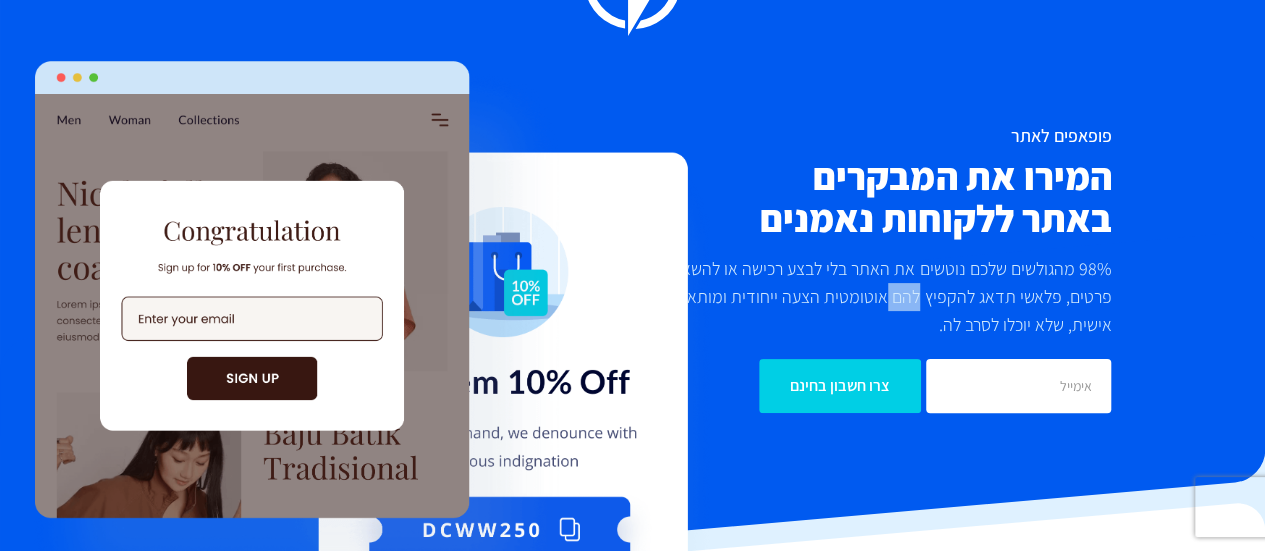 click on "98% מהגולשים שלכם נוטשים את האתר בלי לבצע רכישה או להשאיר פרטים, פלאשי תדאג להקפיץ להם אוטומטית הצעה ייחודית ומותאמת אישית, שלא יוכלו לסרב לה." at bounding box center [880, 297] 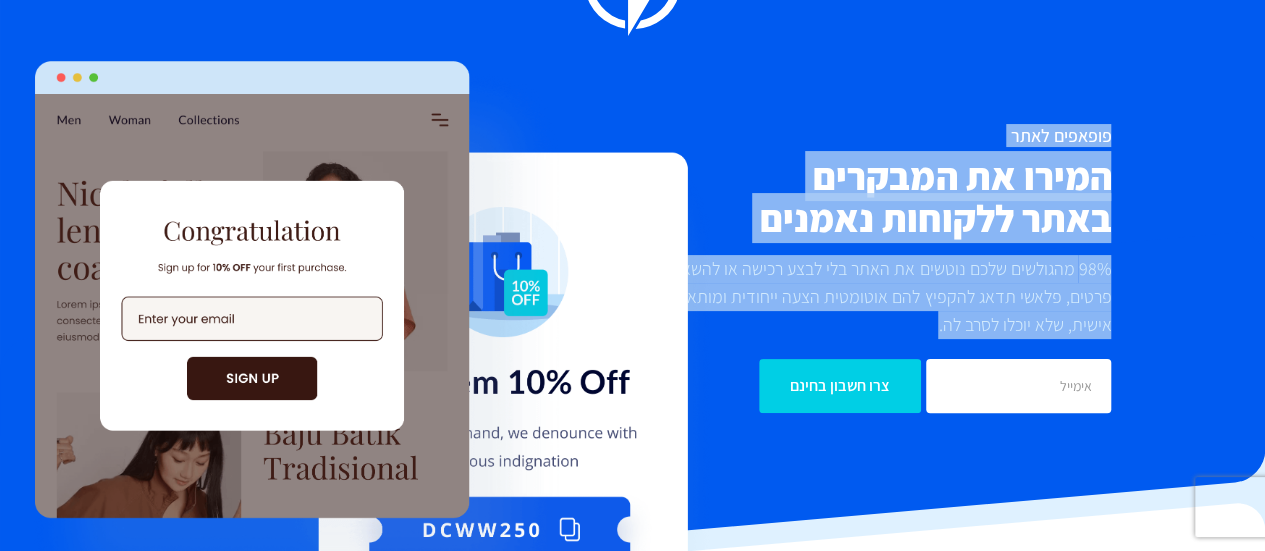 drag, startPoint x: 917, startPoint y: 302, endPoint x: 985, endPoint y: 104, distance: 209.35138 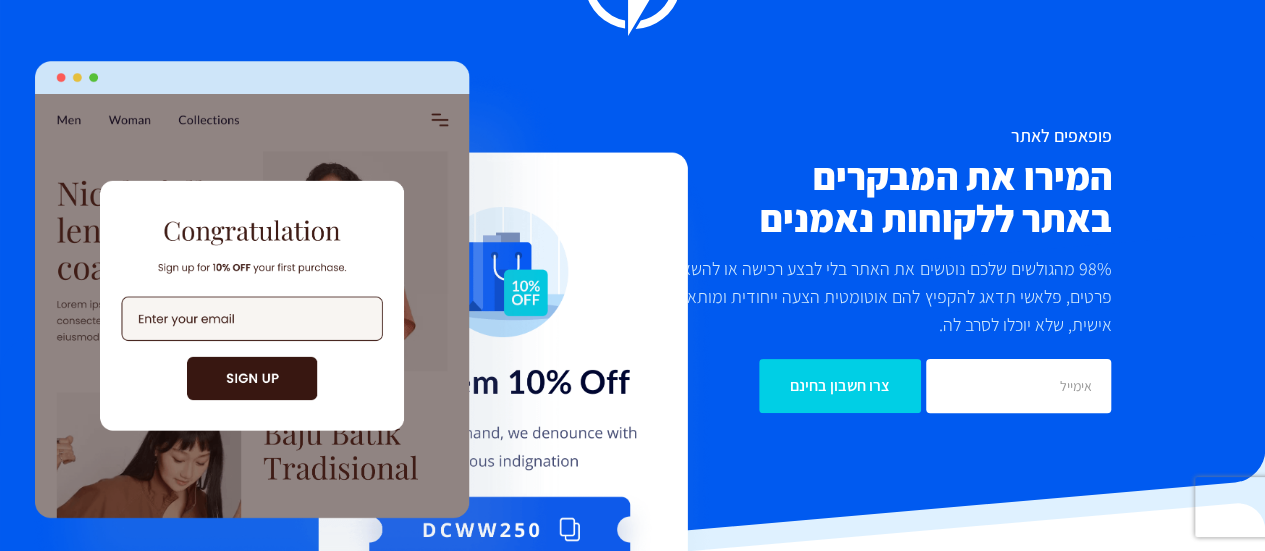 click on "מוצרים
שיווק אוטומטי  הפכו את השיווק לאוטומטי
דיוור אלקטרוני  שלחו את המסר הנכון ללקוח הנכון
פופאפים חכמים  המירו מבקרים באתר ללקוחות נאמנים
דיוור SMS  שלחו הודעות דינאמיות ללקוחות" at bounding box center [632, 194] 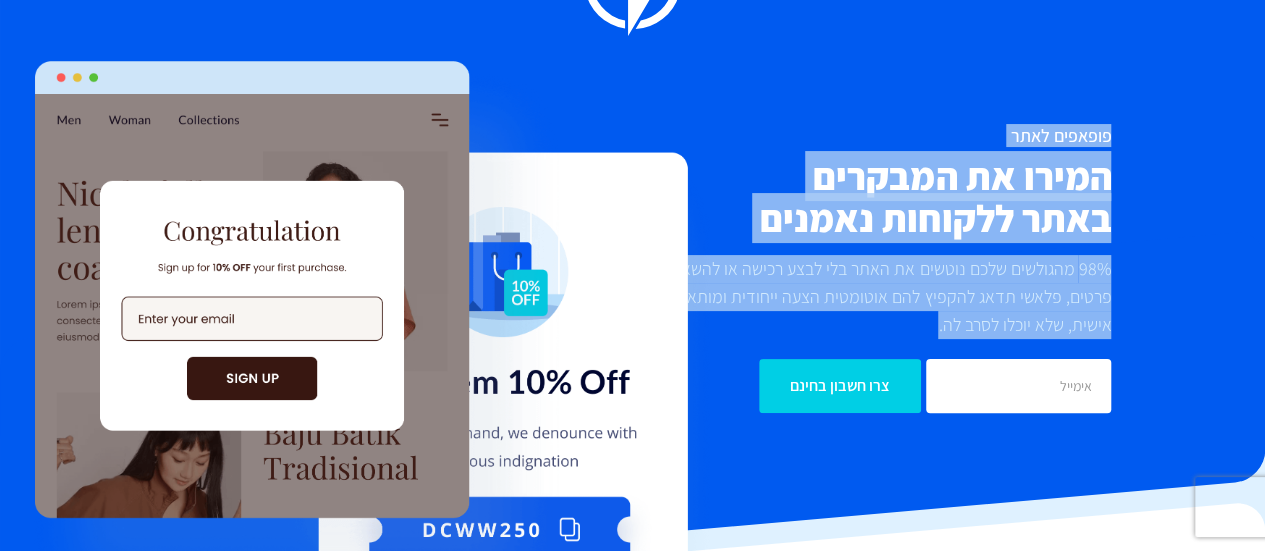 drag, startPoint x: 985, startPoint y: 104, endPoint x: 855, endPoint y: 282, distance: 220.41779 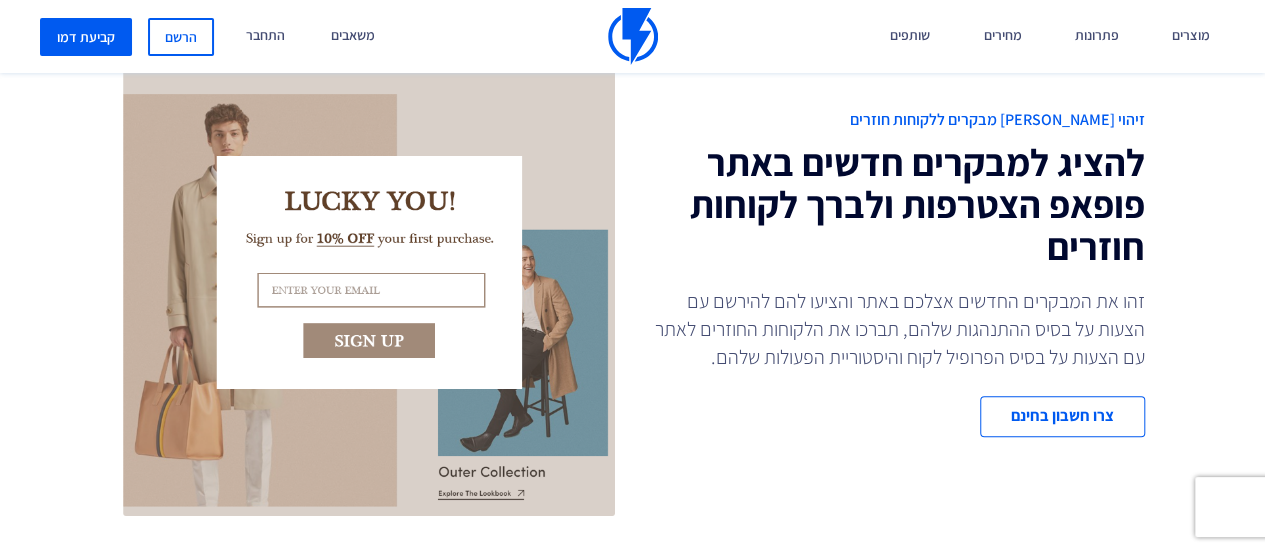scroll, scrollTop: 700, scrollLeft: 0, axis: vertical 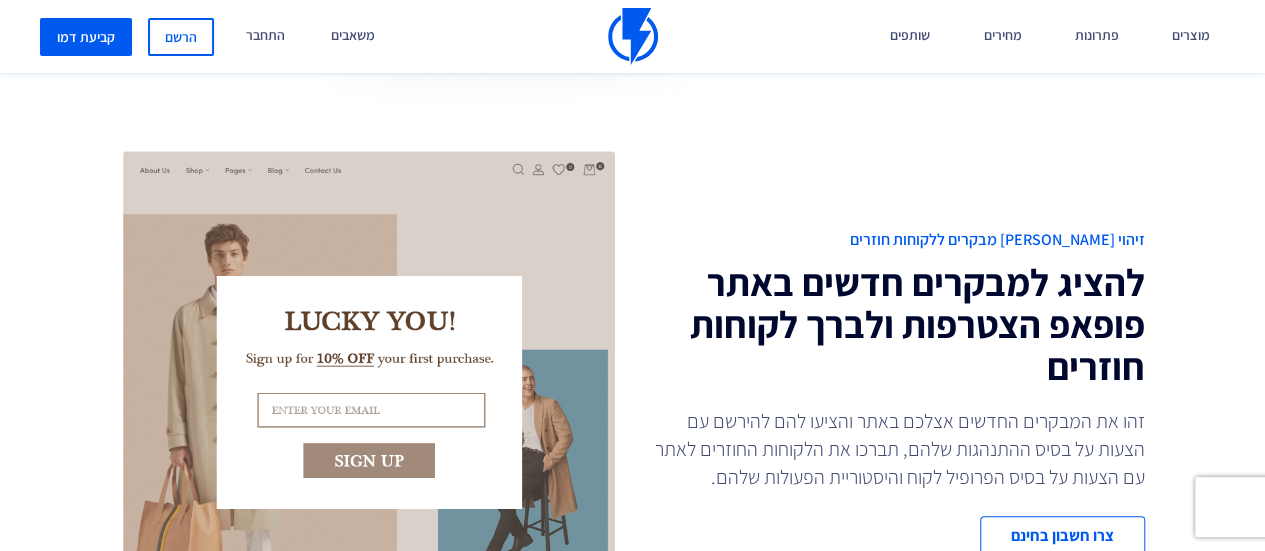 click on "להציג למבקרים חדשים באתר פופאפ הצטרפות ולברך לקוחות חוזרים" at bounding box center (897, 324) 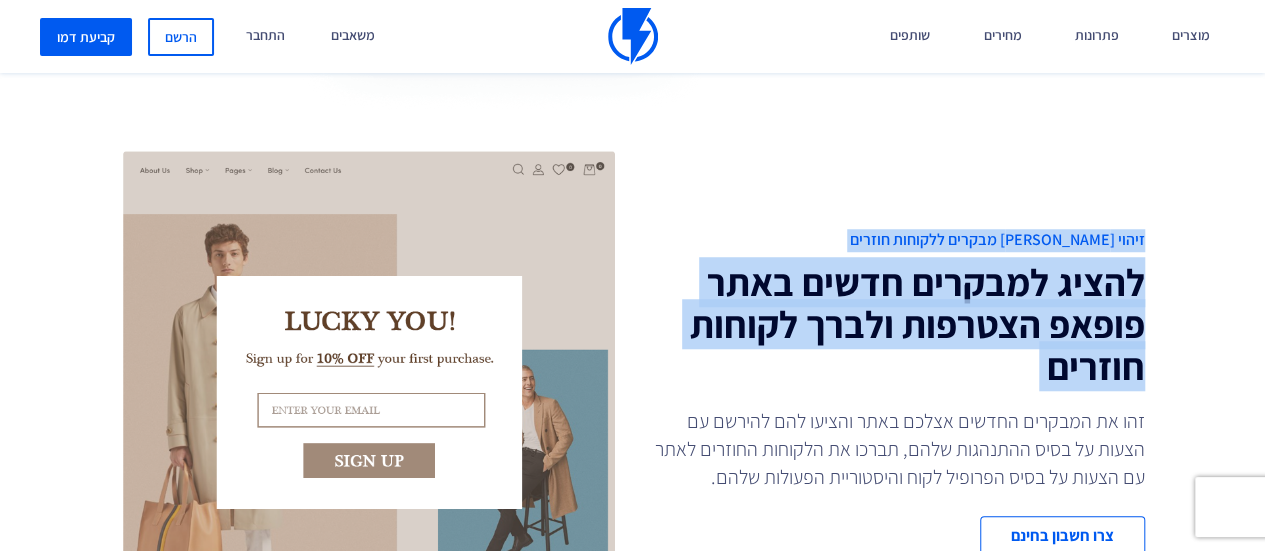 drag, startPoint x: 855, startPoint y: 282, endPoint x: 890, endPoint y: 199, distance: 90.07774 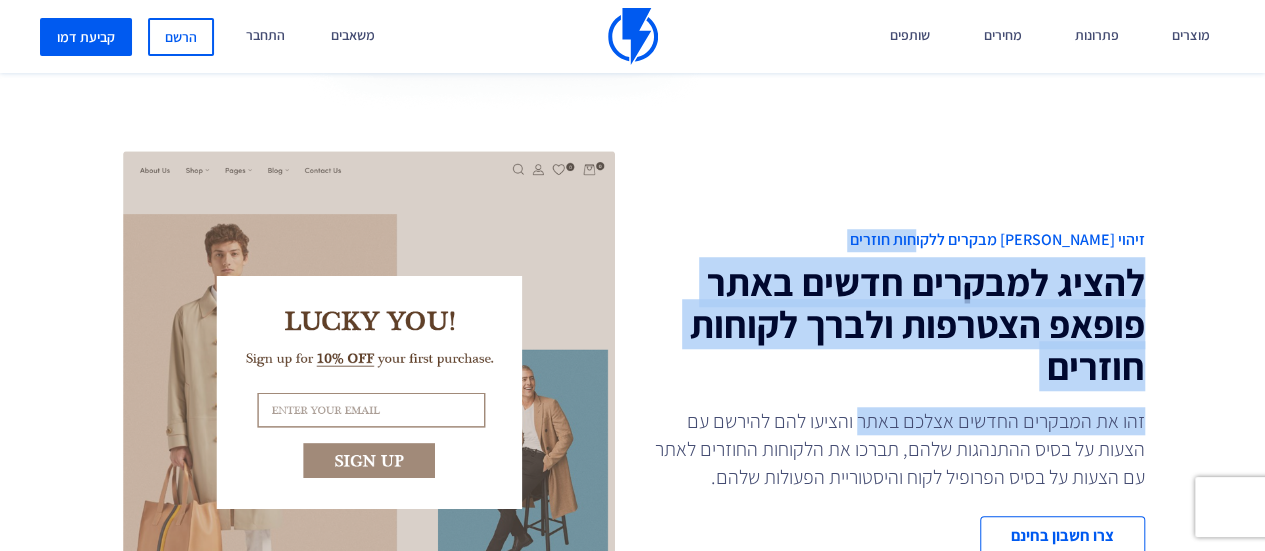 scroll, scrollTop: 800, scrollLeft: 0, axis: vertical 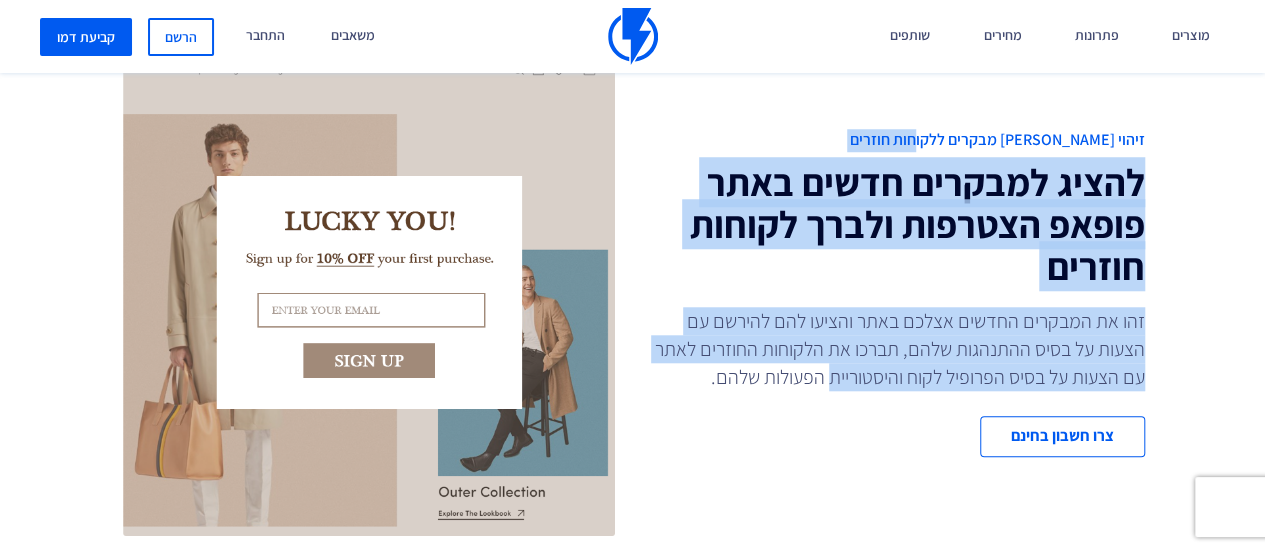 drag, startPoint x: 890, startPoint y: 199, endPoint x: 846, endPoint y: 390, distance: 196.00255 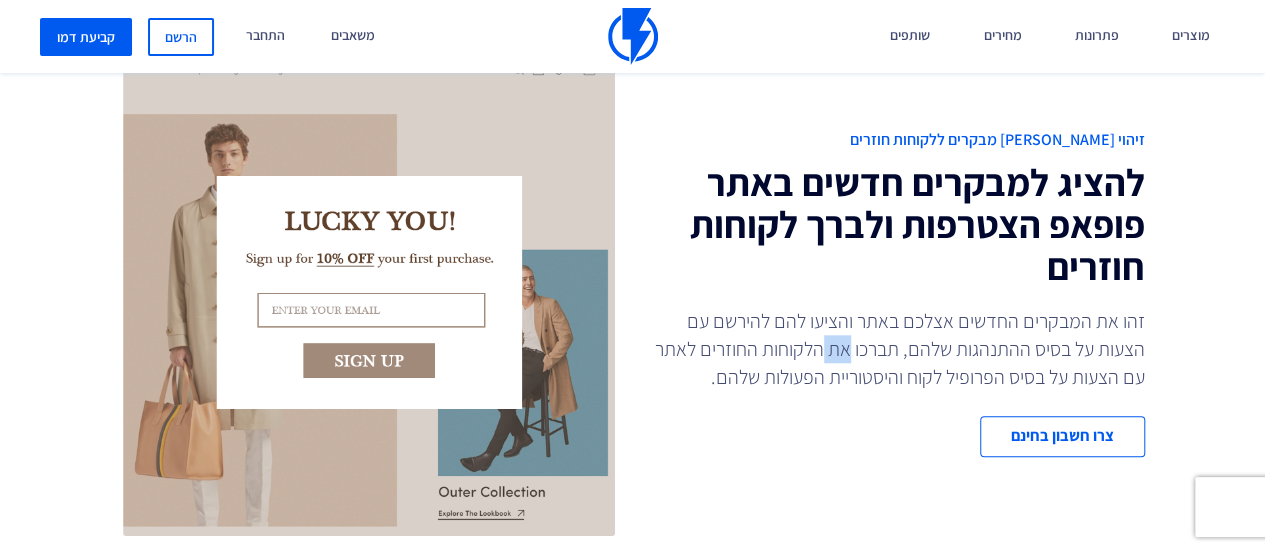 click on "זהו את המבקרים החדשים אצלכם באתר והציעו להם להירשם עם הצעות על בסיס ההתנהגות שלהם, תברכו את הלקוחות החוזרים לאתר עם הצעות על בסיס הפרופיל לקוח והיסטוריית הפעולות שלהם." at bounding box center (897, 349) 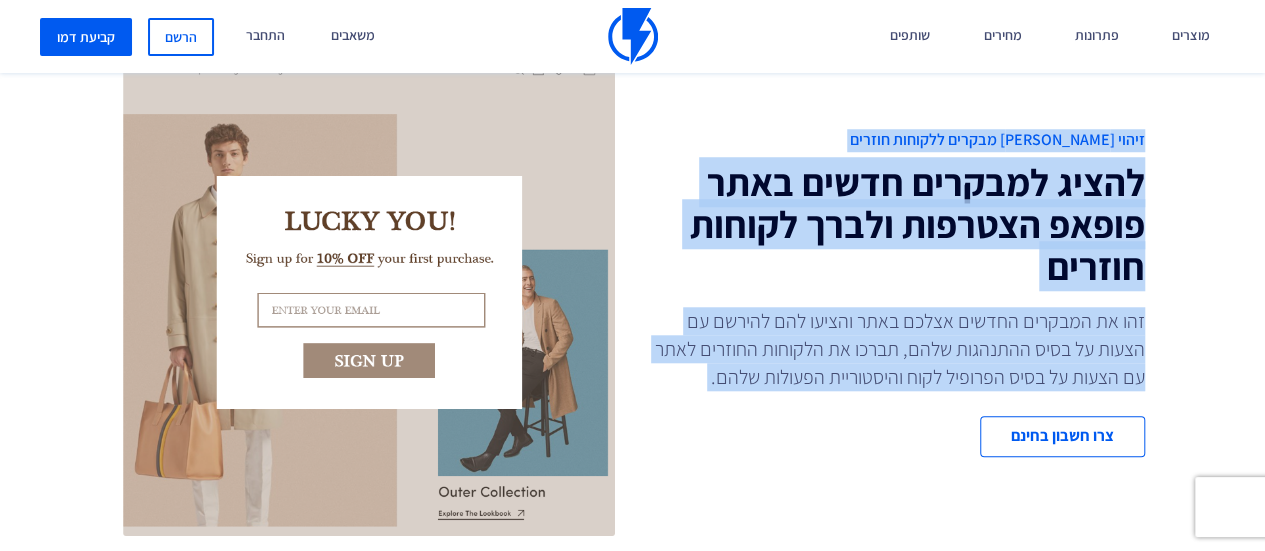 drag, startPoint x: 836, startPoint y: 362, endPoint x: 895, endPoint y: 147, distance: 222.94843 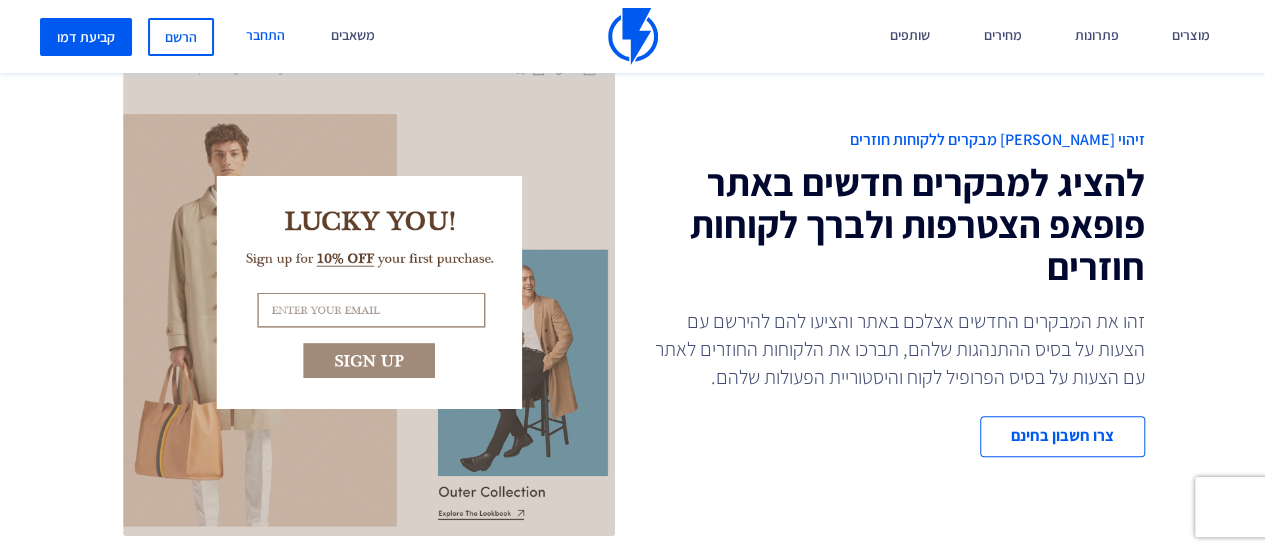 click on "התחבר" at bounding box center [265, 36] 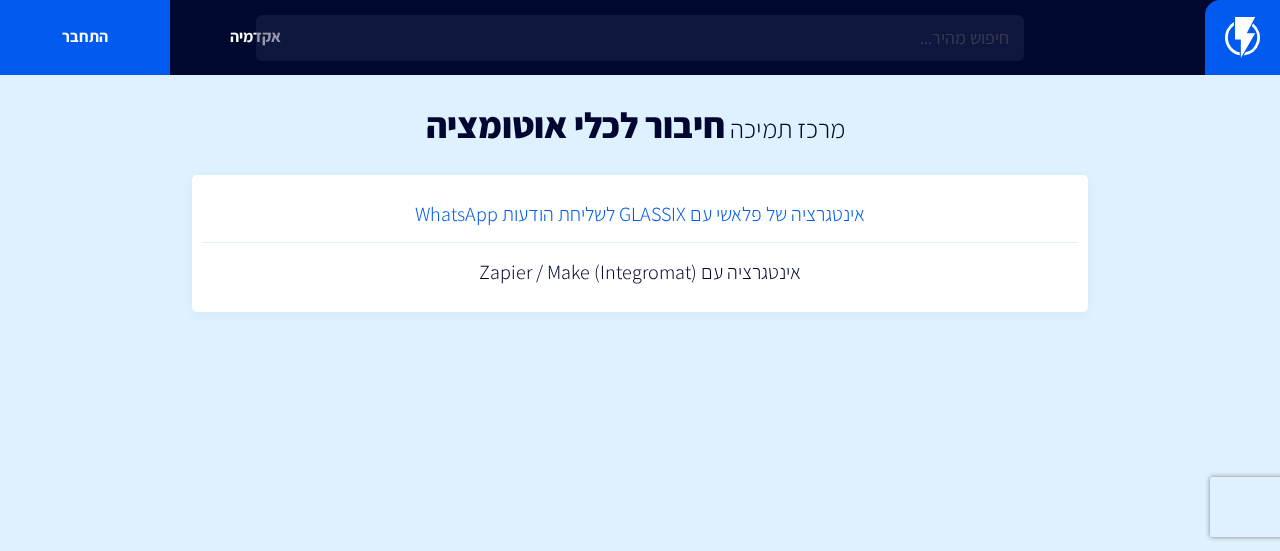 scroll, scrollTop: 0, scrollLeft: 0, axis: both 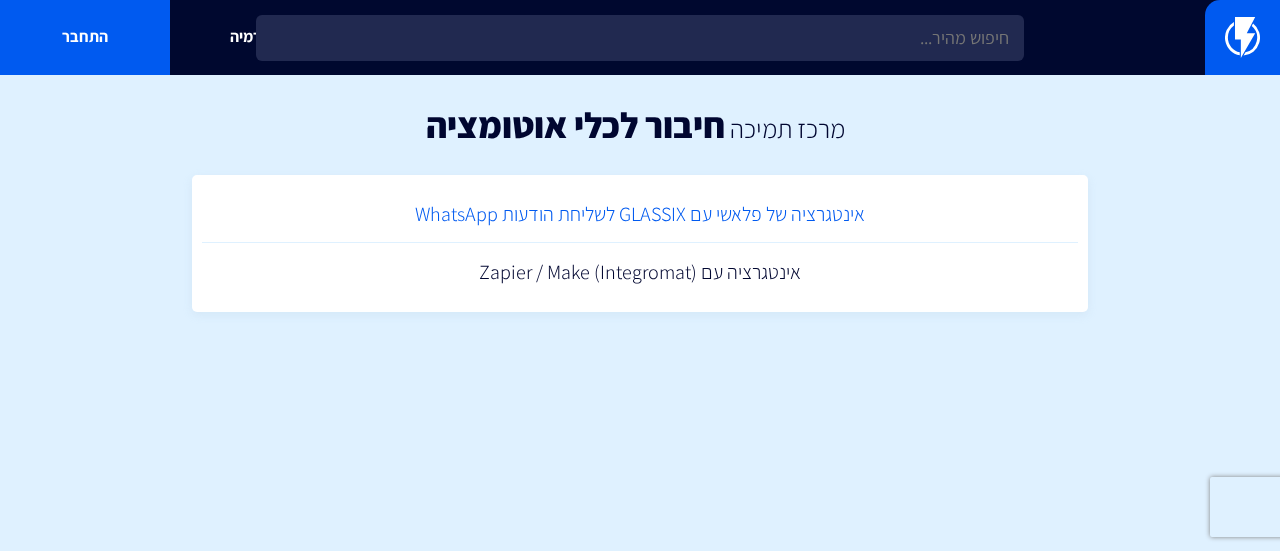 click on "אינטגרציה של פלאשי עם GLASSIX לשליחת הודעות WhatsApp" at bounding box center (640, 214) 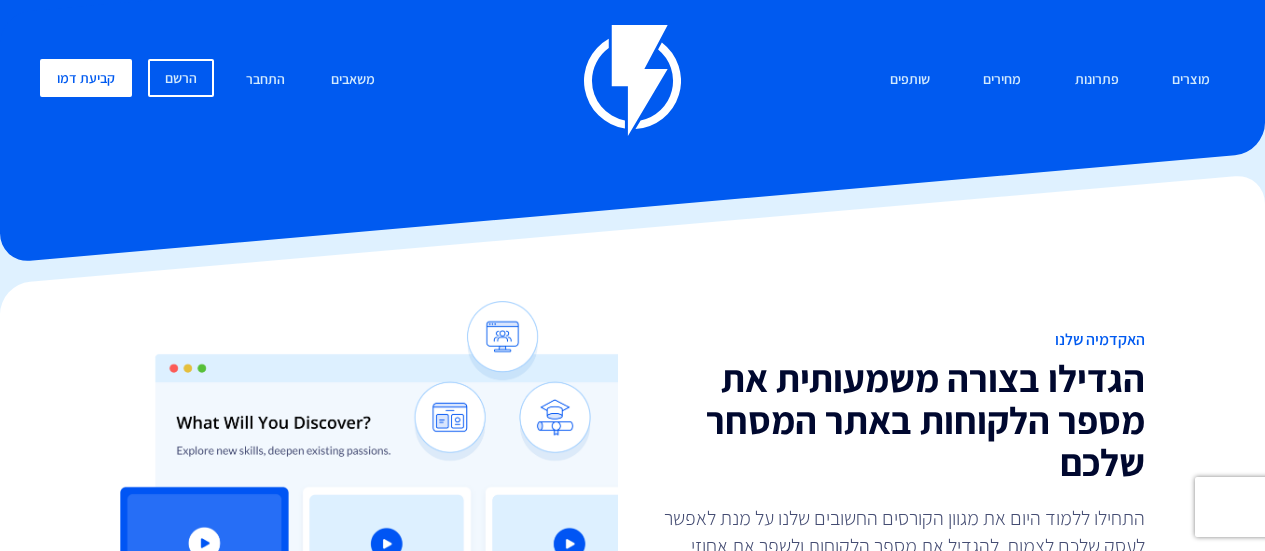 scroll, scrollTop: 0, scrollLeft: 0, axis: both 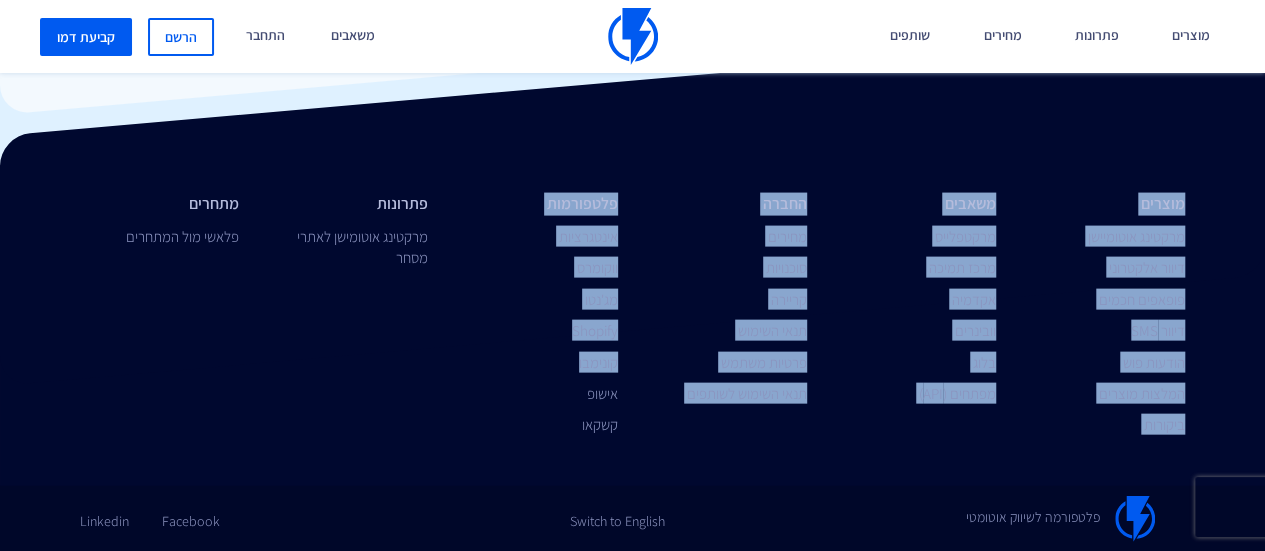 drag, startPoint x: 837, startPoint y: 191, endPoint x: 624, endPoint y: 417, distance: 310.55594 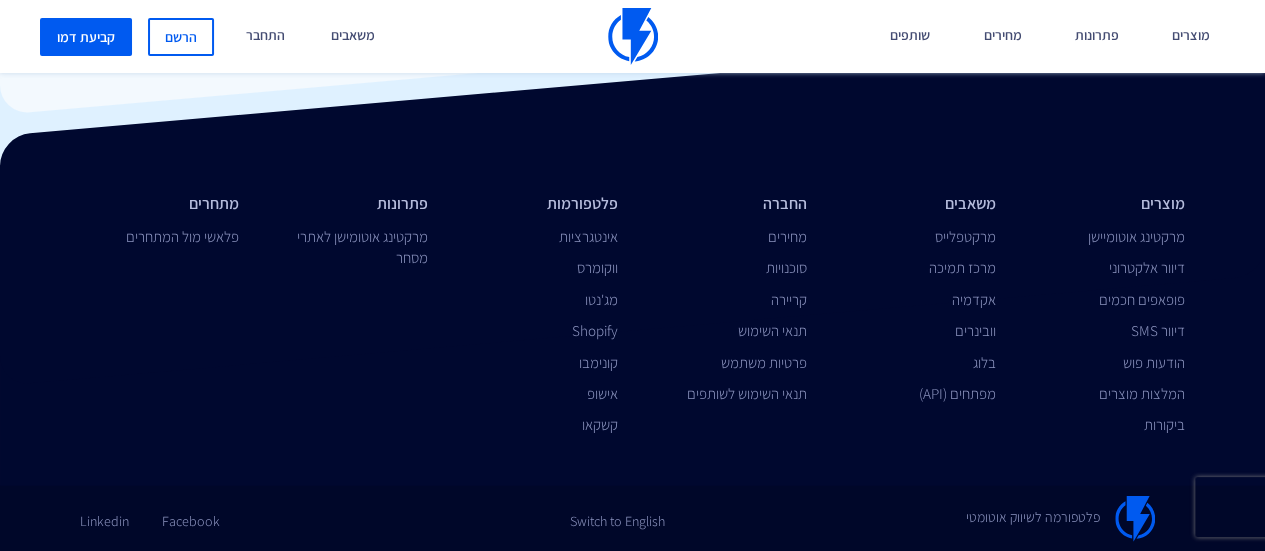 click on "פלטפורמה לשיווק אוטומטי
Switch to English
Facebook
Linkedin" at bounding box center [632, 499] 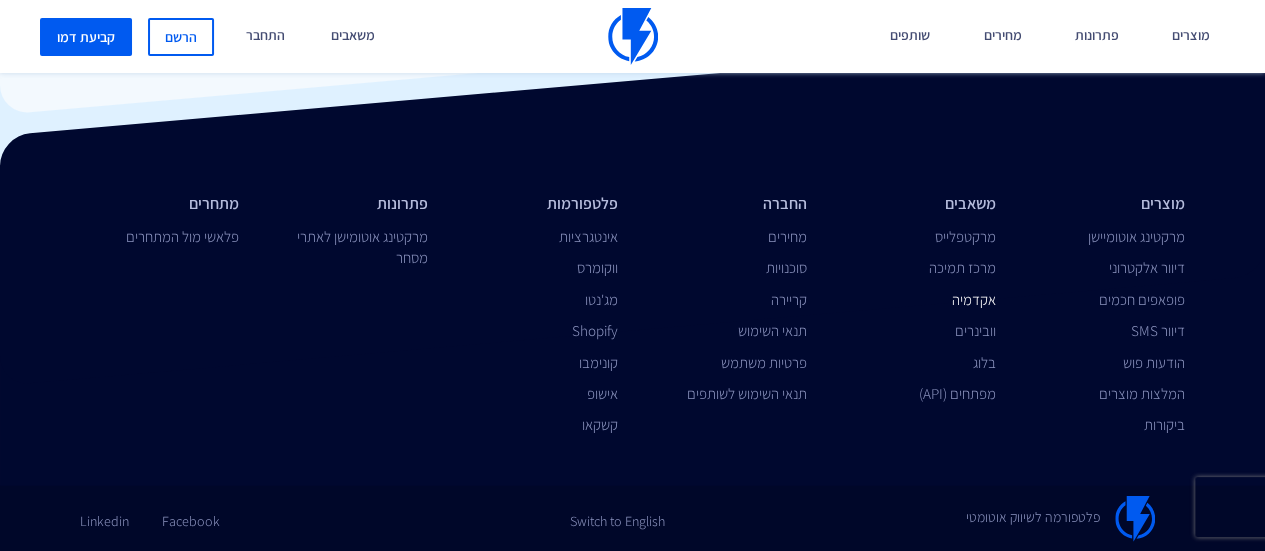 click on "אקדמיה" at bounding box center [974, 299] 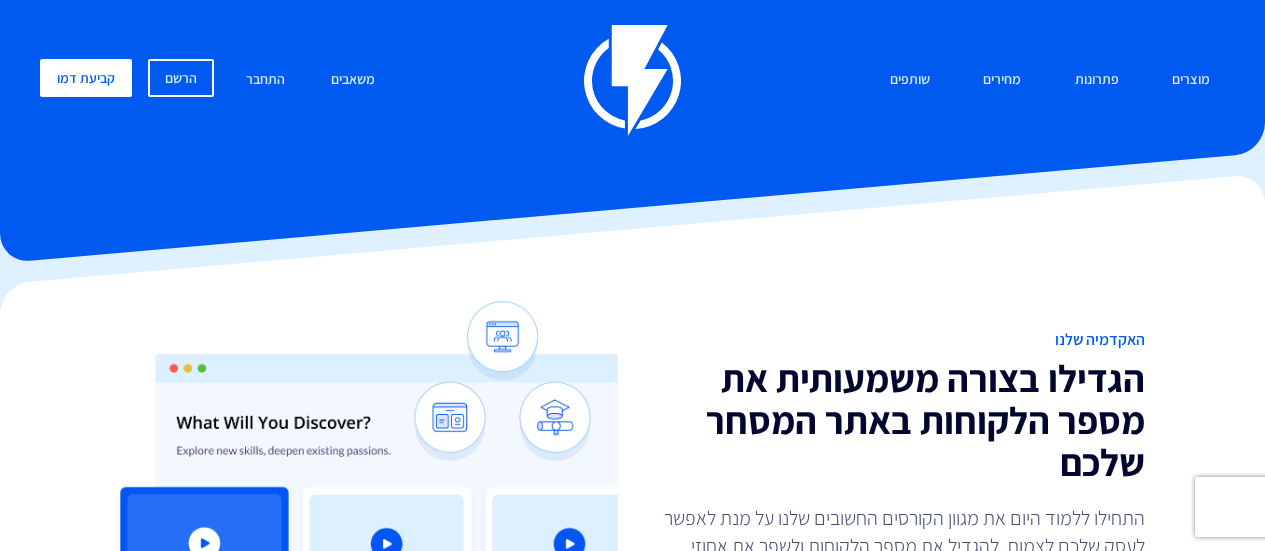 scroll, scrollTop: 398, scrollLeft: 0, axis: vertical 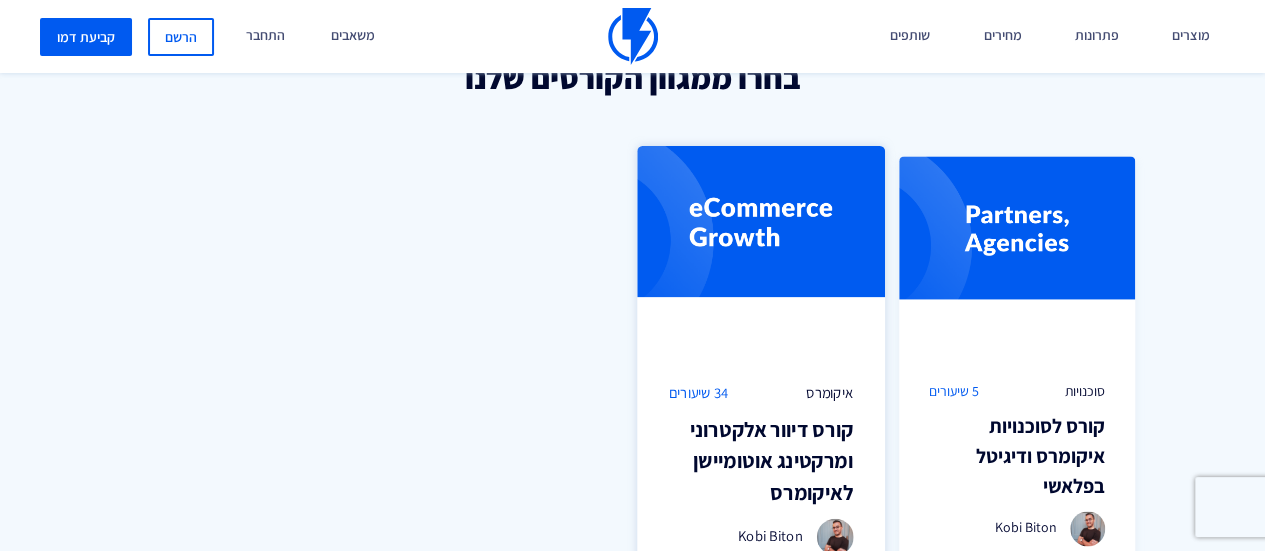 click at bounding box center (761, 247) 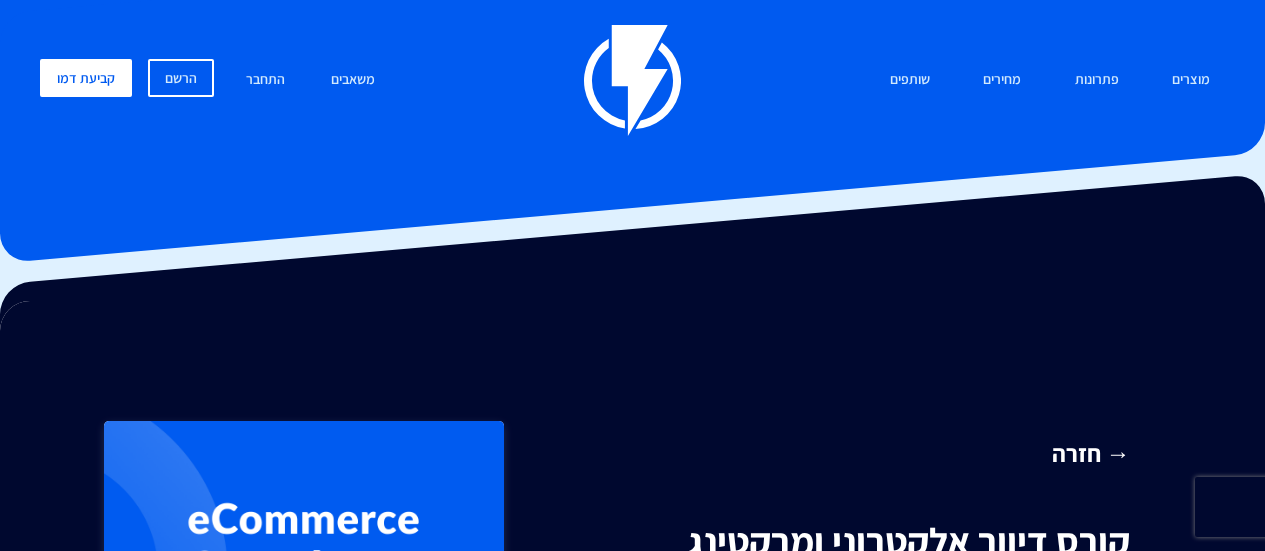 scroll, scrollTop: 300, scrollLeft: 0, axis: vertical 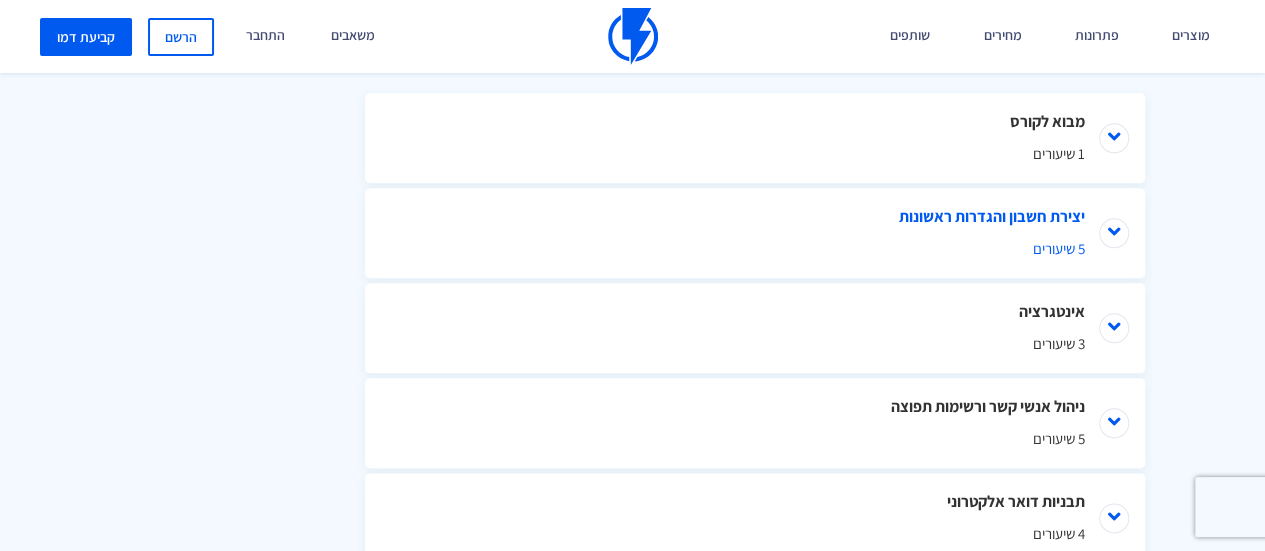 click on "יצירת חשבון והגדרות ראשונות
5                                שיעורים" at bounding box center [755, 233] 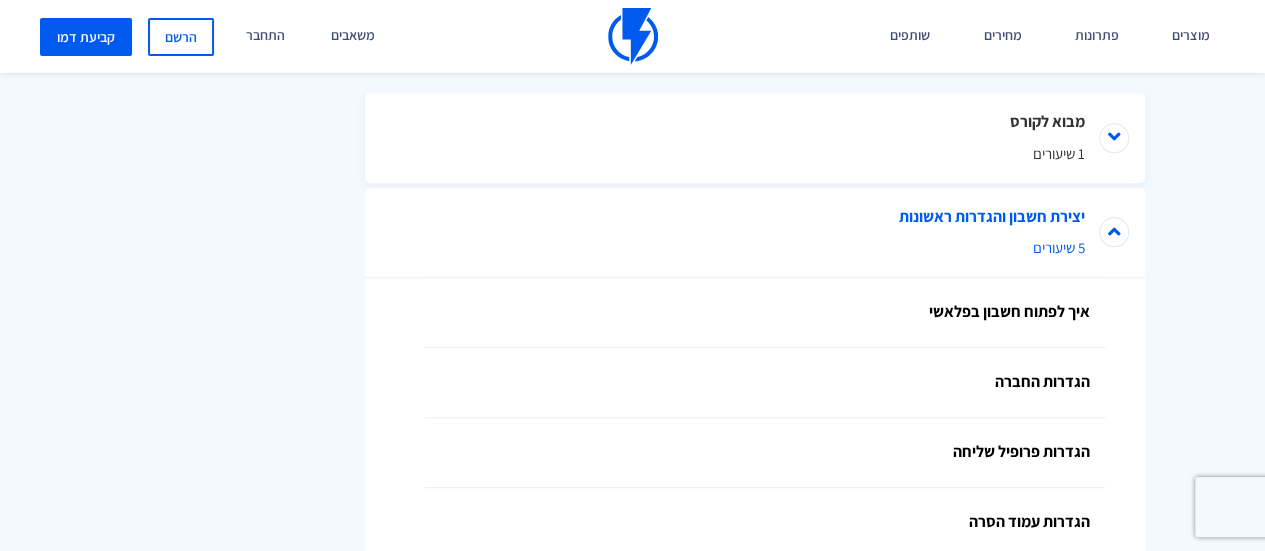 click on "יצירת חשבון והגדרות ראשונות
5                                שיעורים" at bounding box center (755, 233) 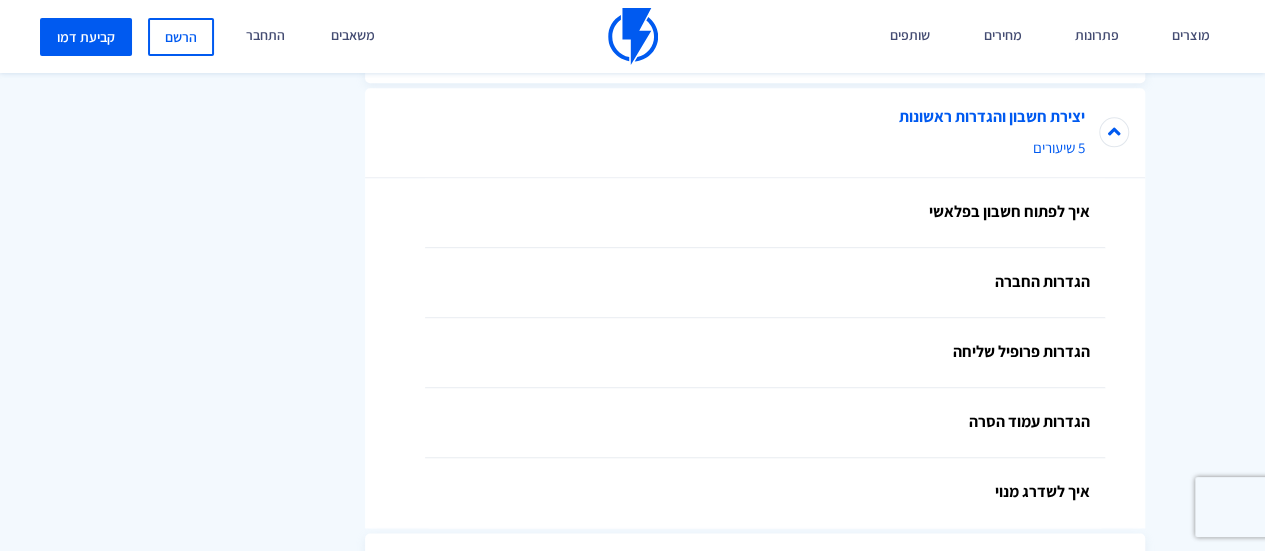 click on "5                                שיעורים" at bounding box center [755, 147] 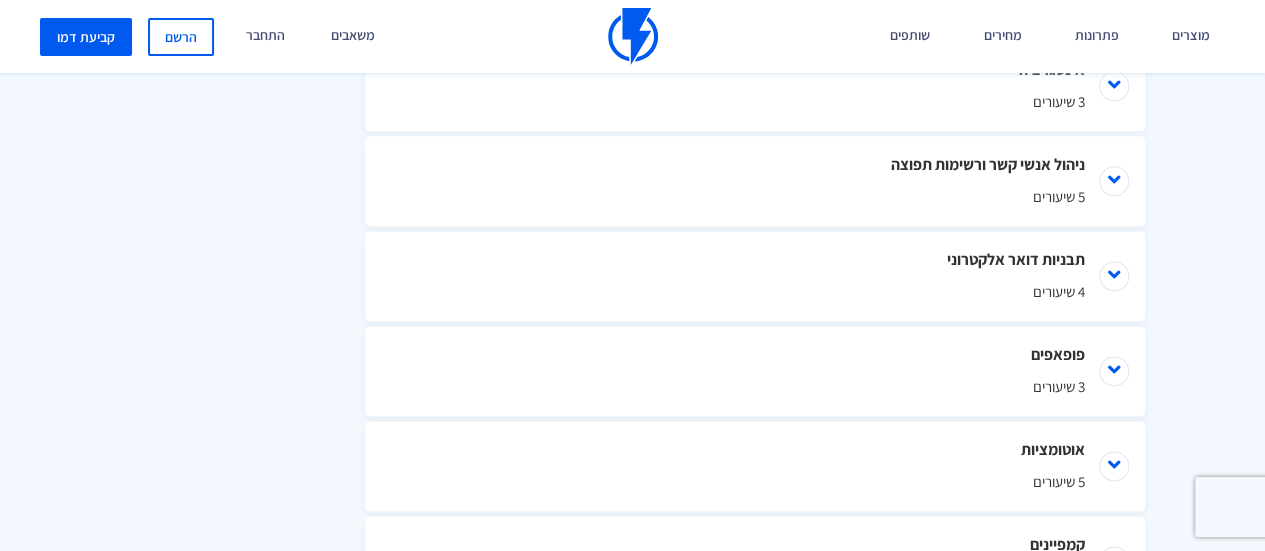 scroll, scrollTop: 1200, scrollLeft: 0, axis: vertical 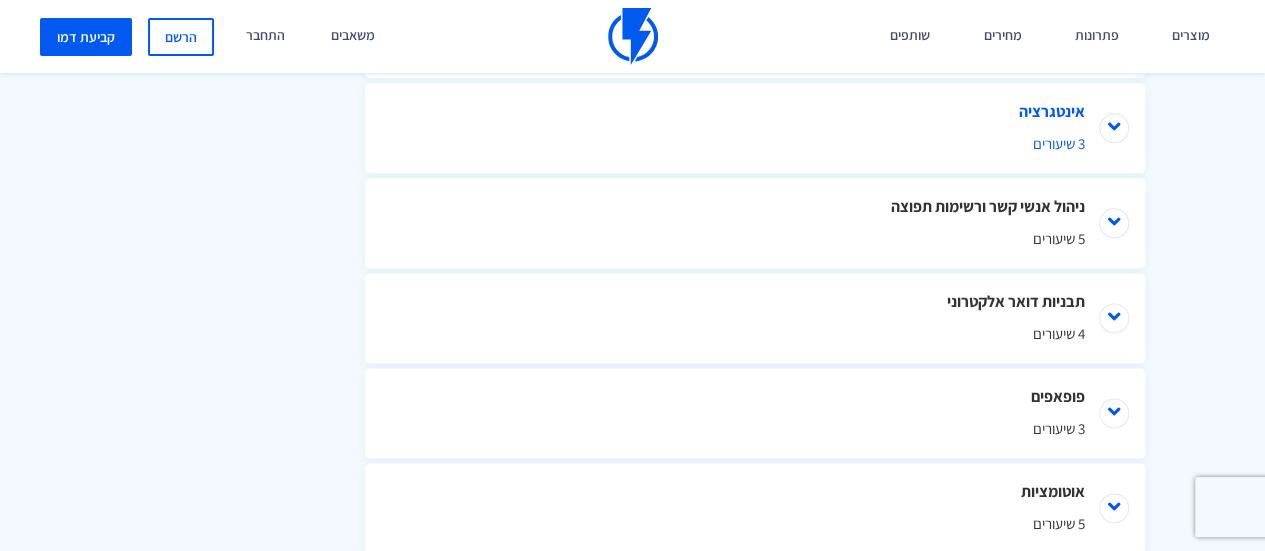 click on "אינטגרציה
3                                שיעורים" at bounding box center (755, 128) 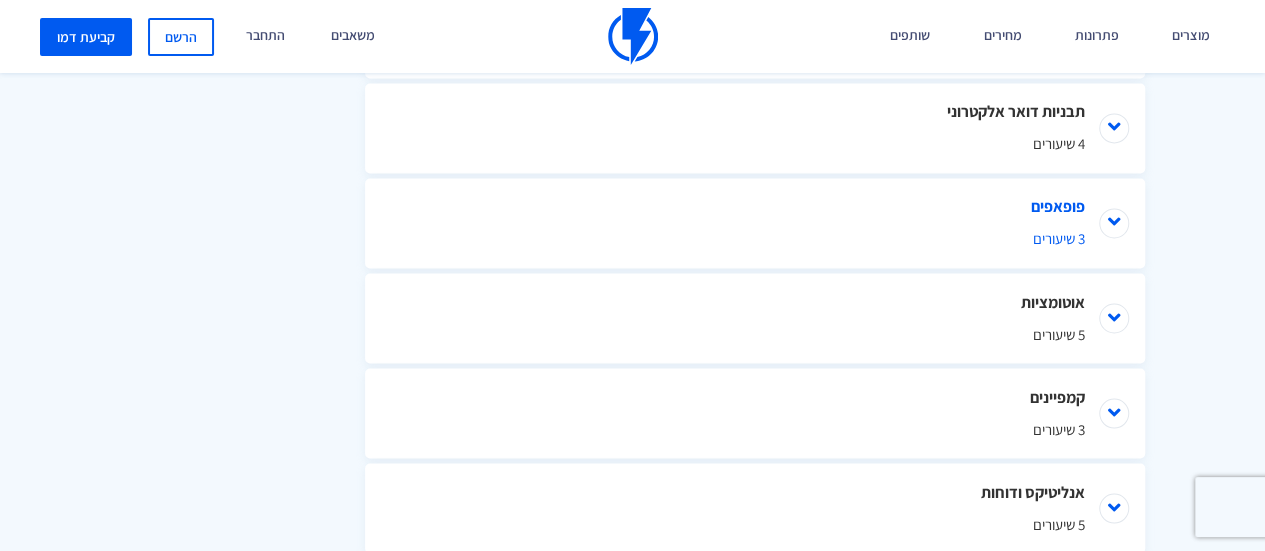 click on "פופאפים
3                                שיעורים" at bounding box center [755, 223] 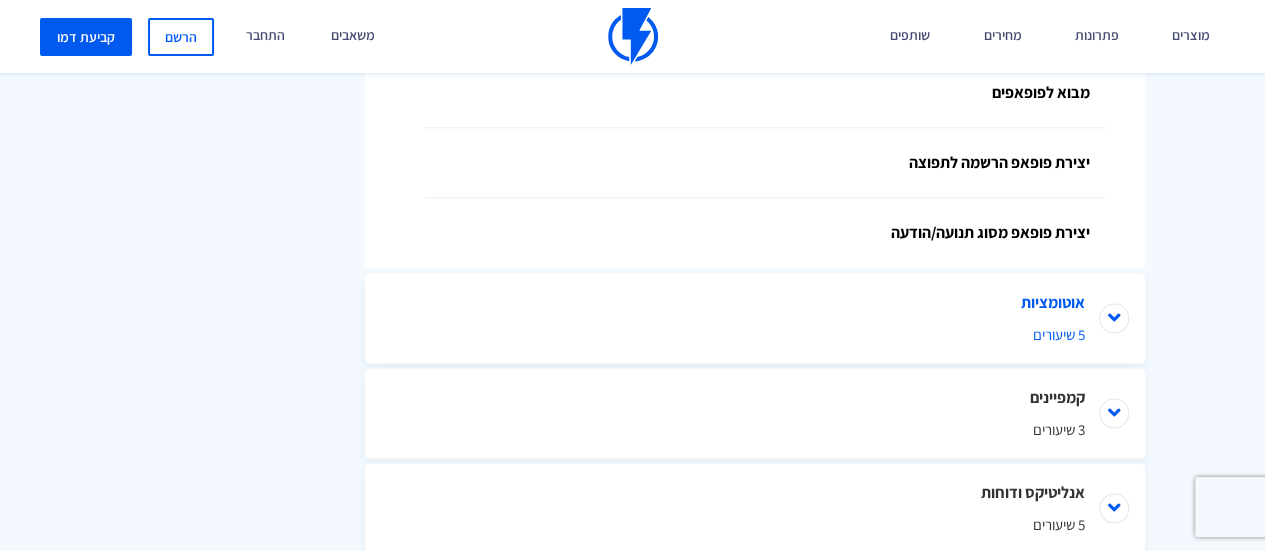 click on "אוטומציות
5                                שיעורים" at bounding box center (755, 318) 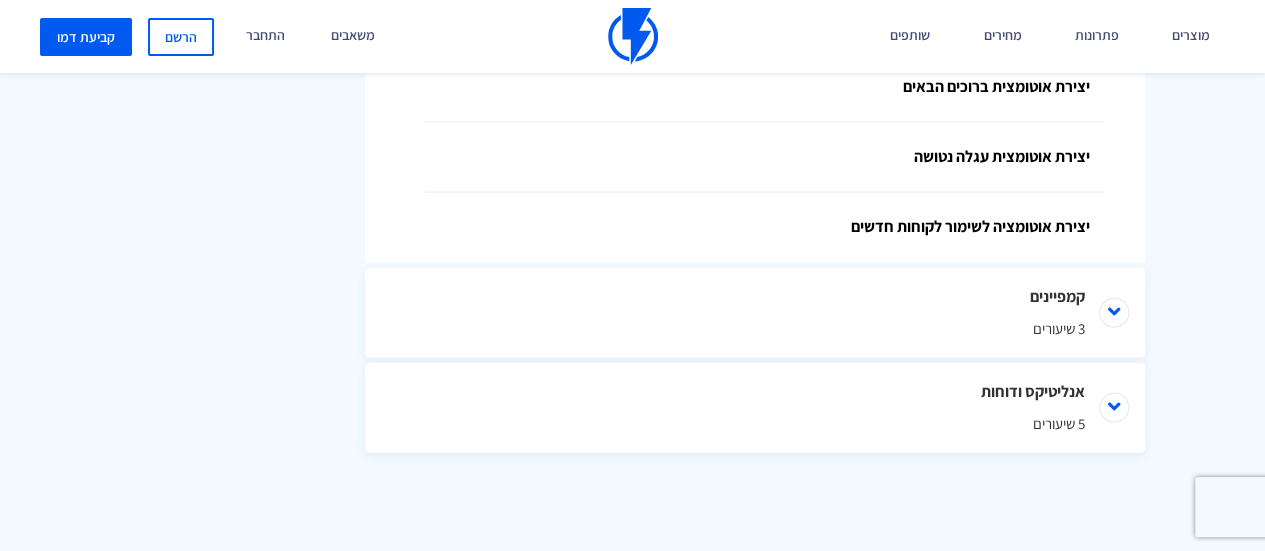 click on "קמפיינים
3                                שיעורים" at bounding box center (755, 313) 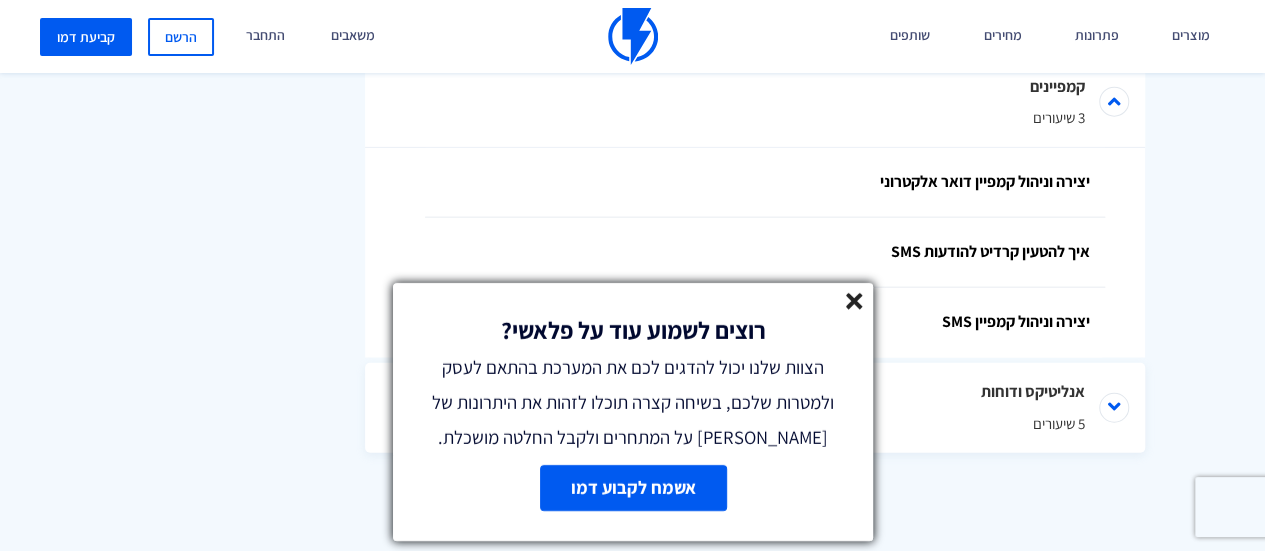 click on "רוצים לשמוע עוד על פלאשי?
הצוות שלנו יכול להדגים לכם את המערכת בהתאם לעסק ולמטרות שלכם, בשיחה קצרה תוכלו לזהות את היתרונות של פלאשי על המתחרים ולקבל החלטה מושכלת. אשמח לקבוע דמו" at bounding box center (632, 275) 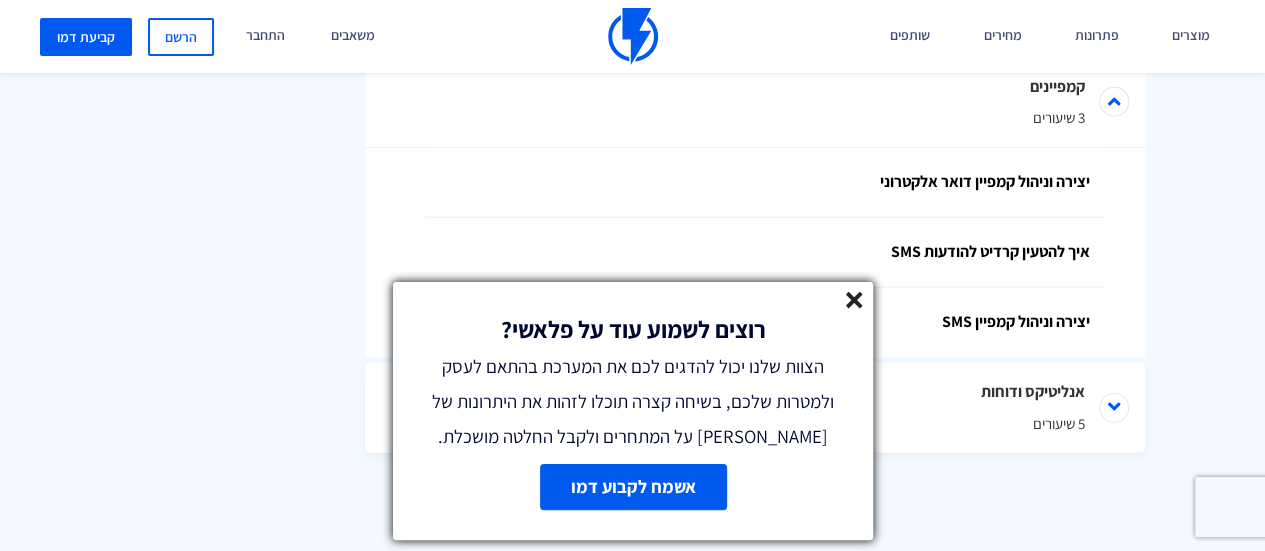 click on "תוכן הקורס
מבוא לקורס
1                                שיעורים
מבוא לפלאשי
יצירת חשבון והגדרות ראשונות
5                                שיעורים" at bounding box center (632, -492) 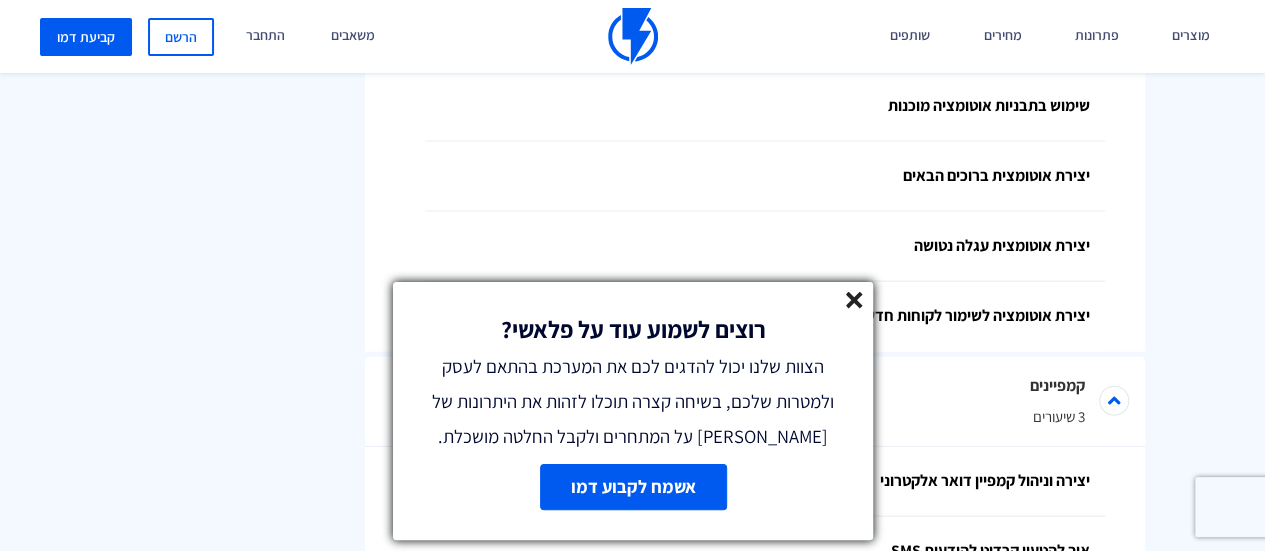 scroll, scrollTop: 2170, scrollLeft: 0, axis: vertical 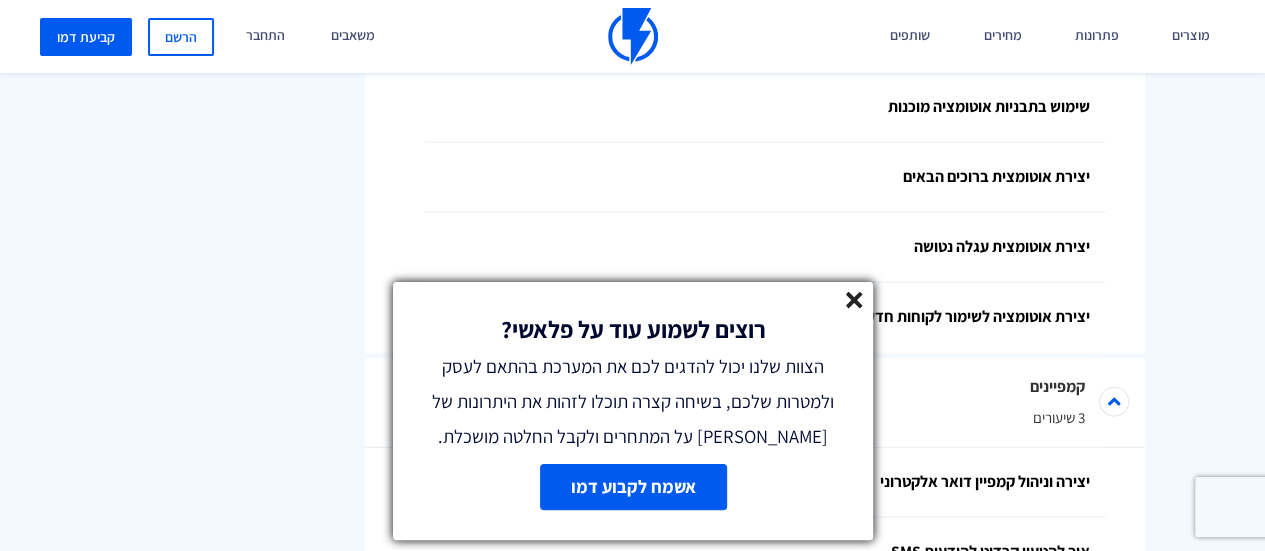 click on "רוצים לשמוע עוד על פלאשי?
הצוות שלנו יכול להדגים לכם את המערכת בהתאם לעסק ולמטרות שלכם, בשיחה קצרה תוכלו לזהות את היתרונות של פלאשי על המתחרים ולקבל החלטה מושכלת. אשמח לקבוע דמו" at bounding box center [633, 411] 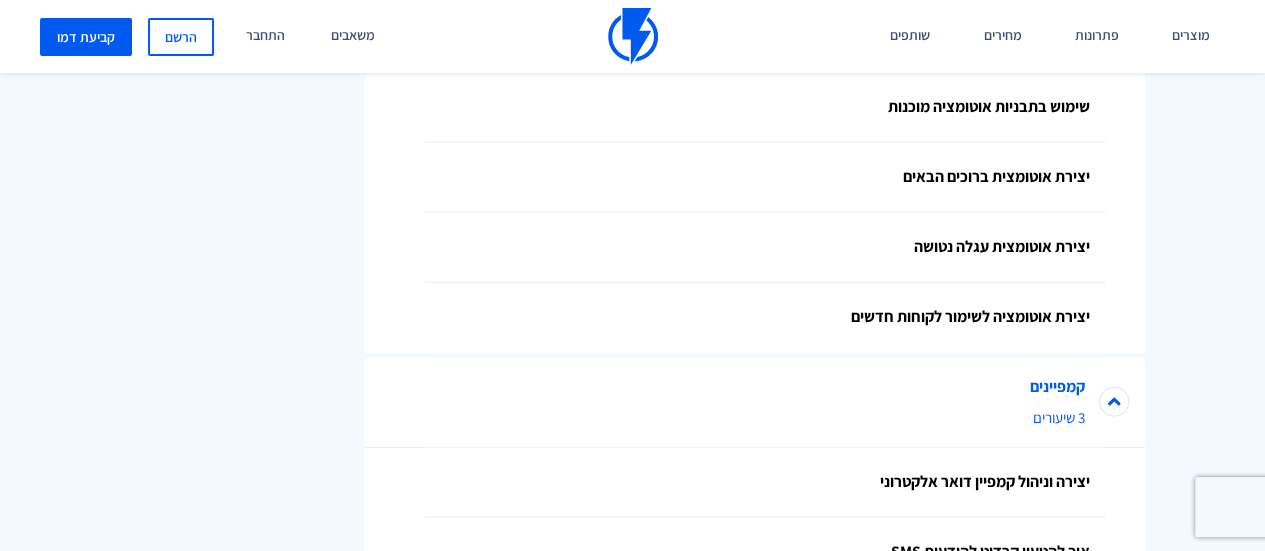 click on "קמפיינים
3                                שיעורים" at bounding box center (755, 403) 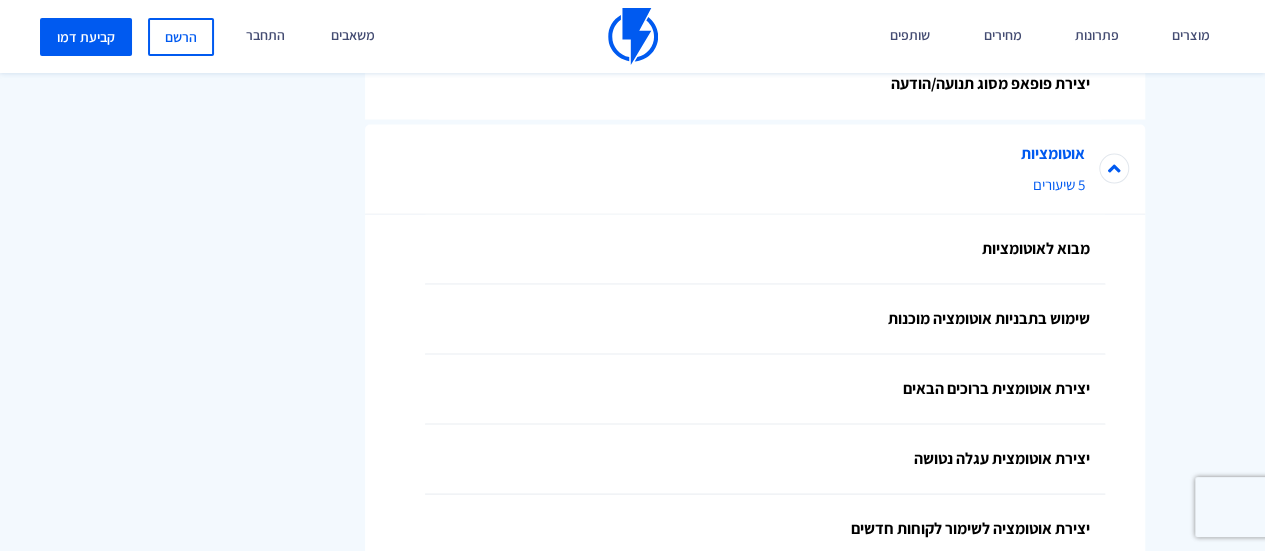 click on "אוטומציות
5                                שיעורים" at bounding box center [755, 170] 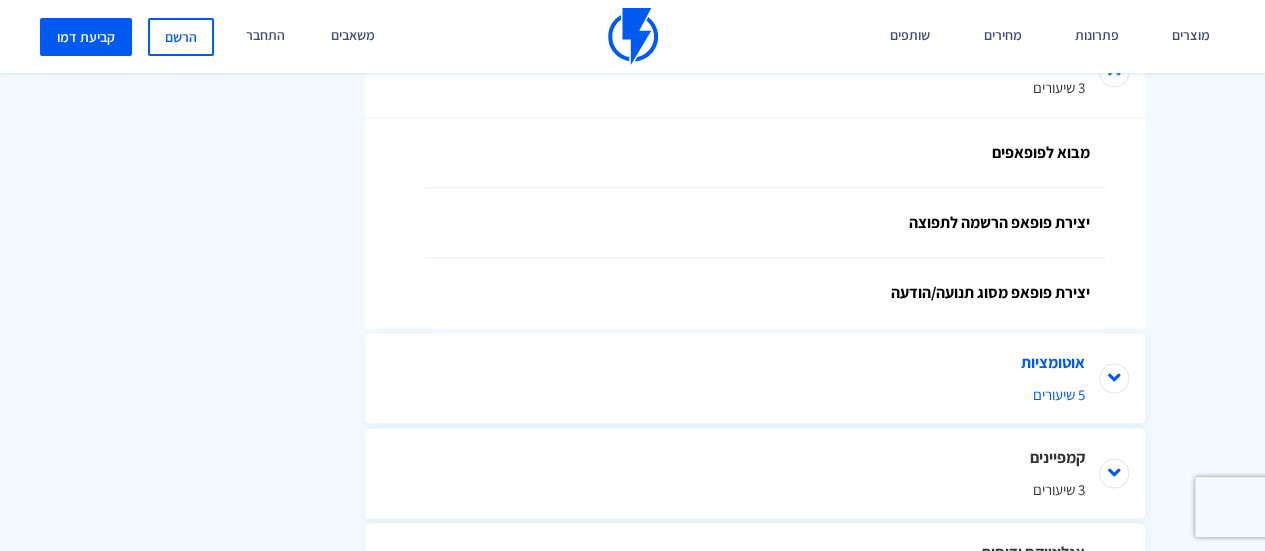 scroll, scrollTop: 1558, scrollLeft: 0, axis: vertical 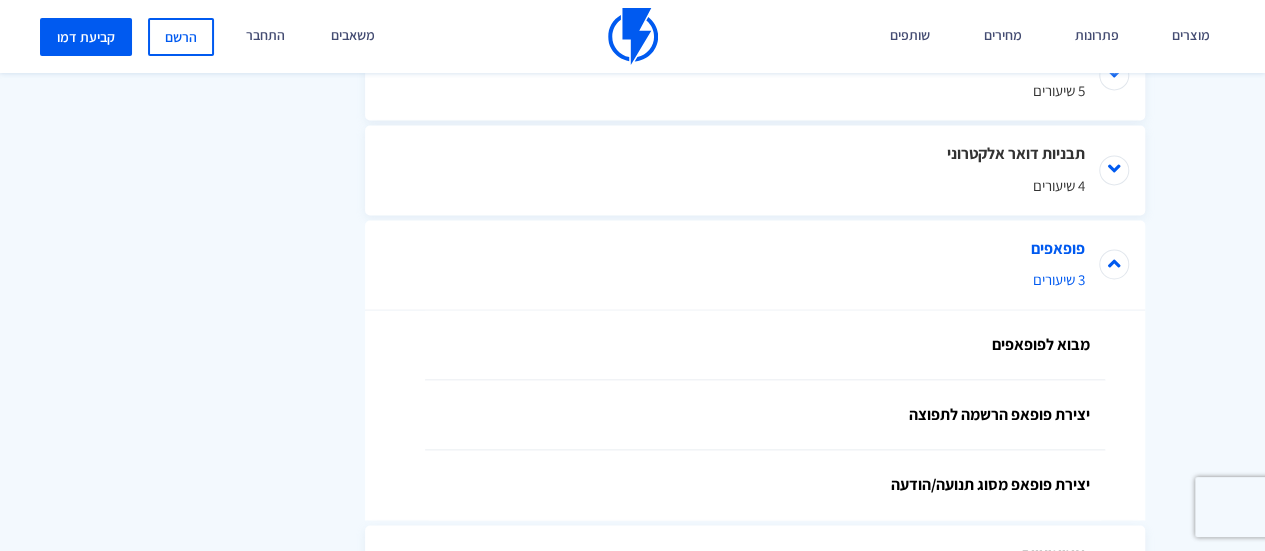 click on "פופאפים
3                                שיעורים" at bounding box center (755, 265) 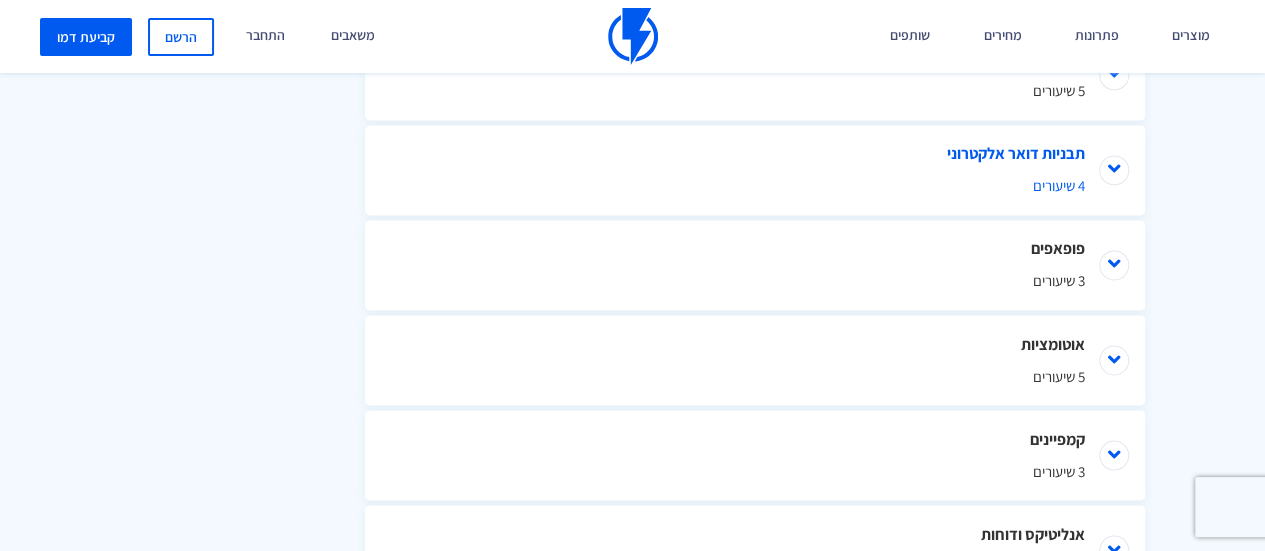 click on "תבניות דואר אלקטרוני
4                                שיעורים" at bounding box center (755, 170) 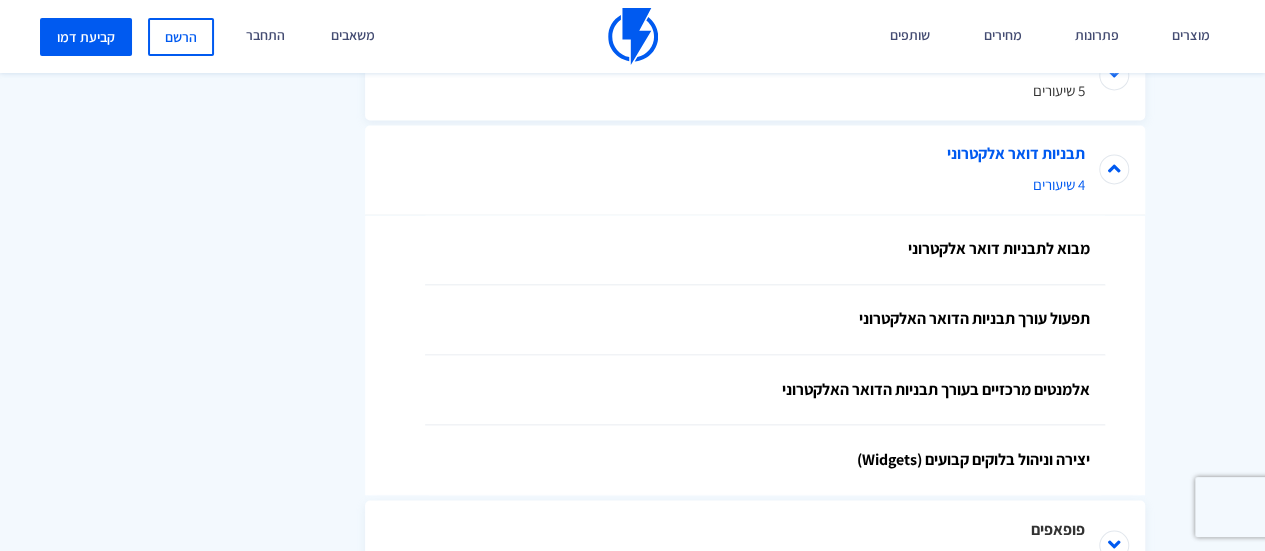click on "תבניות דואר אלקטרוני
4                                שיעורים" at bounding box center (755, 170) 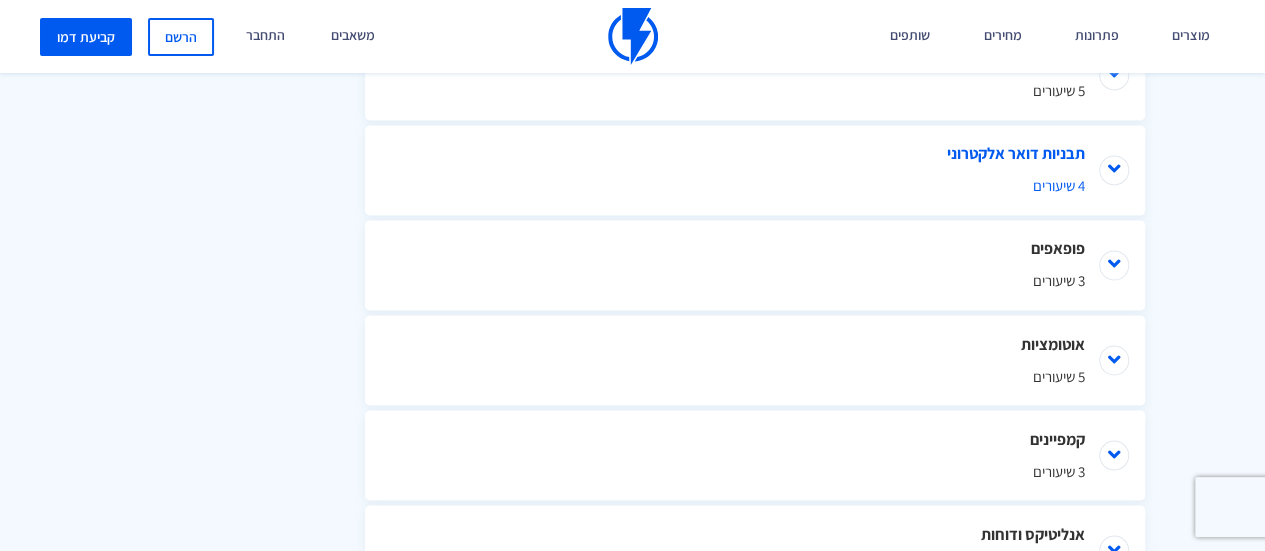 scroll, scrollTop: 1652, scrollLeft: 0, axis: vertical 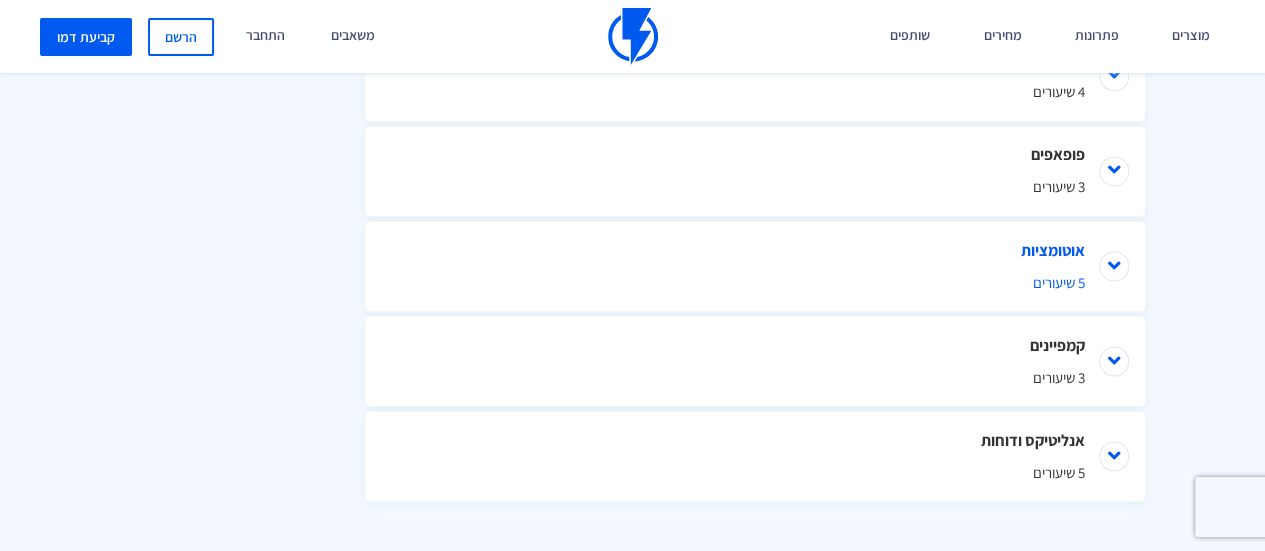 click on "אוטומציות
5                                שיעורים" at bounding box center (755, 266) 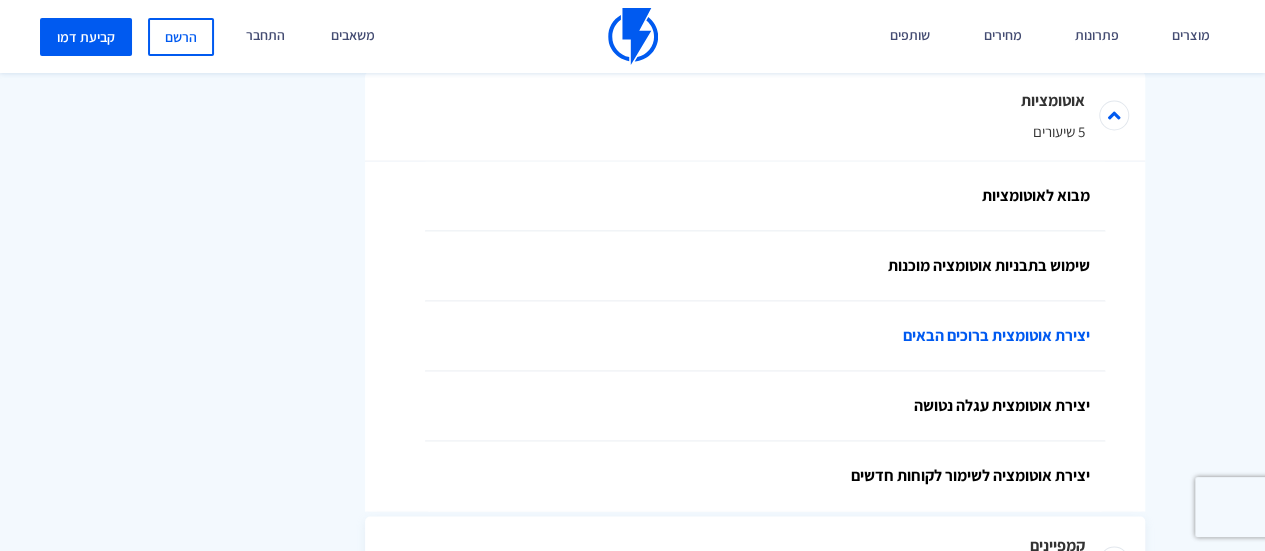 scroll, scrollTop: 1902, scrollLeft: 0, axis: vertical 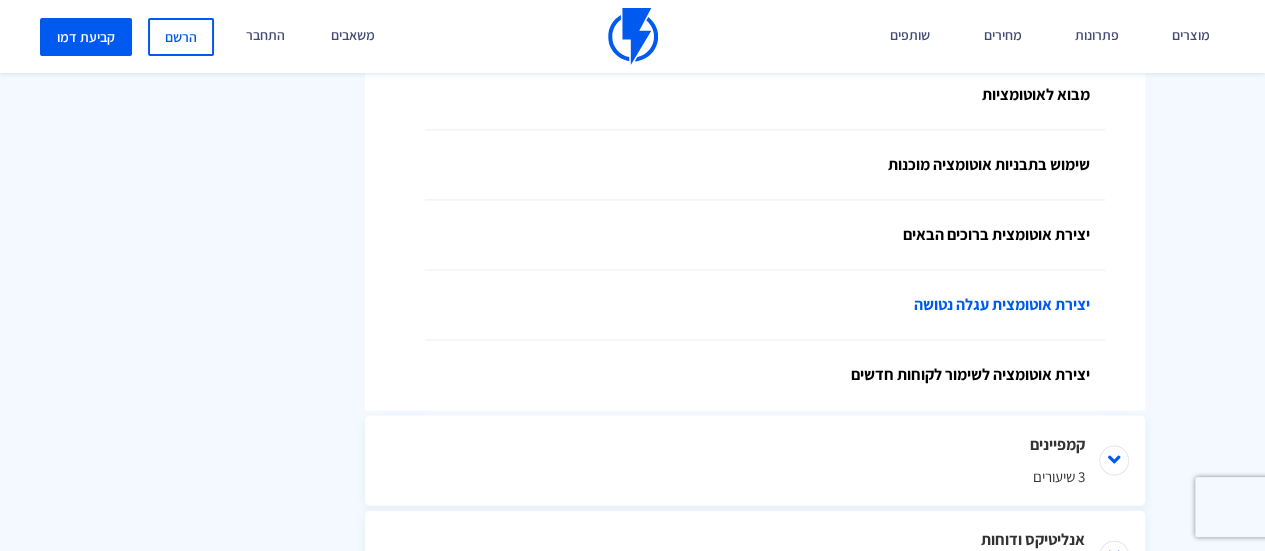 click on "יצירת אוטומצית עגלה נטושה" at bounding box center [765, 306] 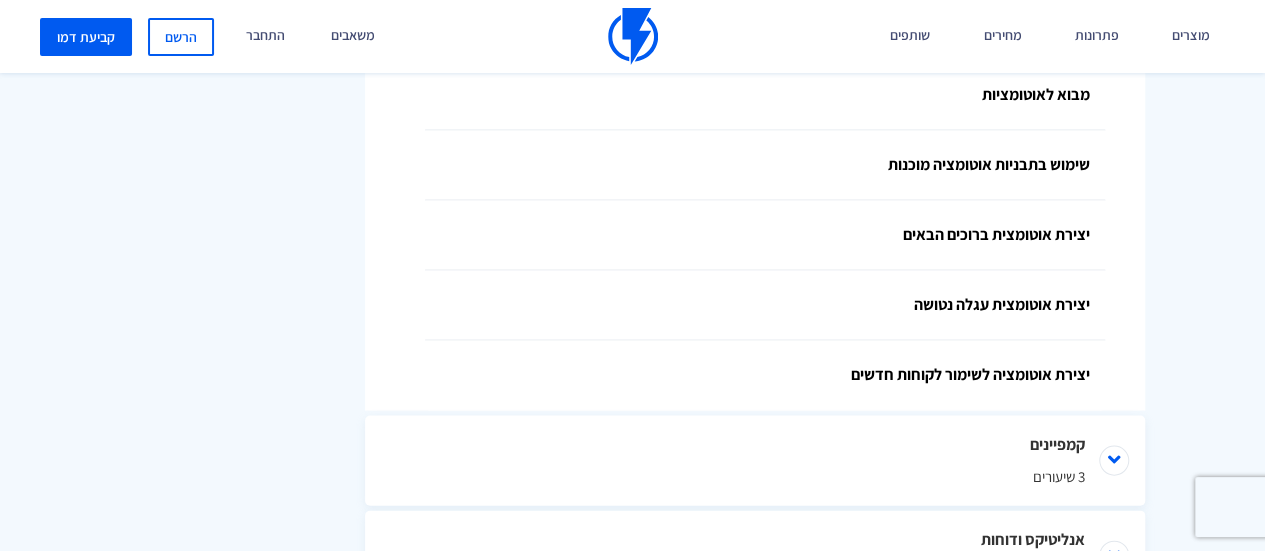 drag, startPoint x: 1059, startPoint y: 295, endPoint x: 1221, endPoint y: 316, distance: 163.35544 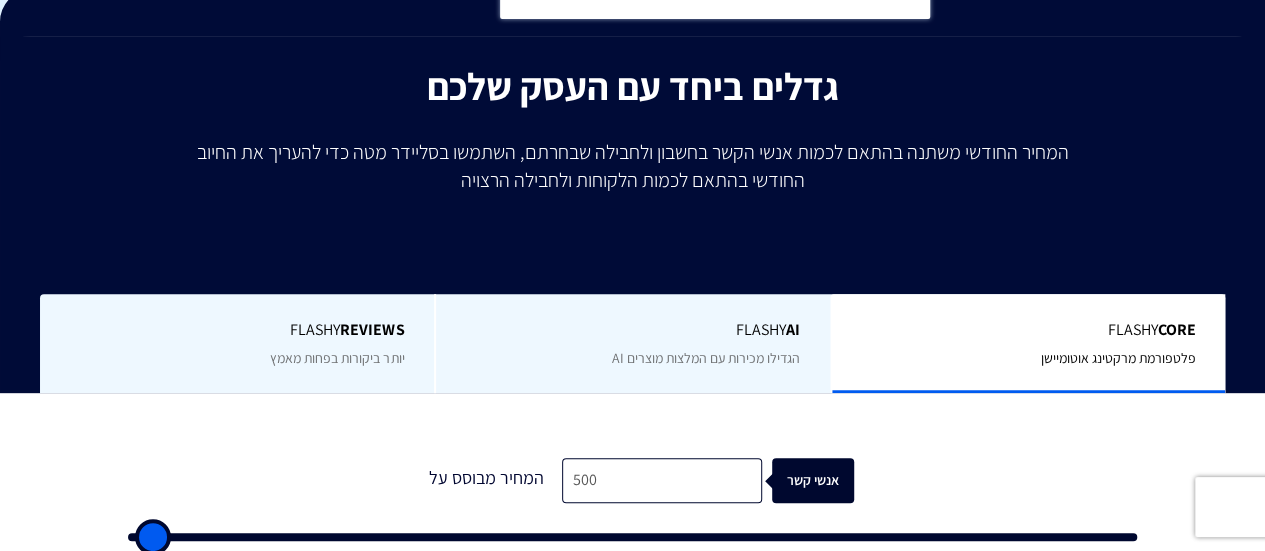 scroll, scrollTop: 0, scrollLeft: 0, axis: both 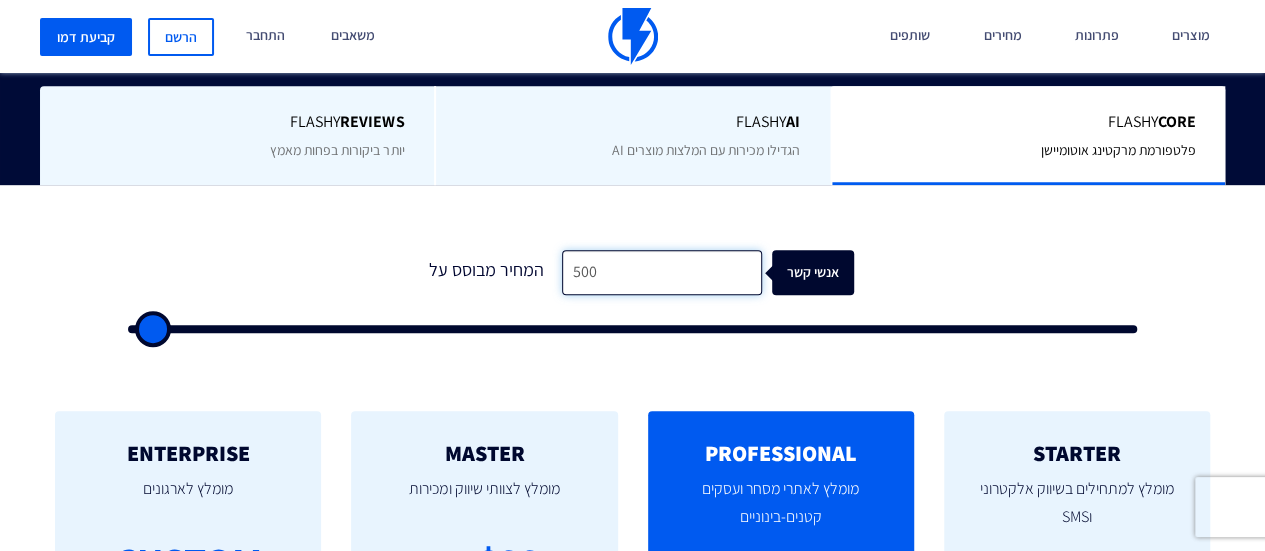 click on "500" at bounding box center (662, 272) 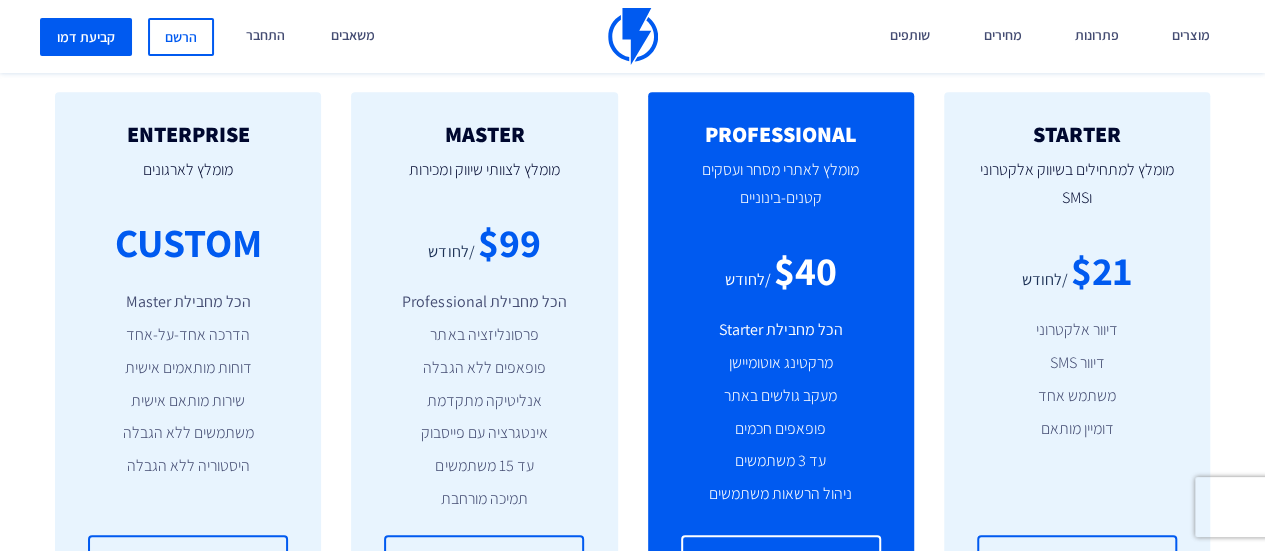 scroll, scrollTop: 800, scrollLeft: 0, axis: vertical 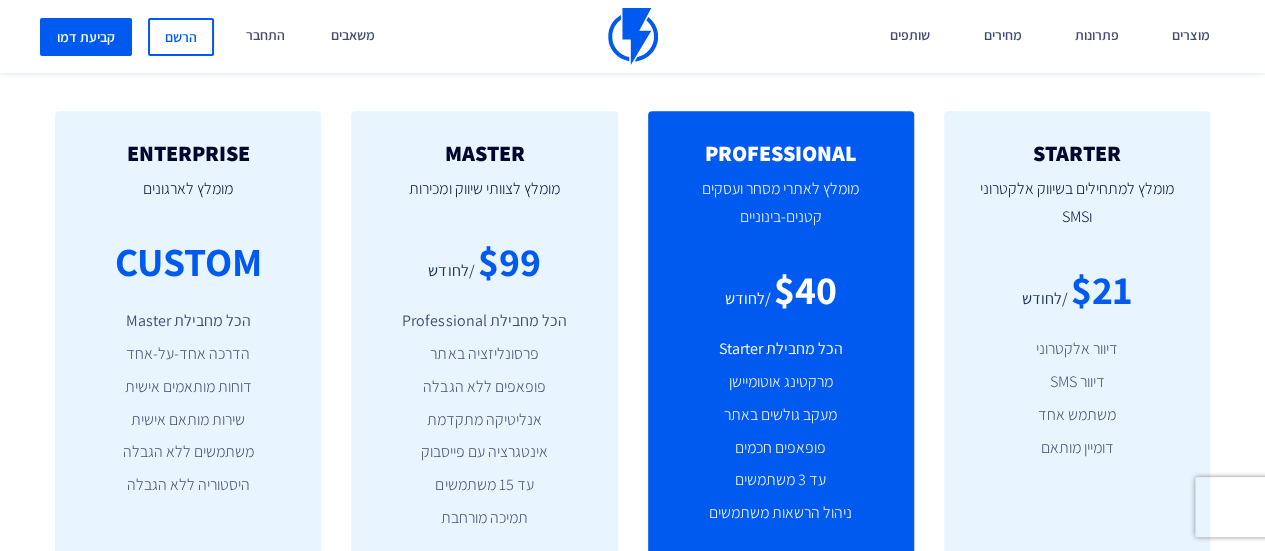 click on "$21" at bounding box center (1101, 289) 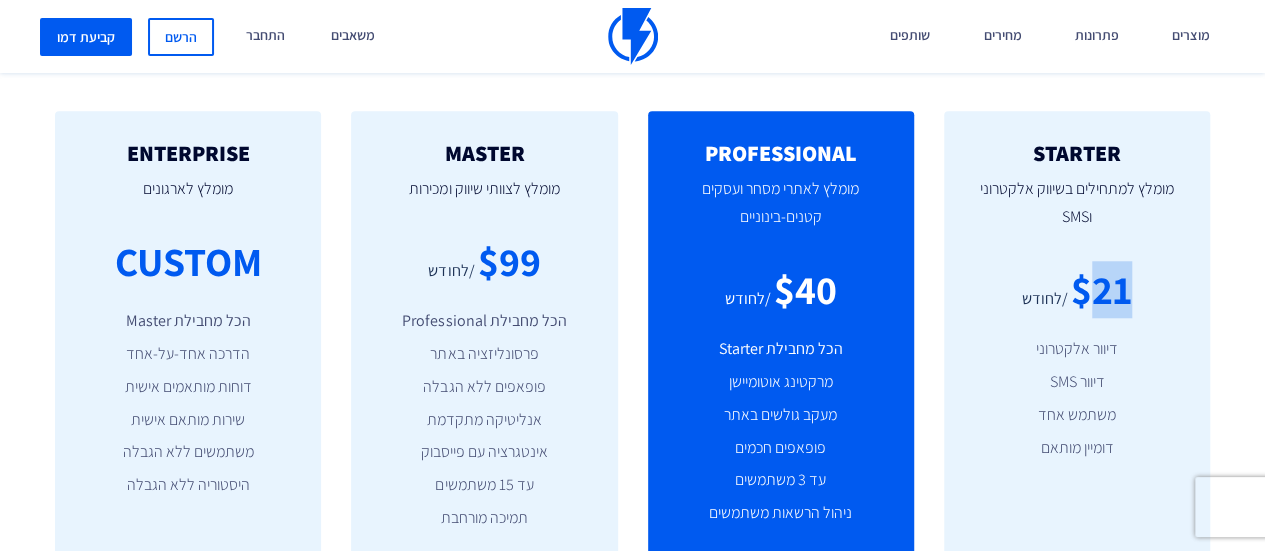 click on "$21" at bounding box center [1101, 289] 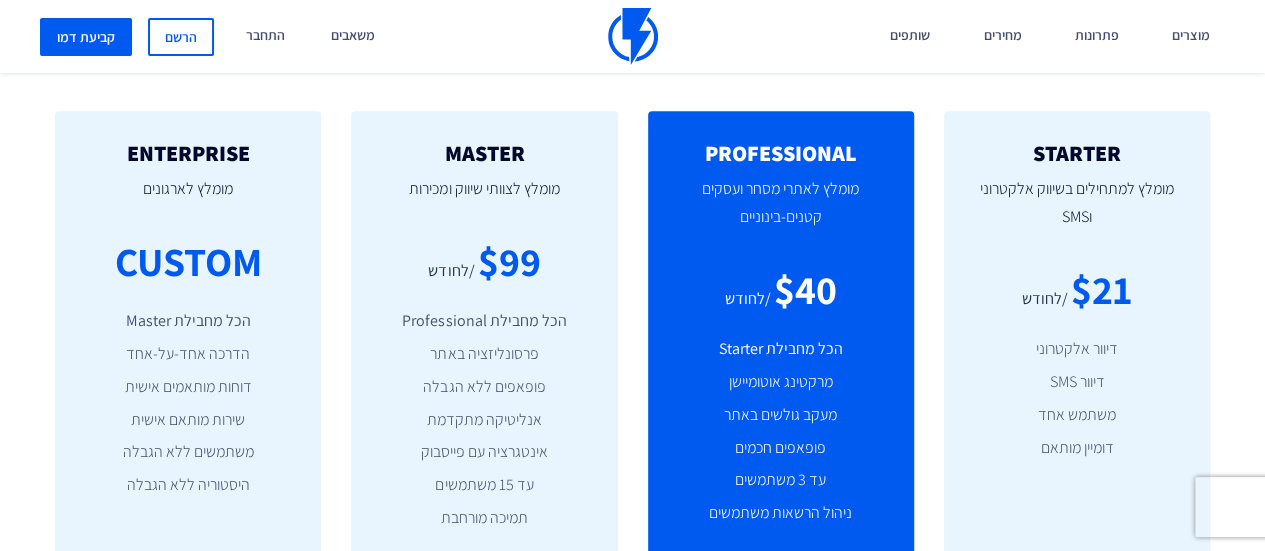 click on "$40" at bounding box center (805, 289) 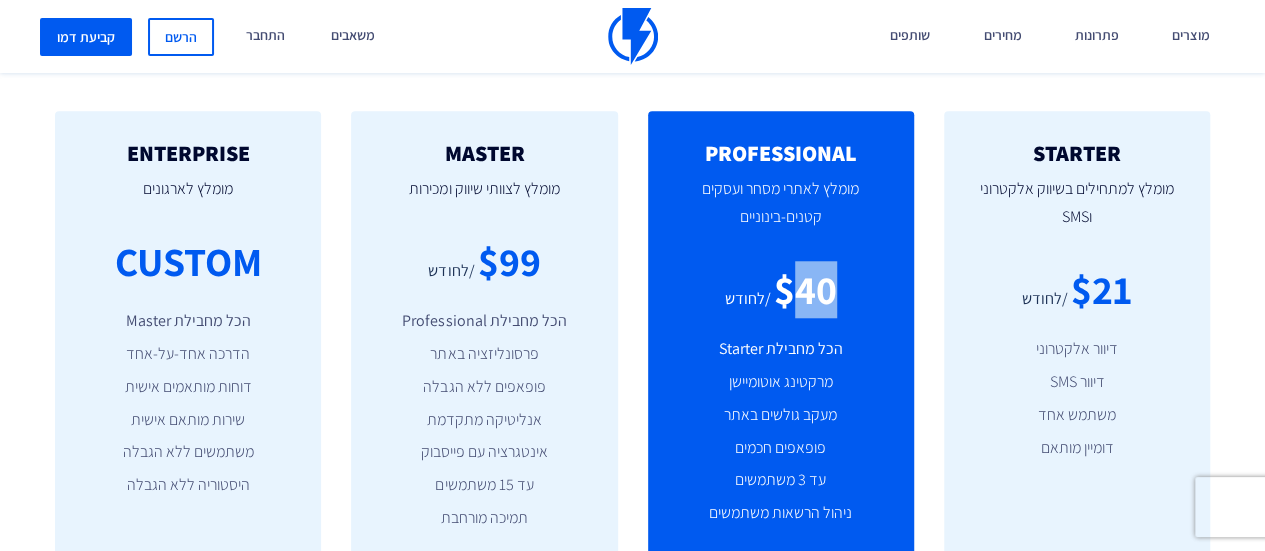 click on "$40" at bounding box center (805, 289) 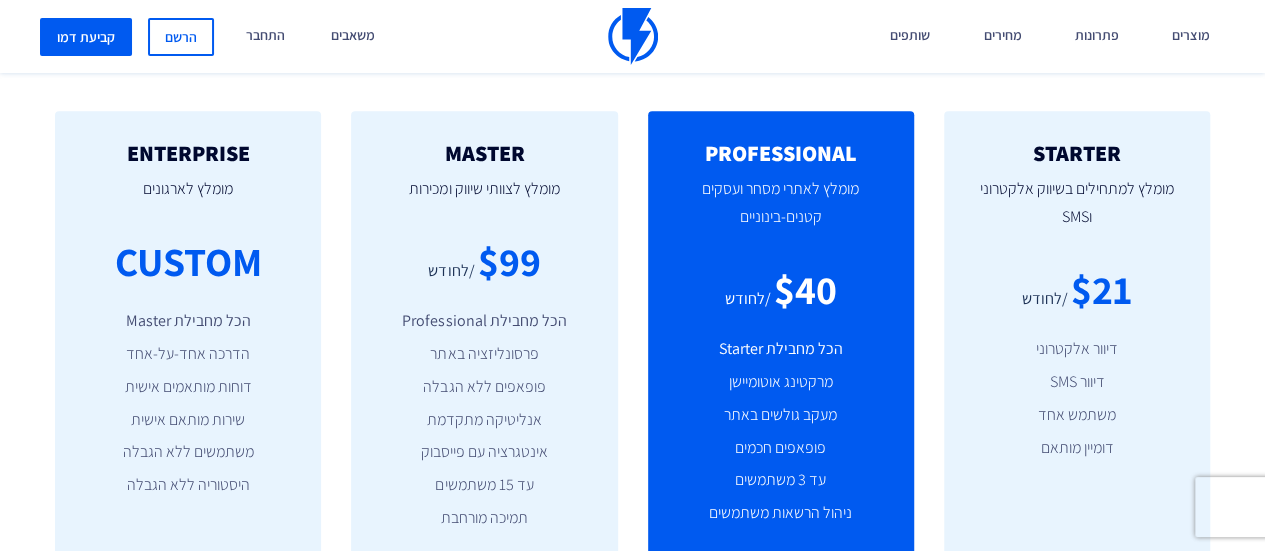 click on "$99" at bounding box center [508, 261] 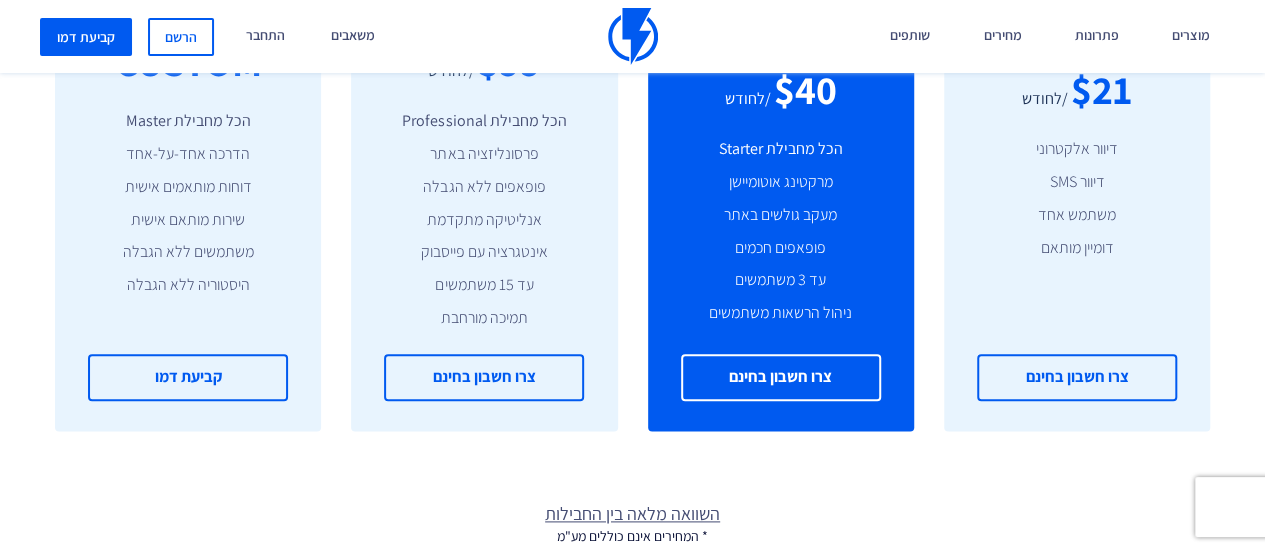 click on "ניהול הרשאות משתמשים" at bounding box center (781, 313) 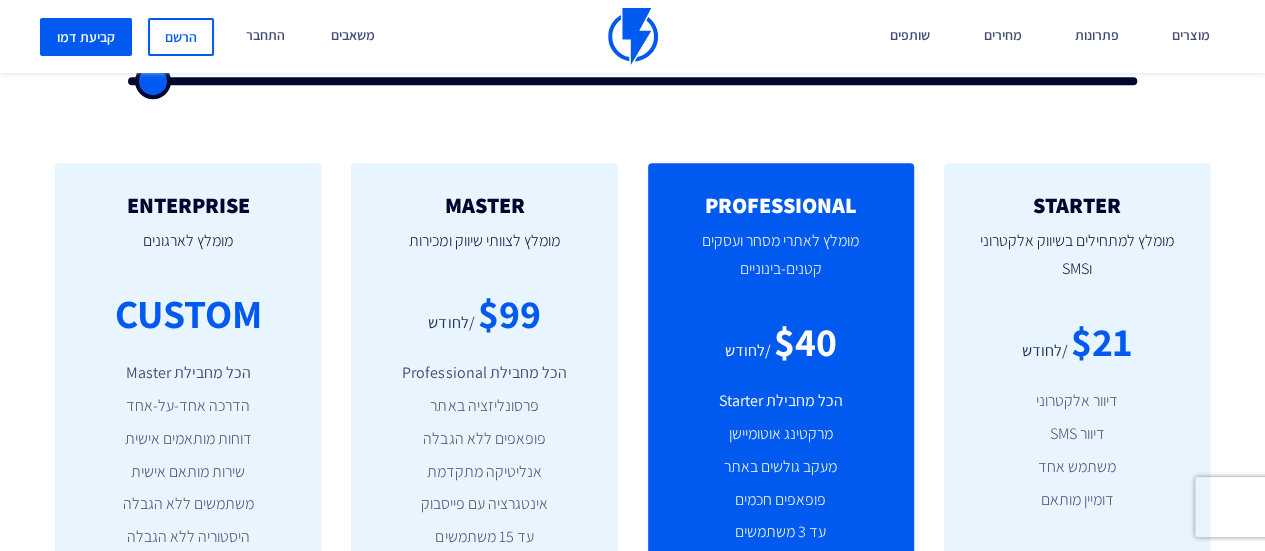 scroll, scrollTop: 600, scrollLeft: 0, axis: vertical 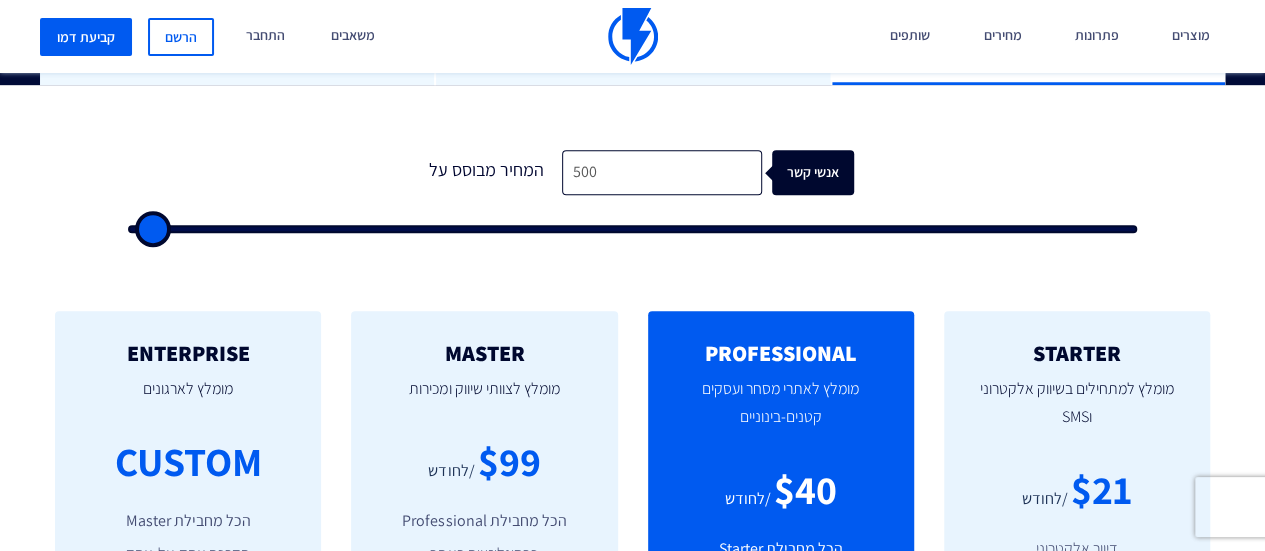 type on "4,000" 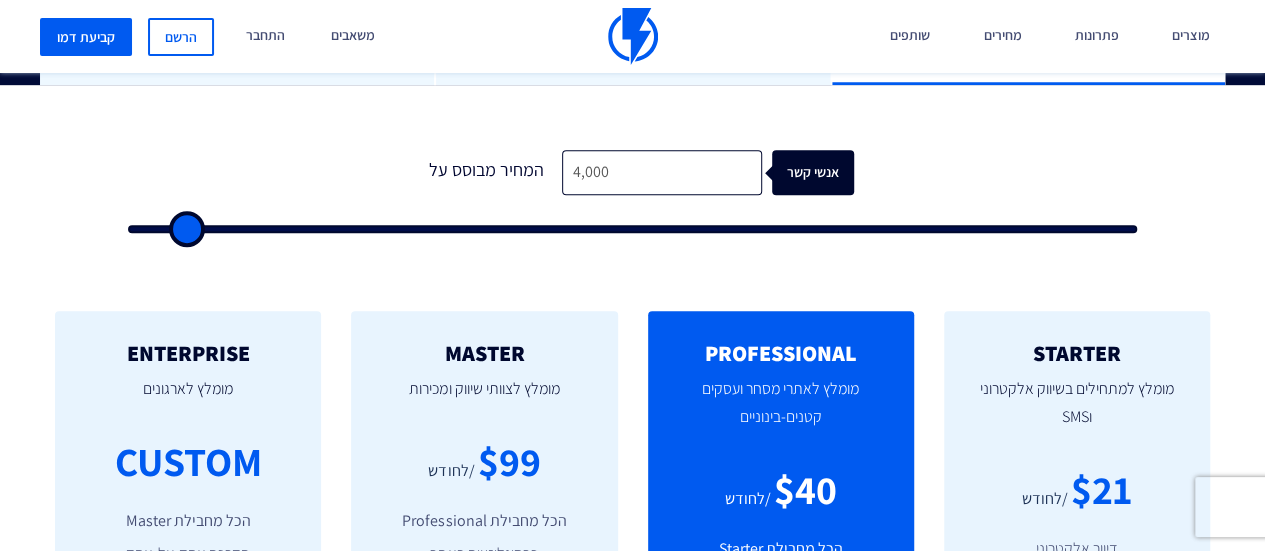 type on "8,000" 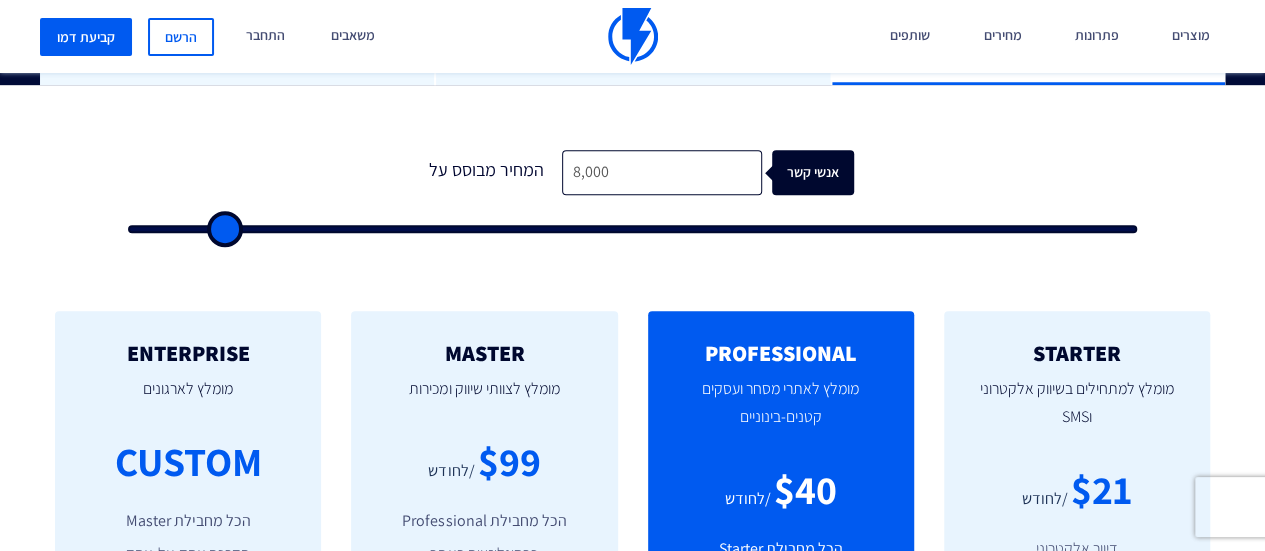 type on "12,500" 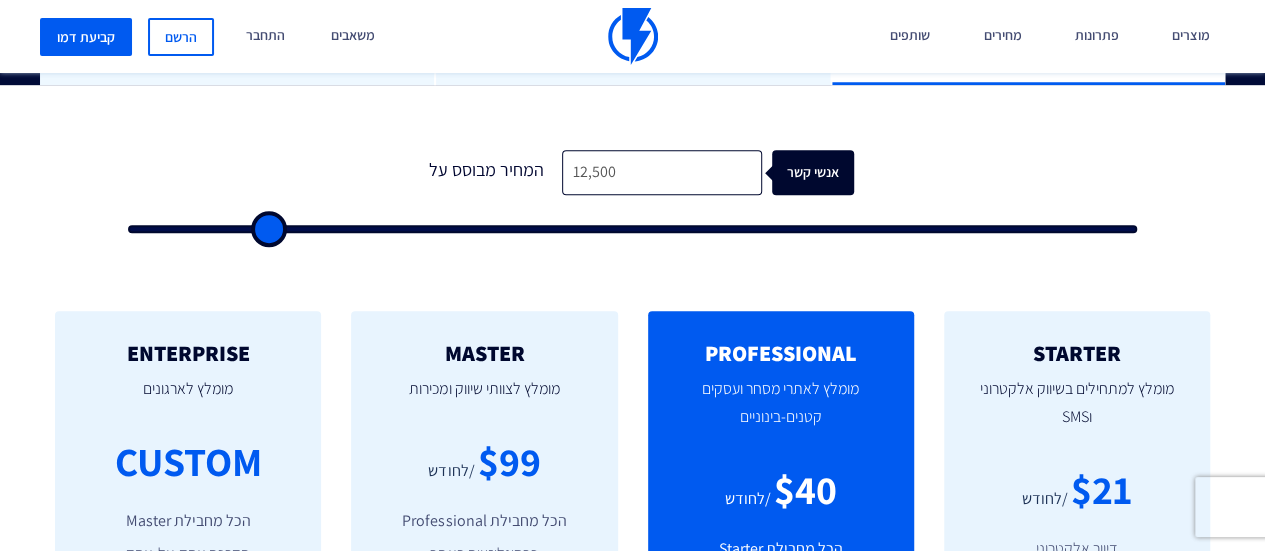 type on "15,000" 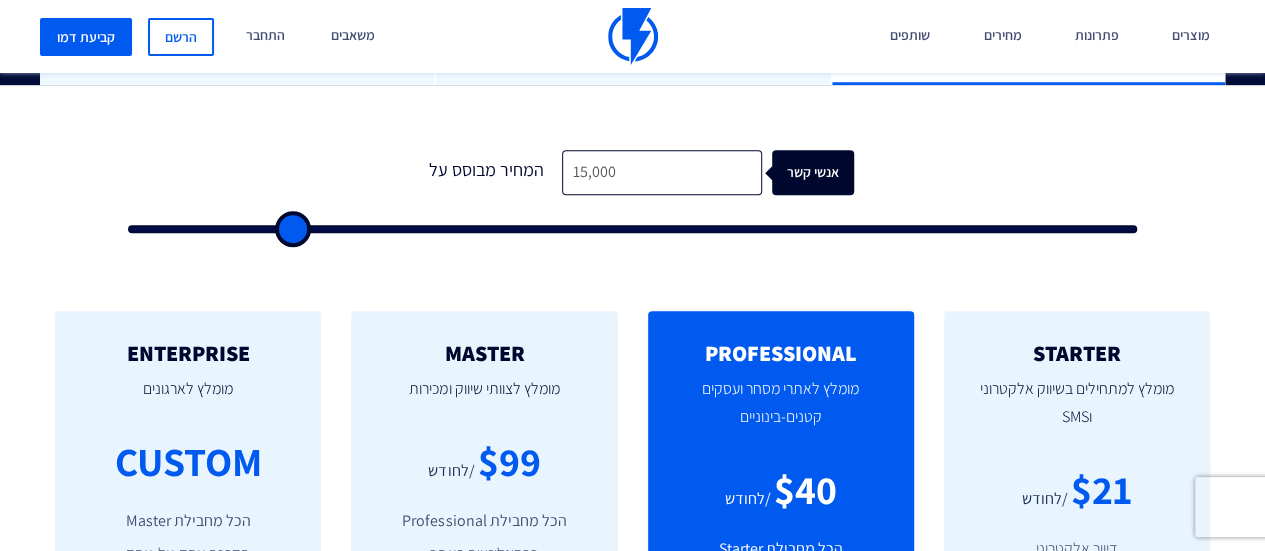 type on "17,000" 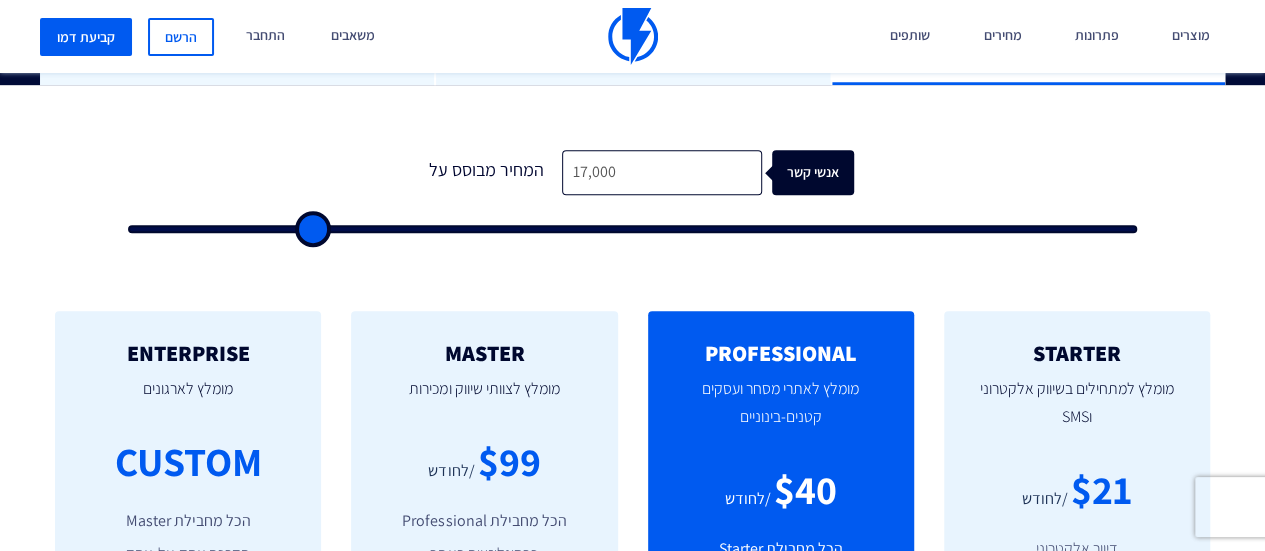 type on "18,000" 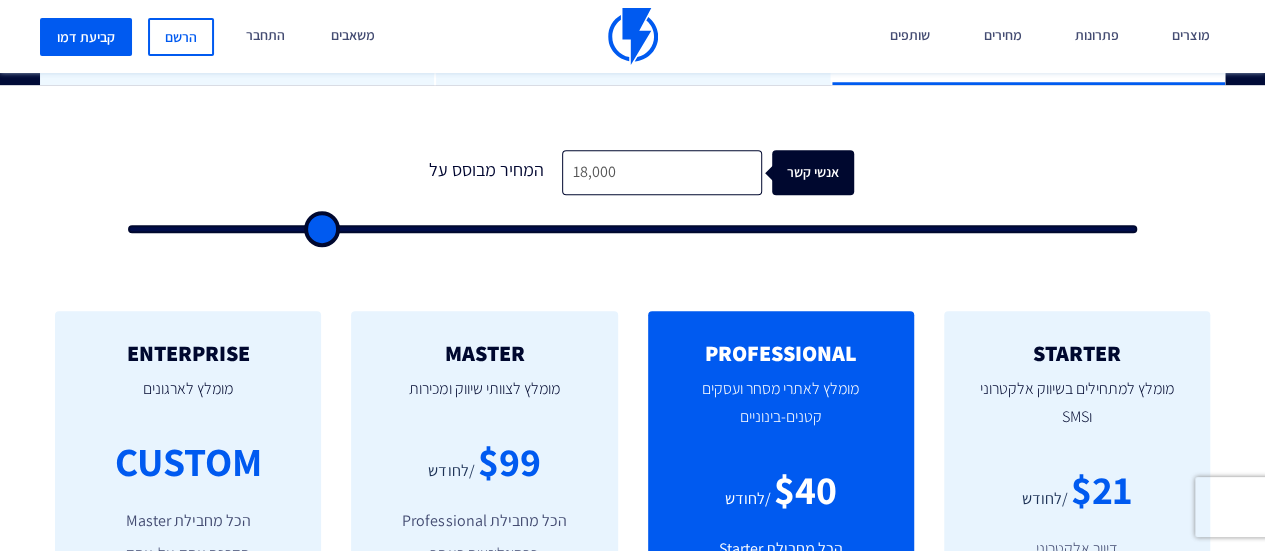 type on "19,000" 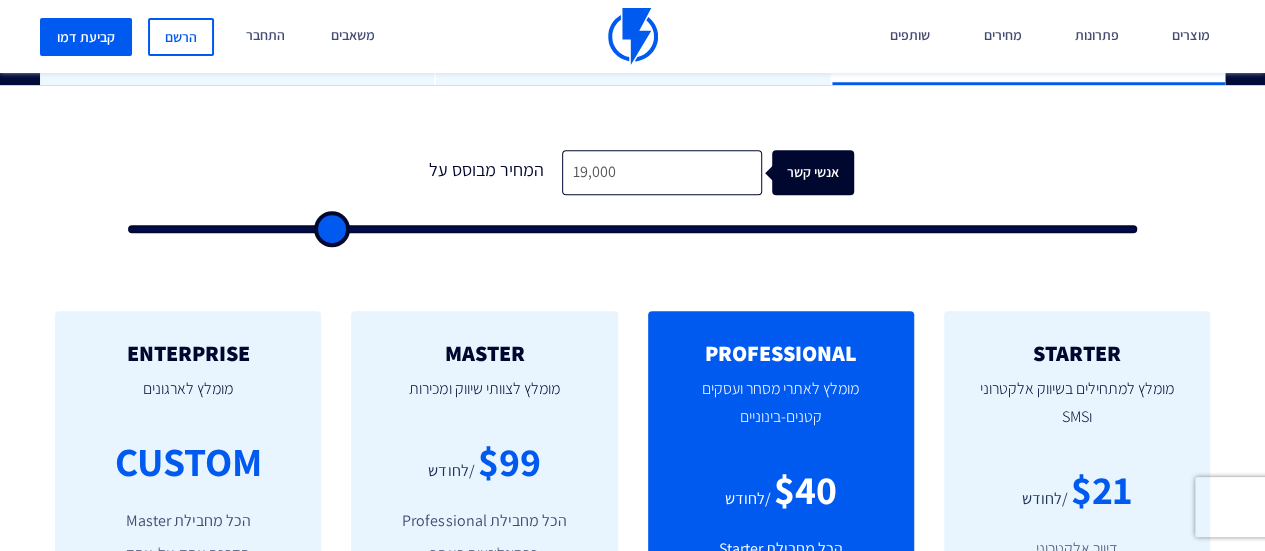 type on "21,000" 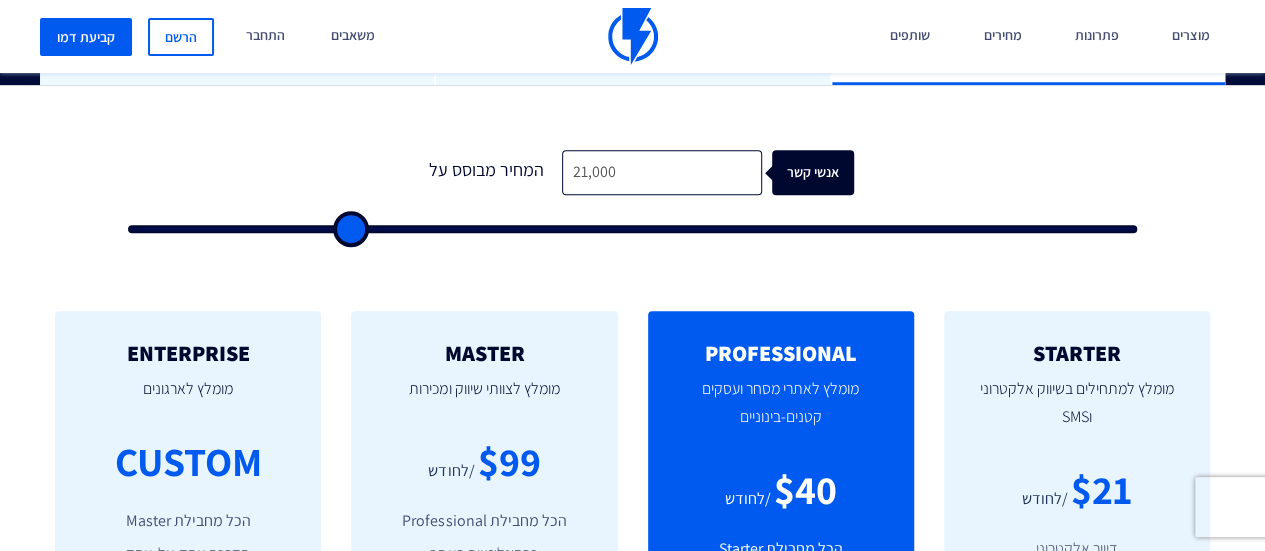 type on "24,500" 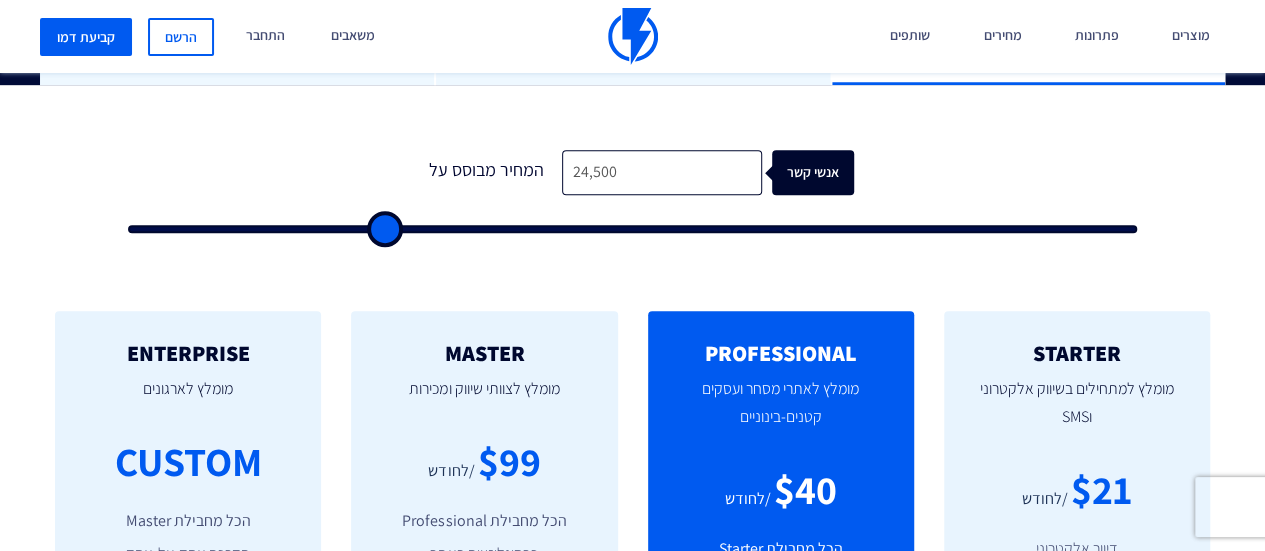 type on "28,000" 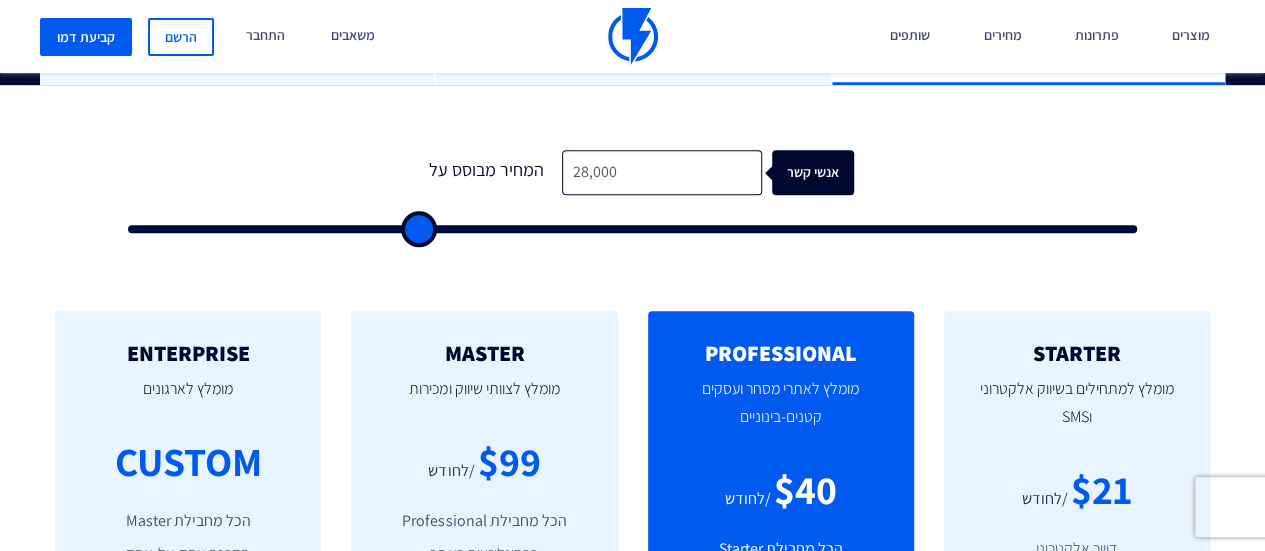 type on "32,000" 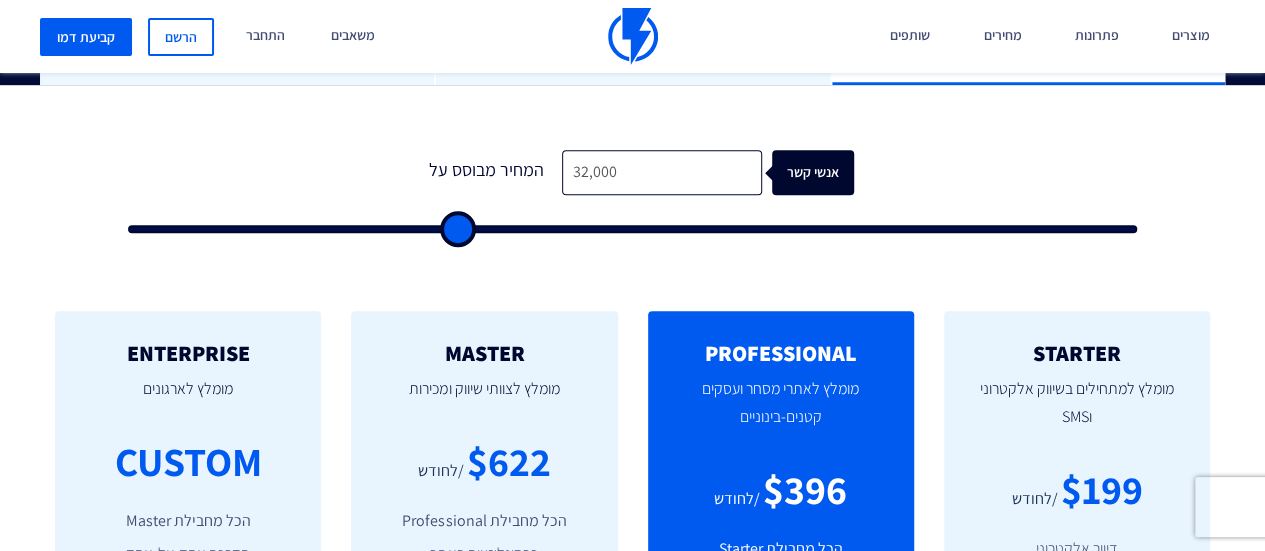 type on "36,000" 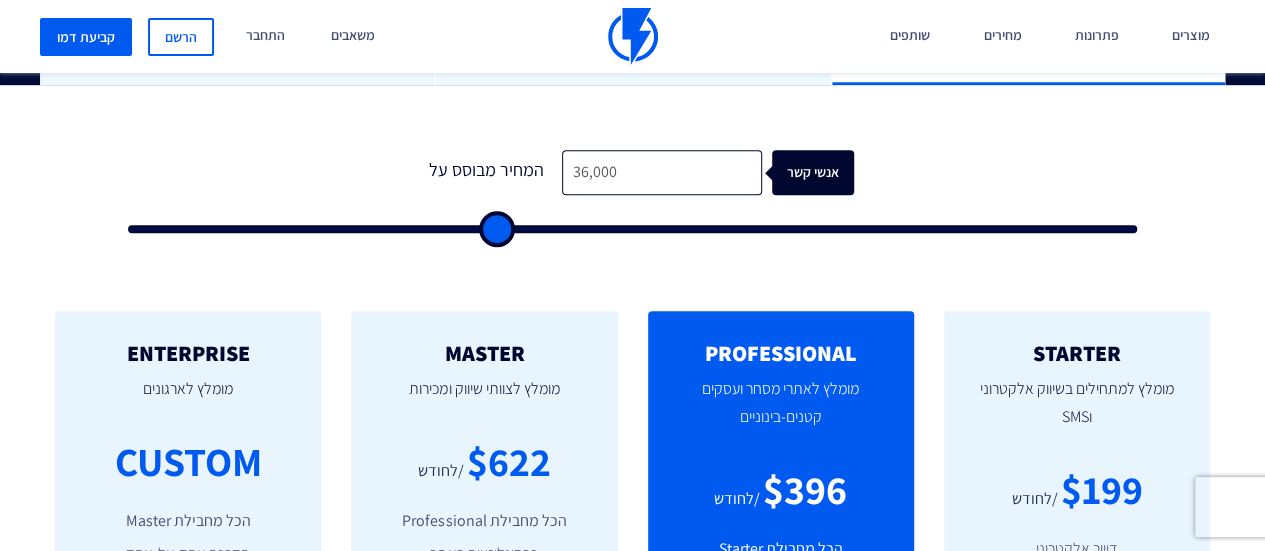 type on "39,000" 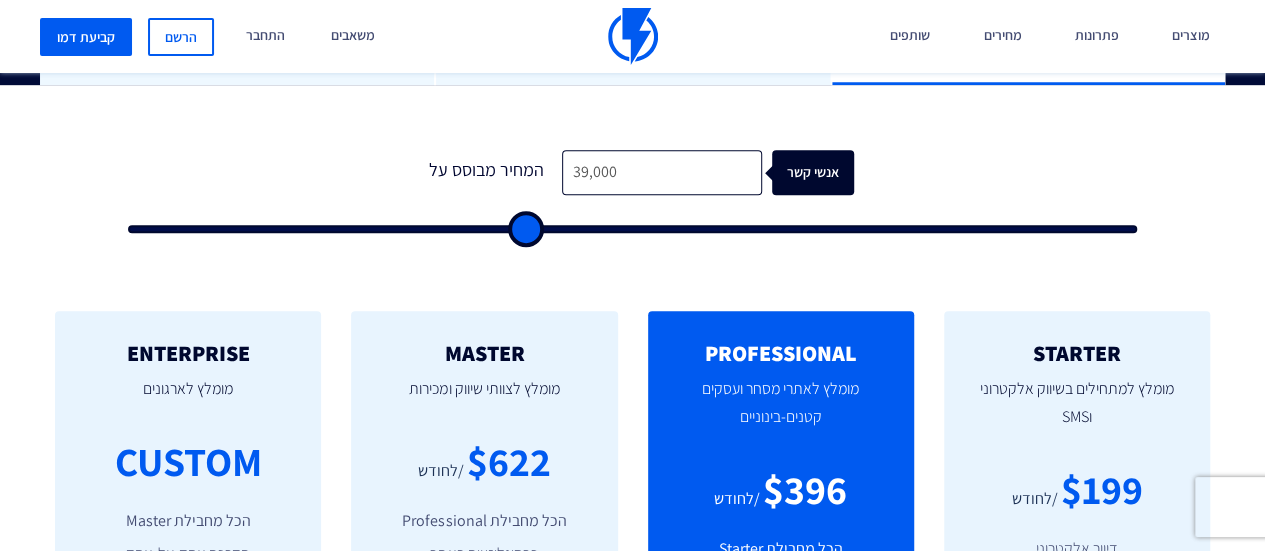 type on "42,000" 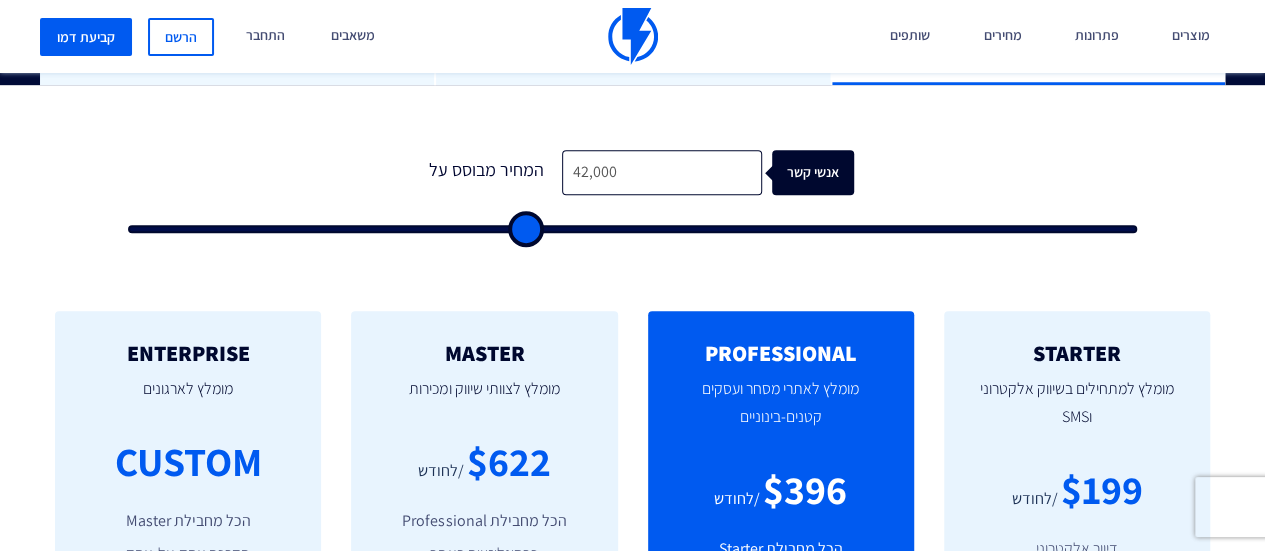 type on "42000" 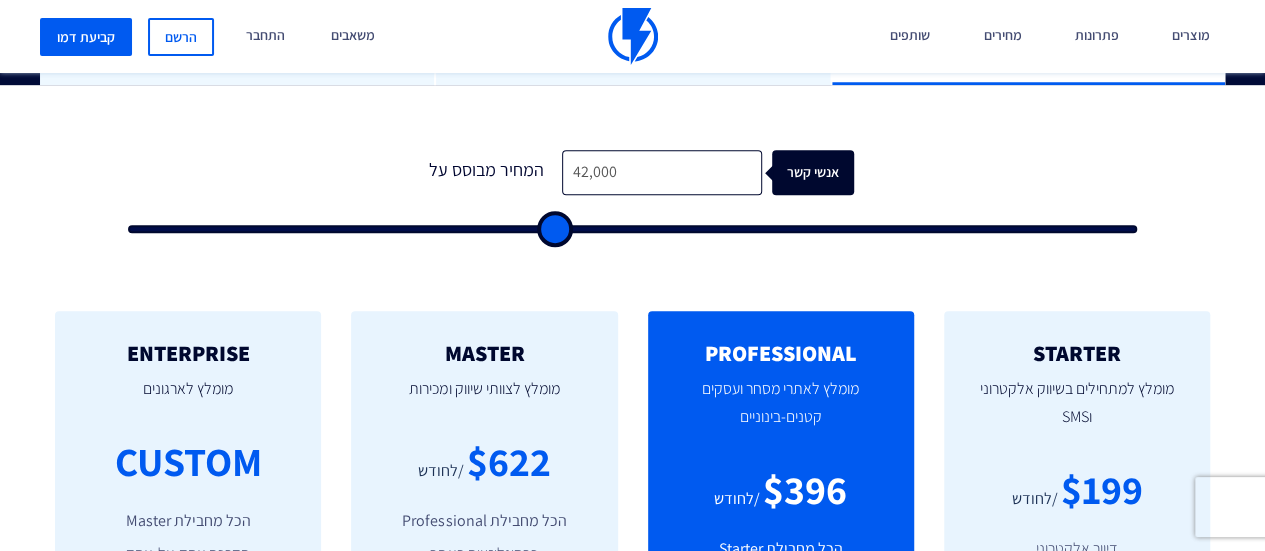 type on "44,000" 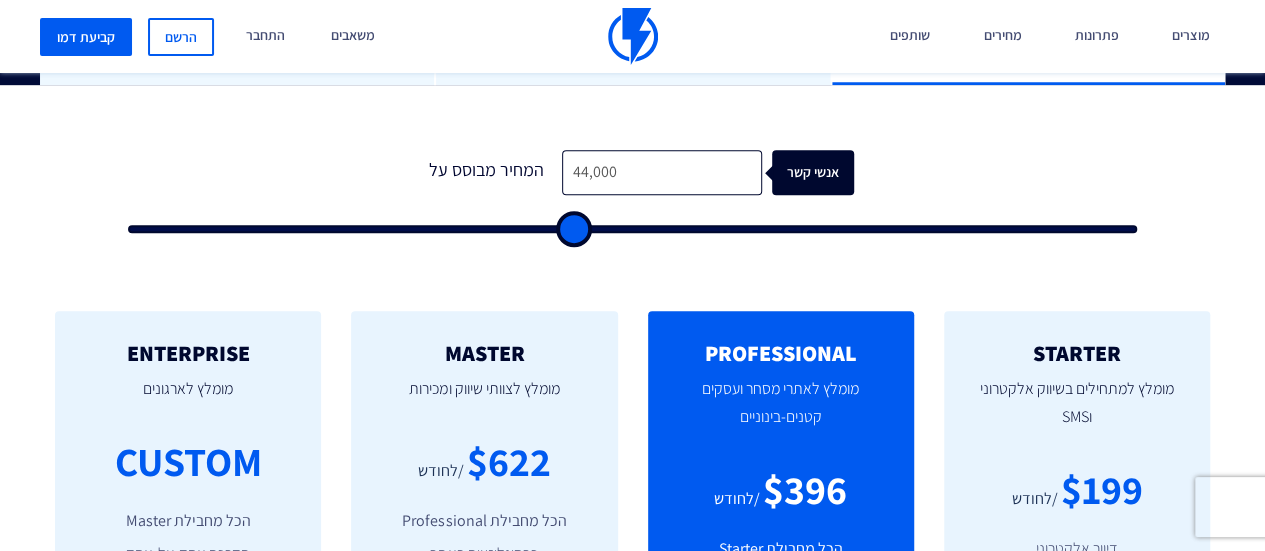 type on "45,000" 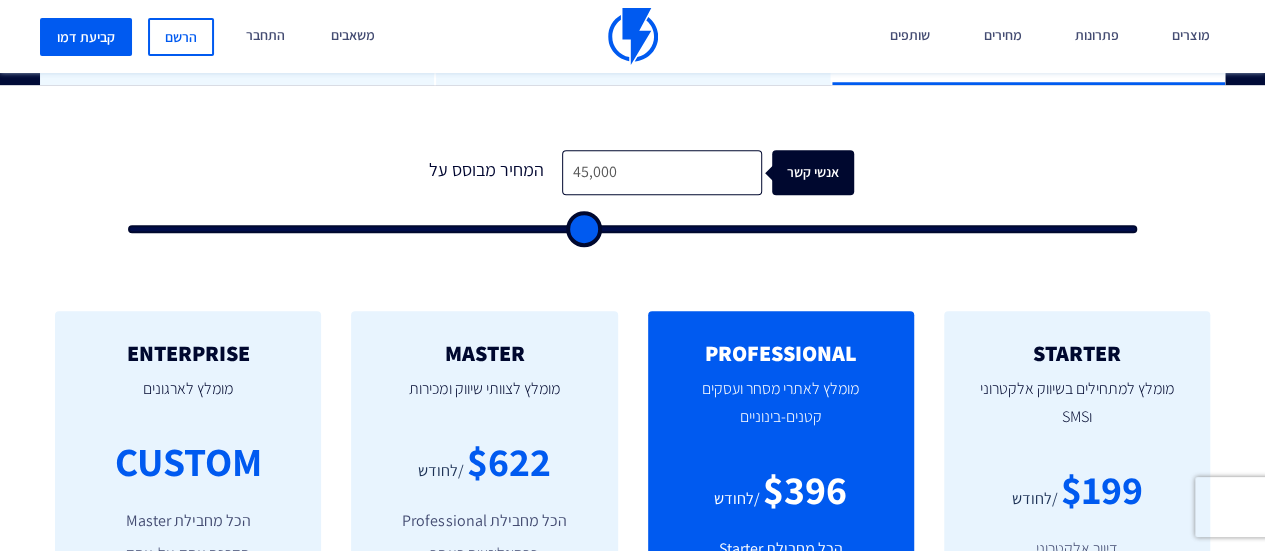 type on "46,000" 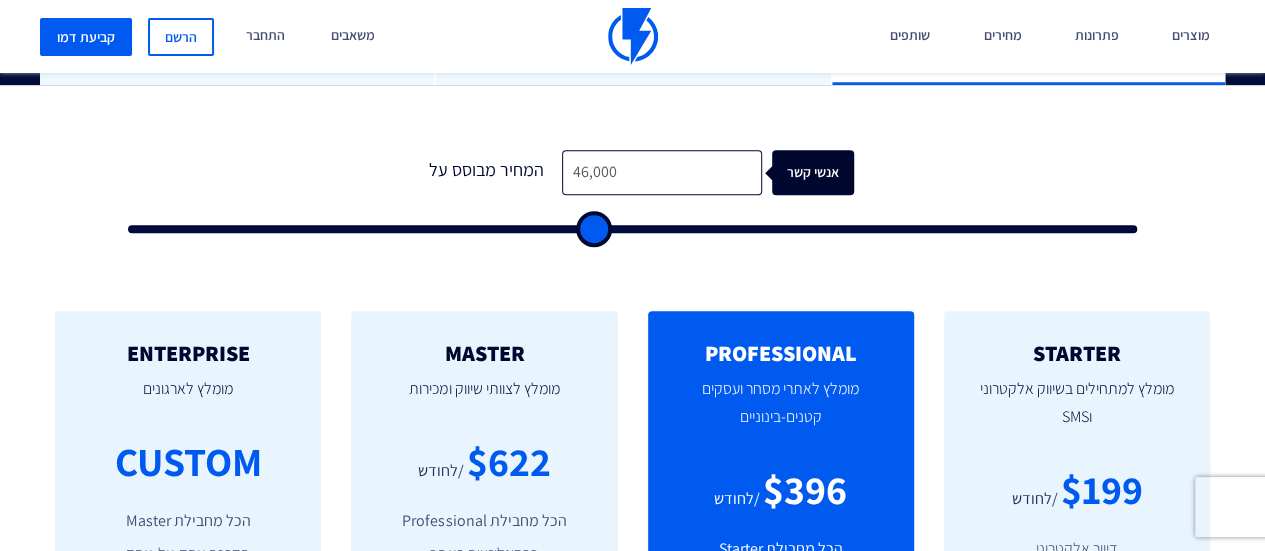 type on "47,500" 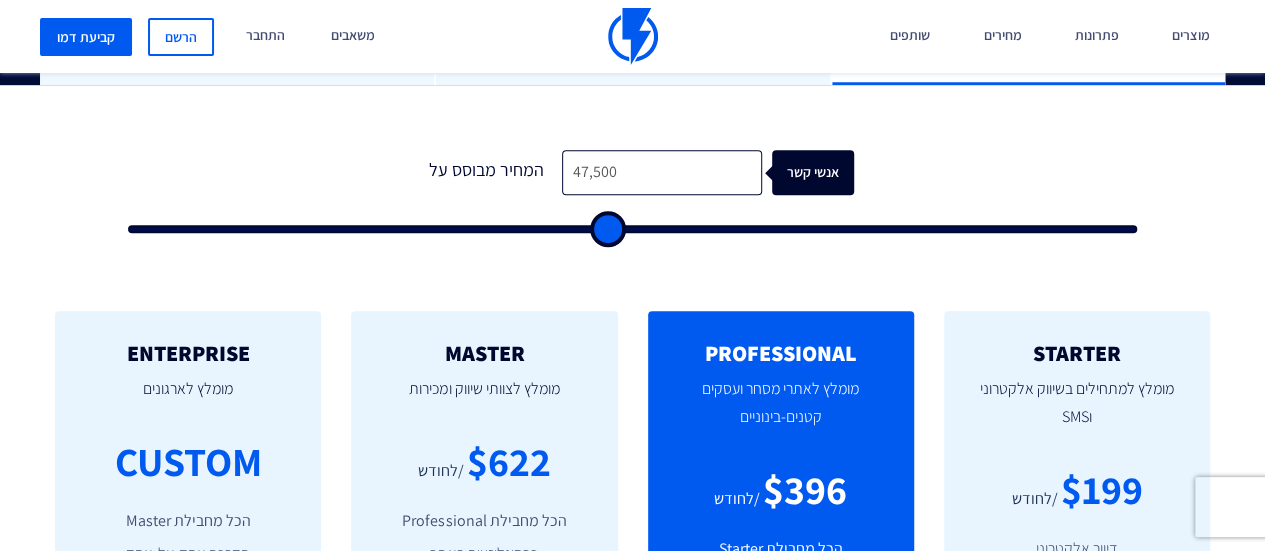 type on "49,000" 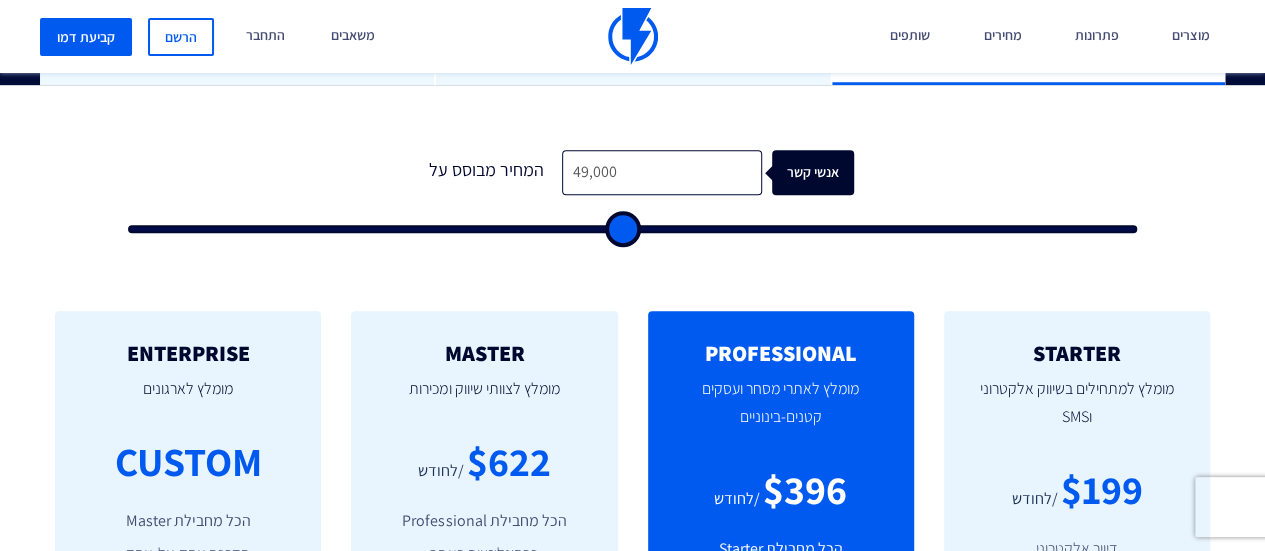 type on "51,500" 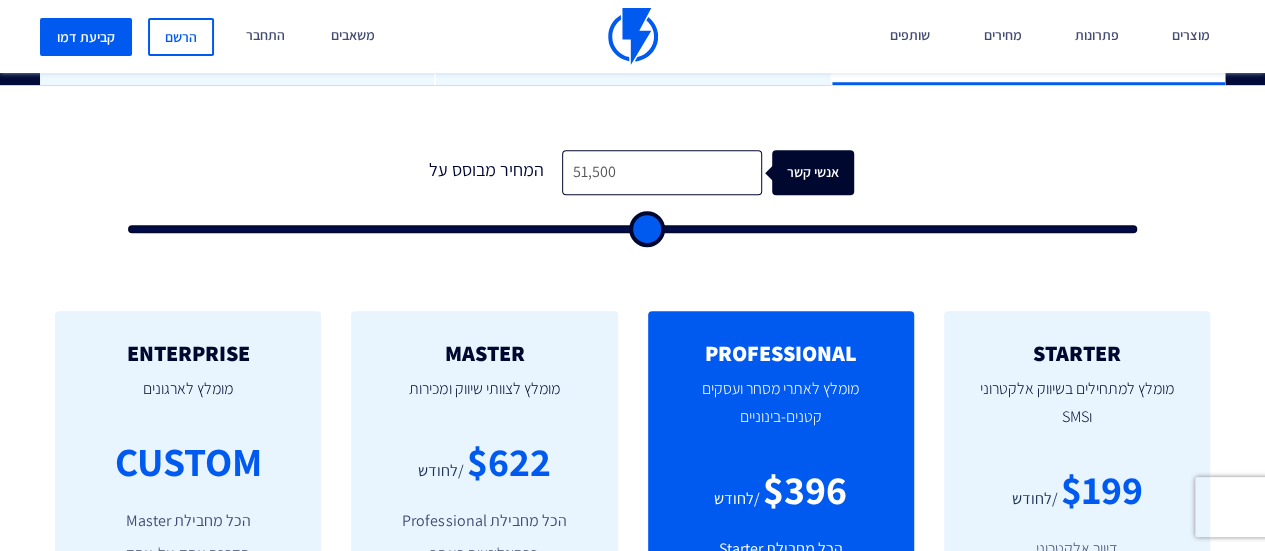 type on "54,000" 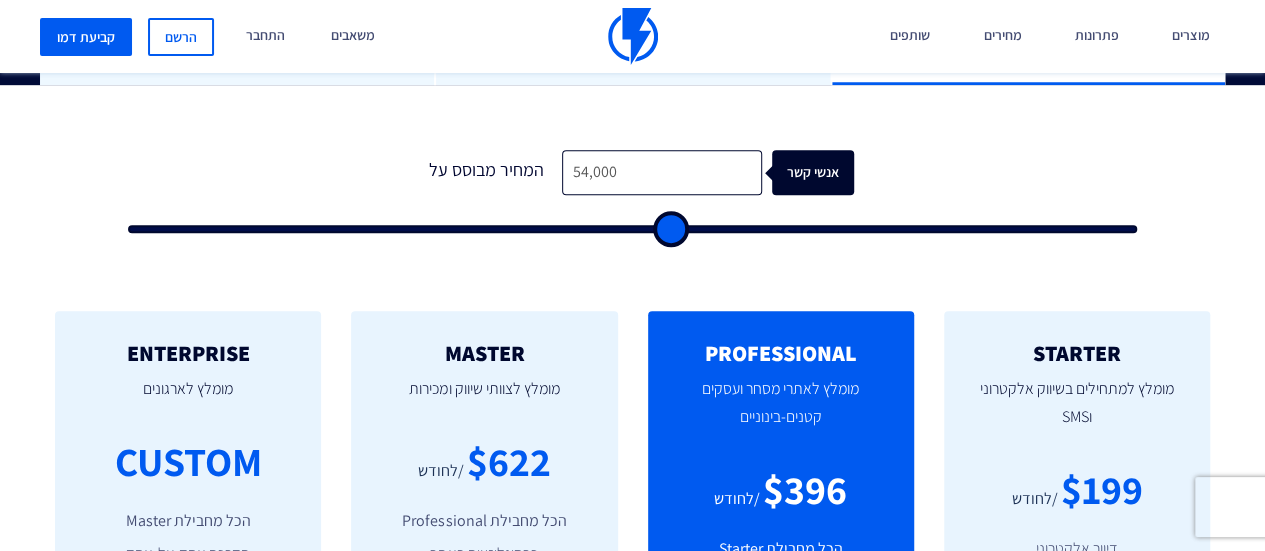 type on "57,000" 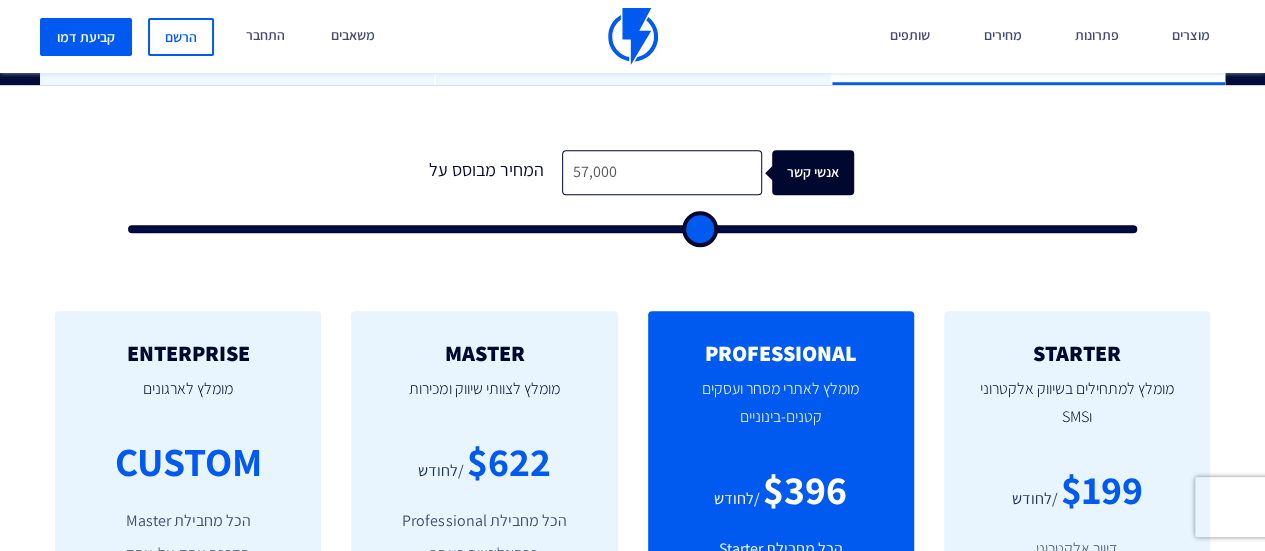 type on "60,000" 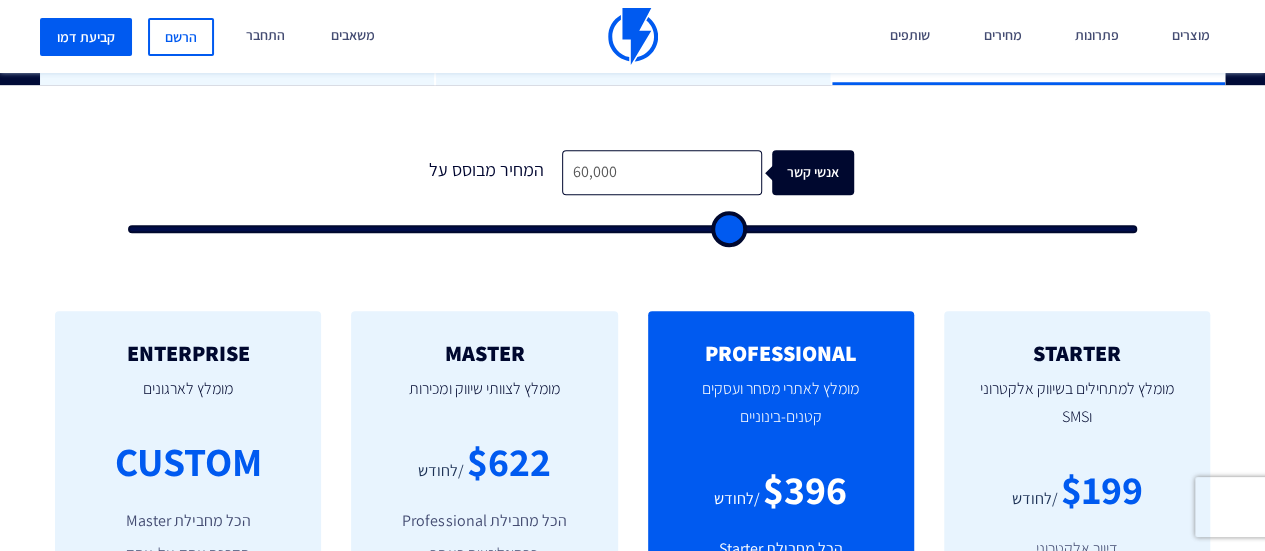 type on "63,500" 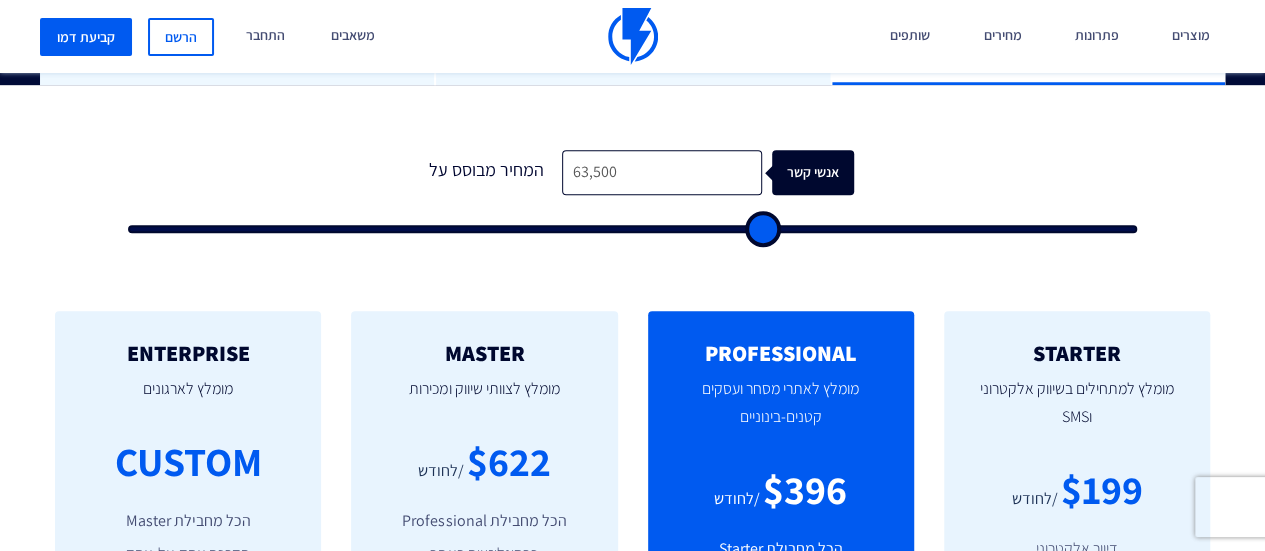 type on "66,500" 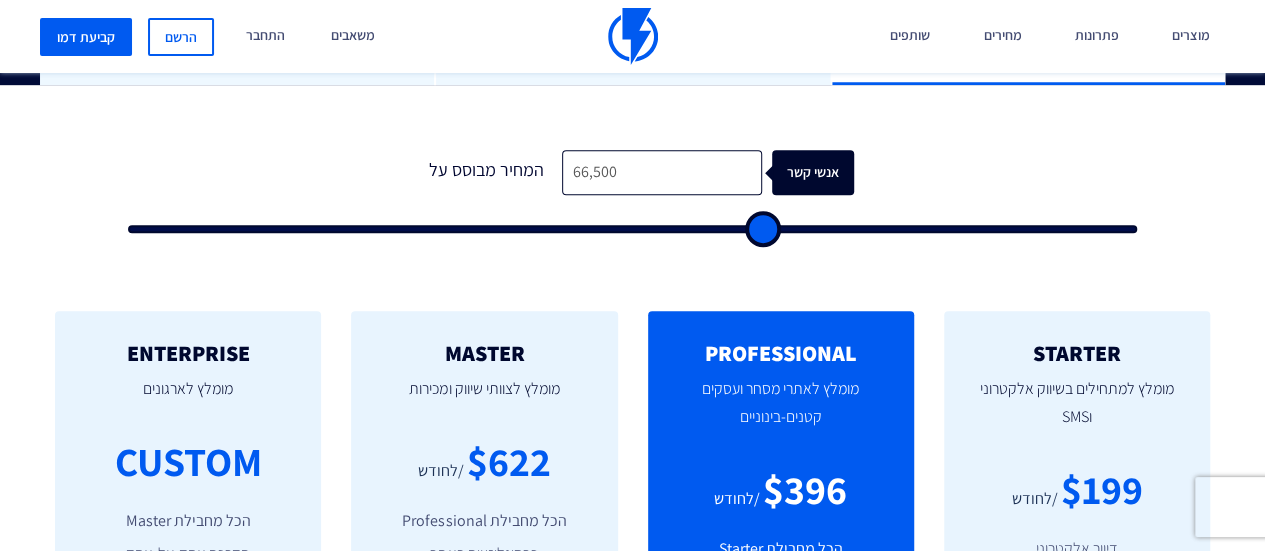 type on "66500" 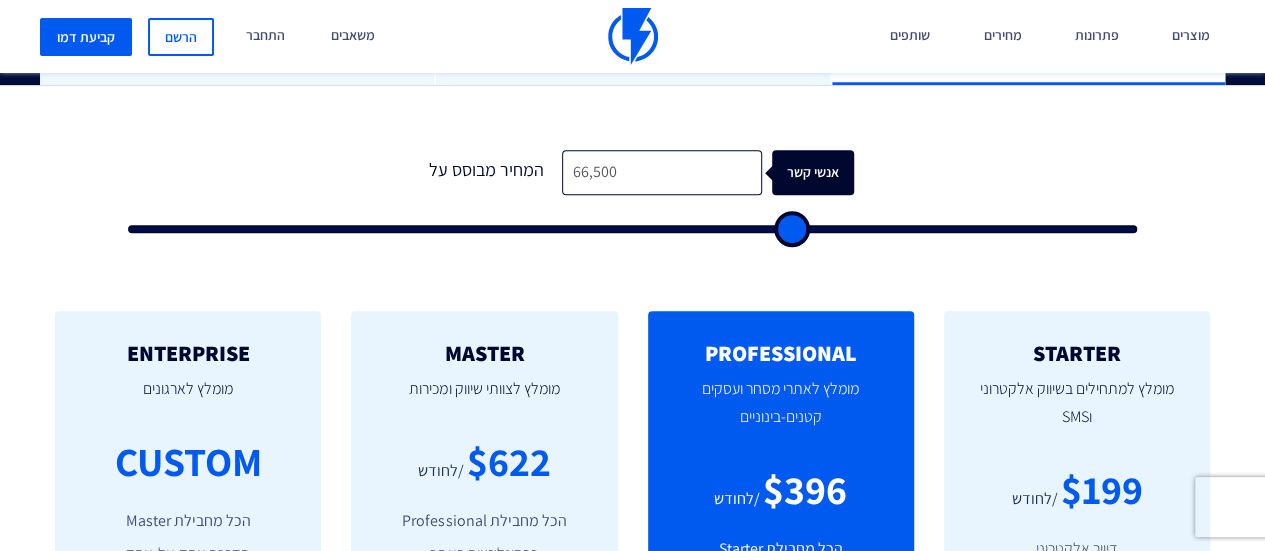 type on "68,500" 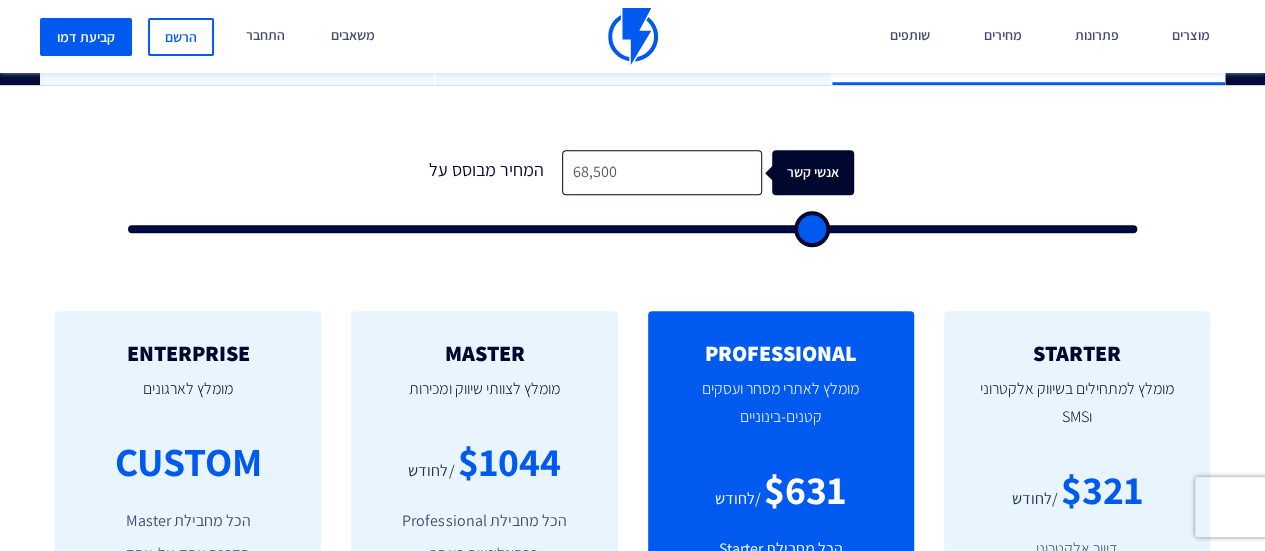 type on "70,000" 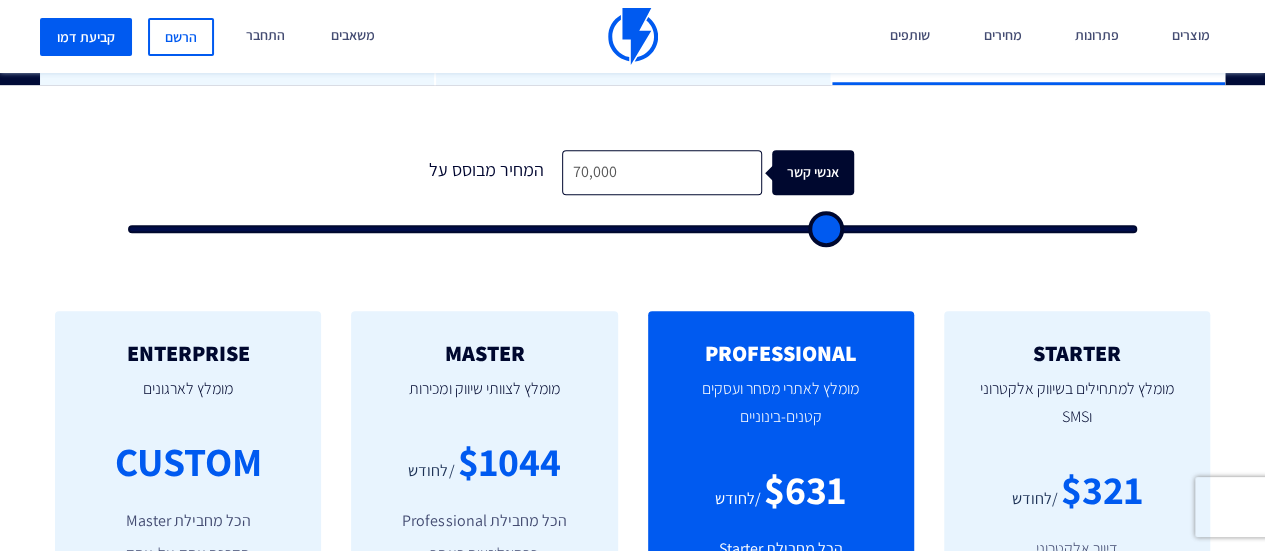 type on "72,000" 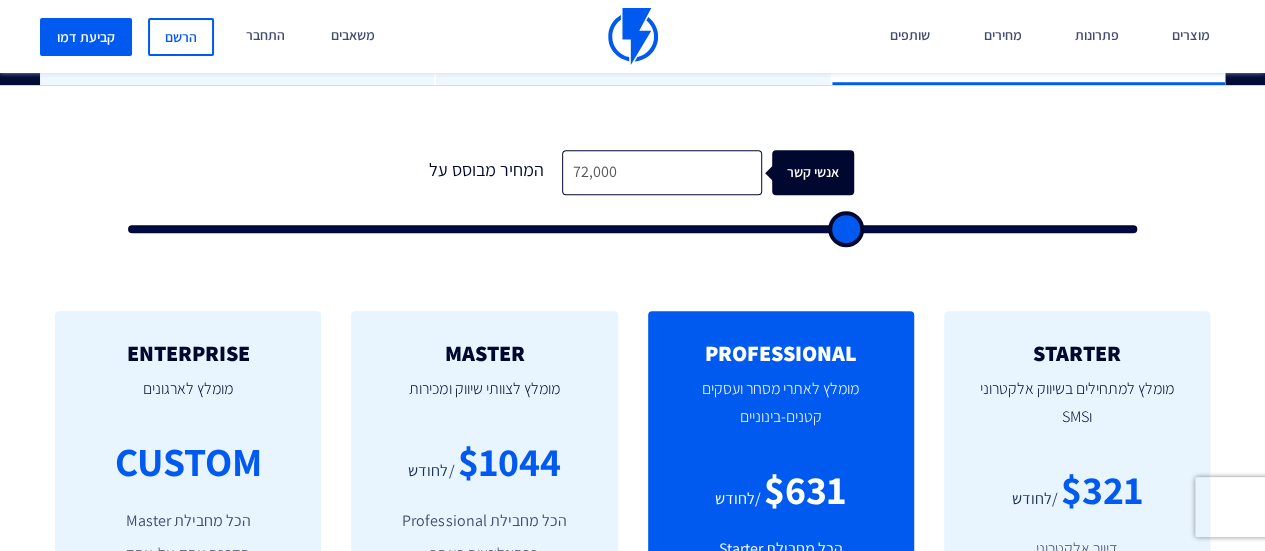 type on "74,500" 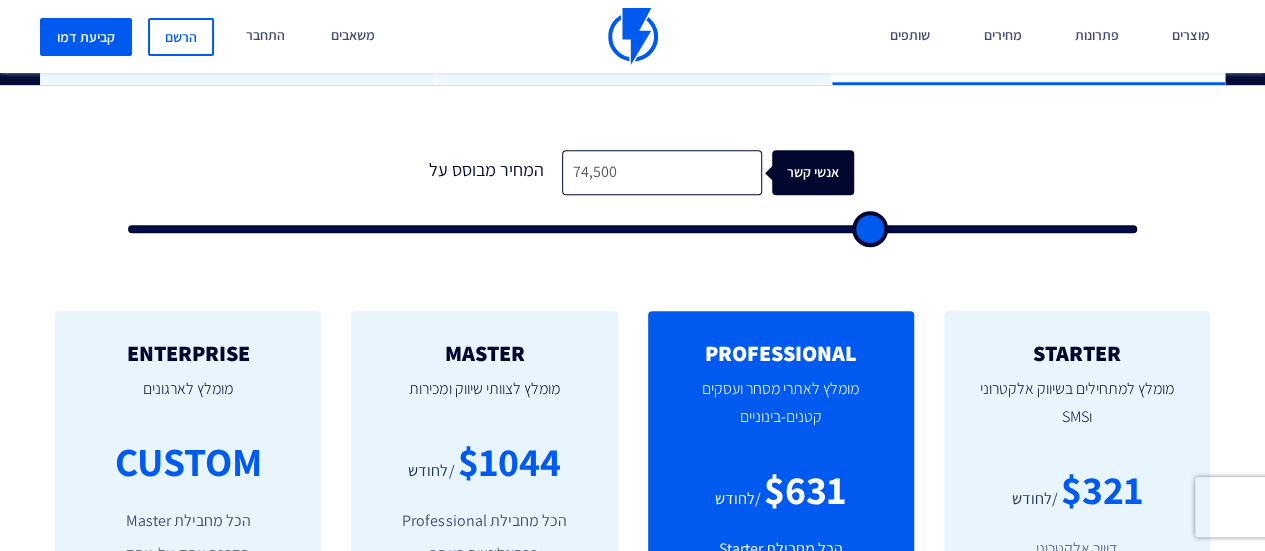type on "77,000" 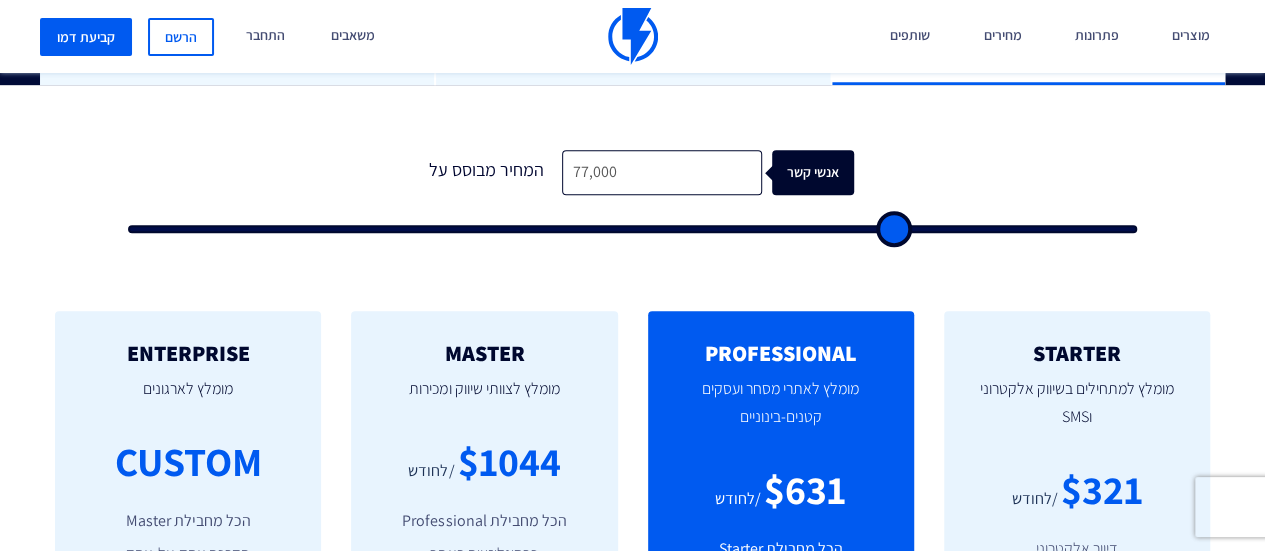 type on "78,500" 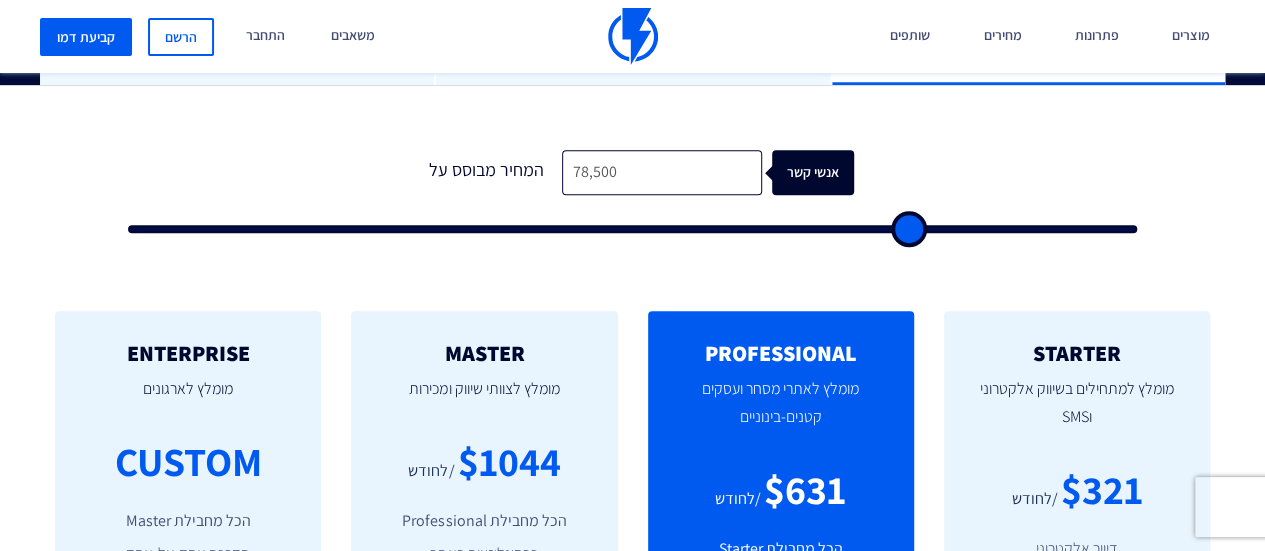 type on "81,500" 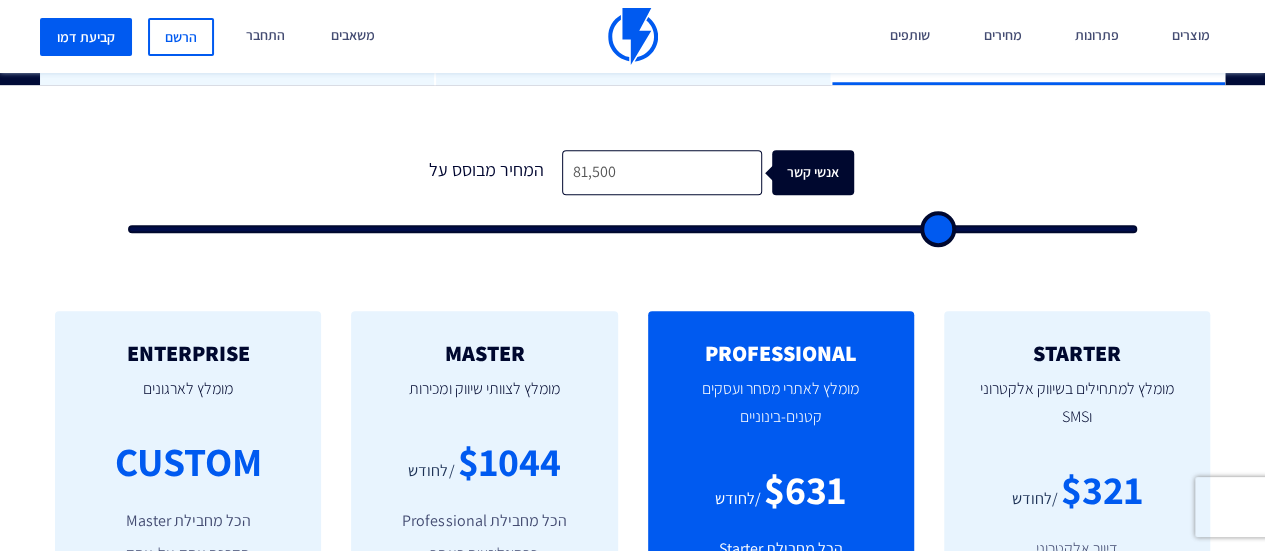 type on "84,000" 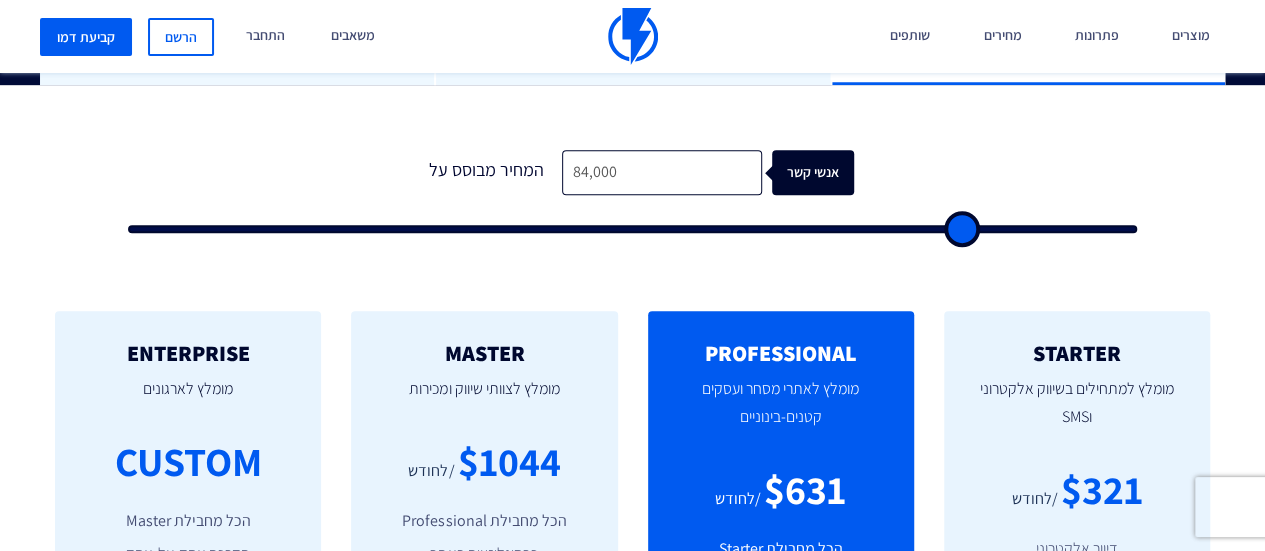 type on "87,000" 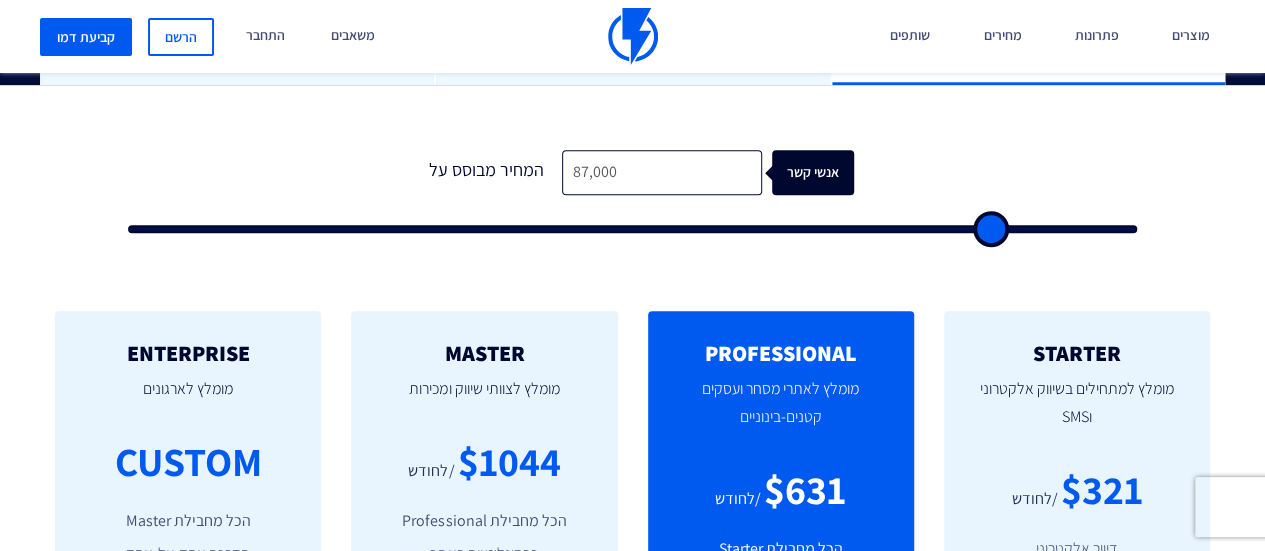 type on "90,000" 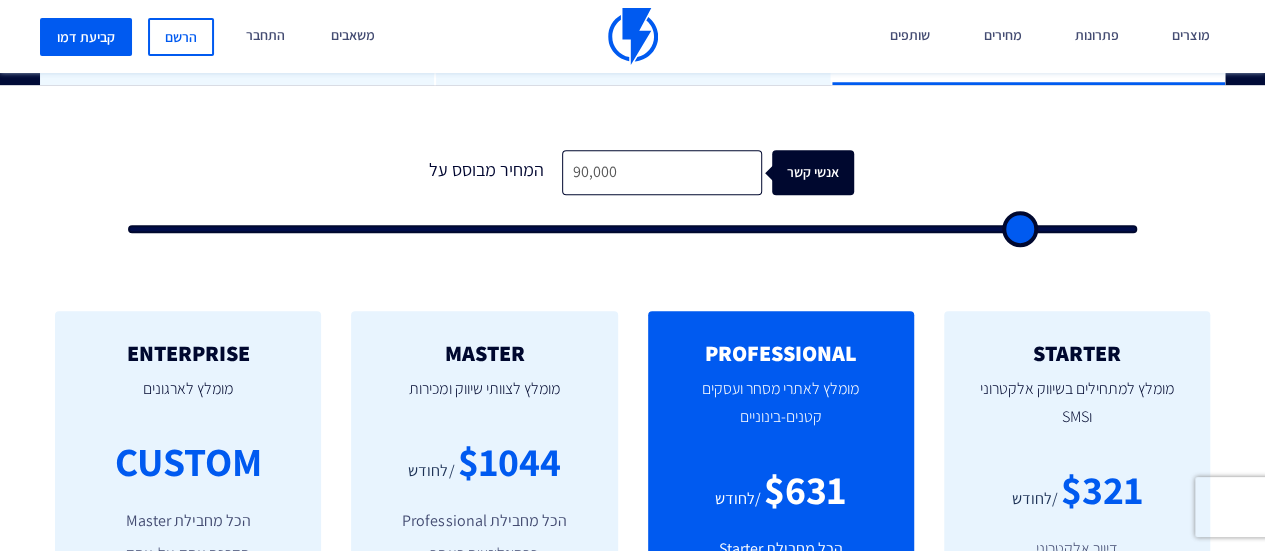 type on "94,000" 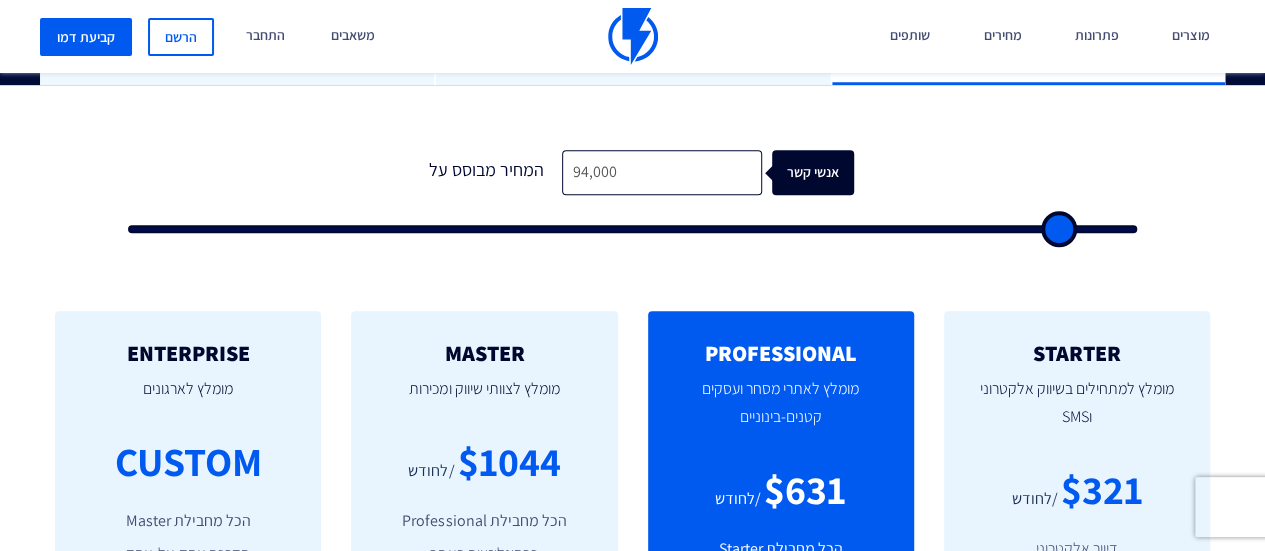 type on "96,500" 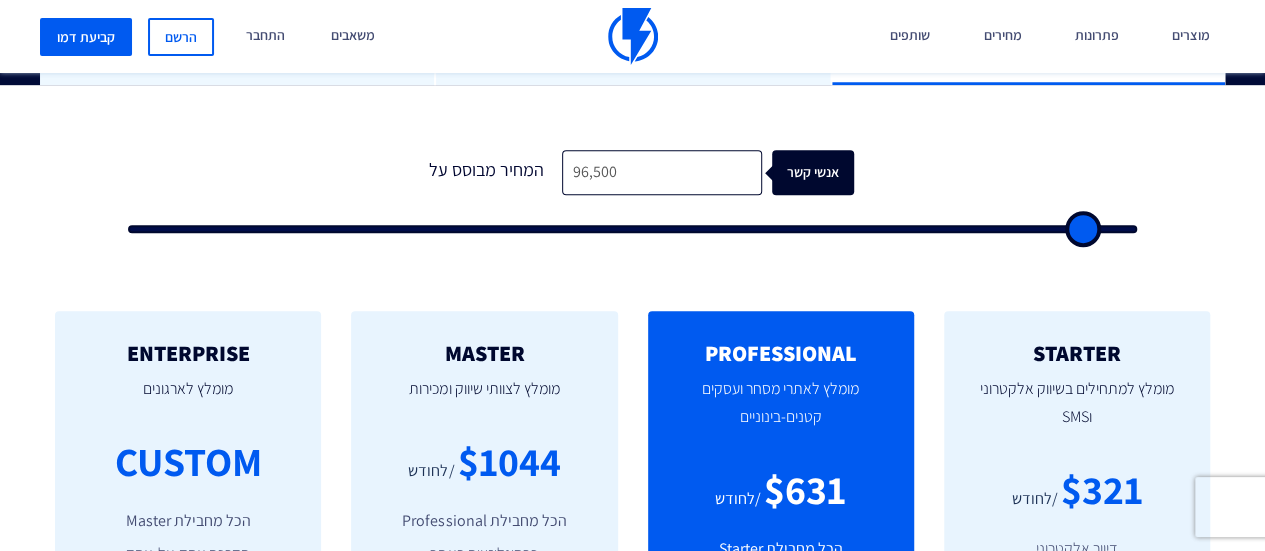 type on "99,000" 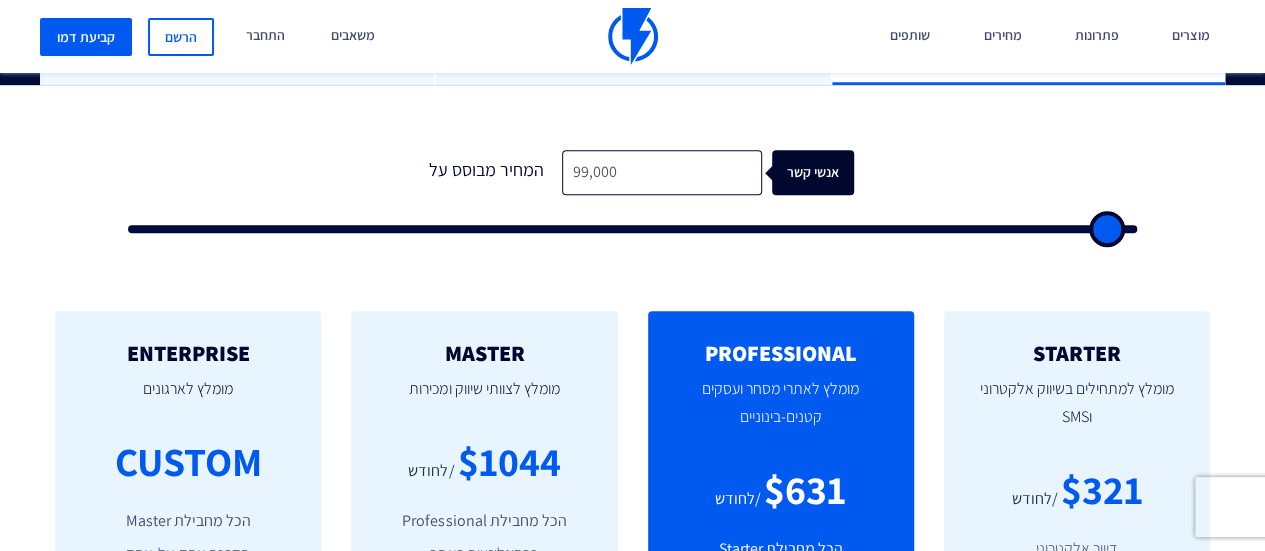 type on "100,000" 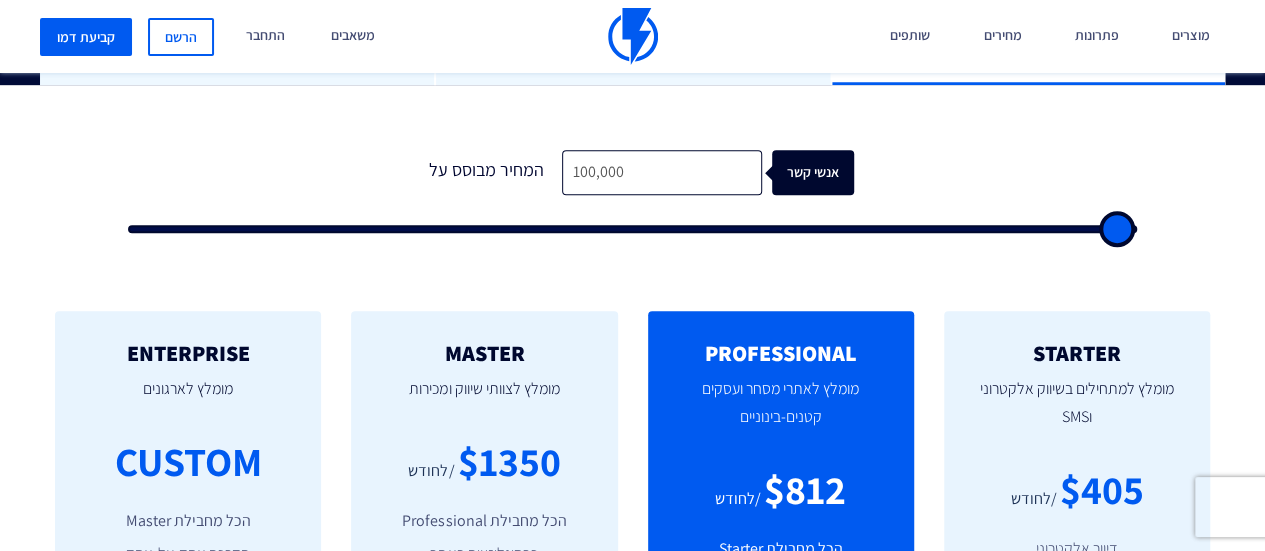type on "98,500" 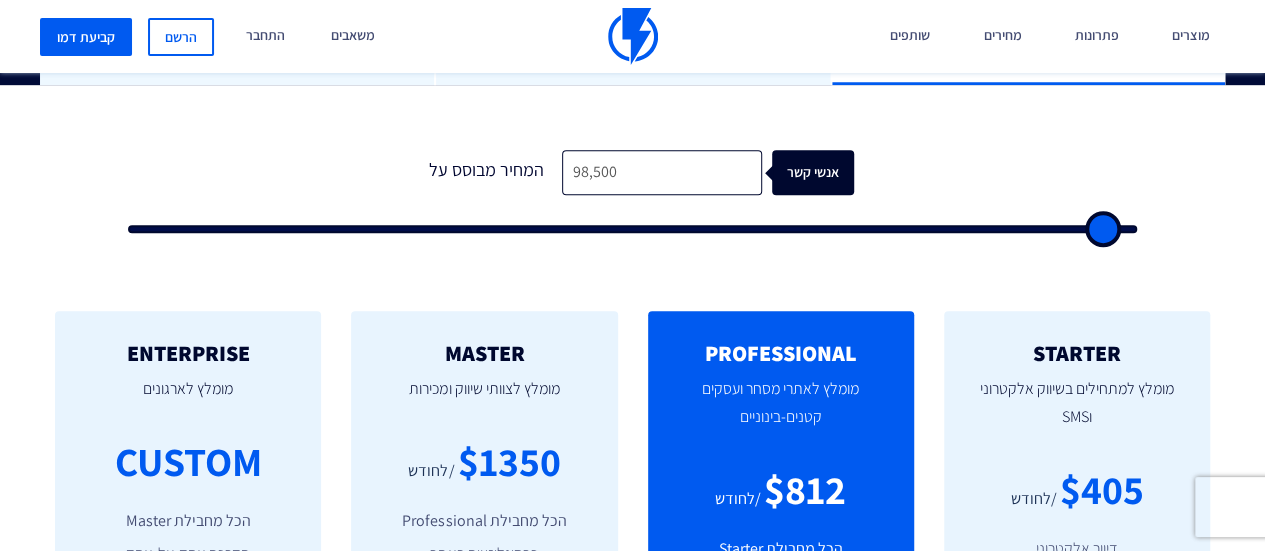 type on "94,500" 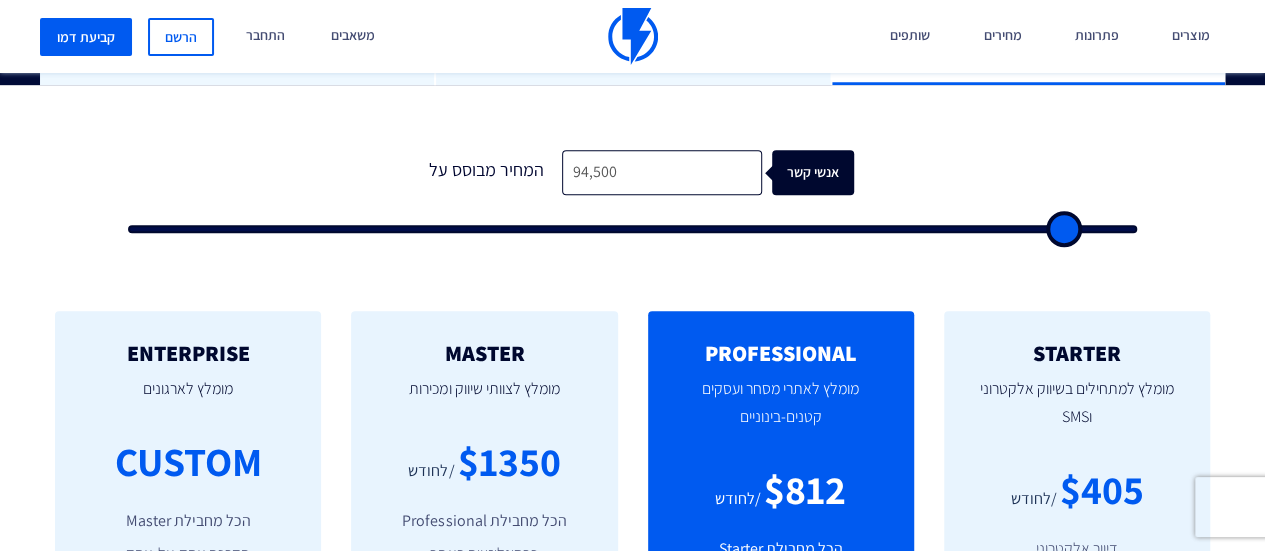 type on "89,500" 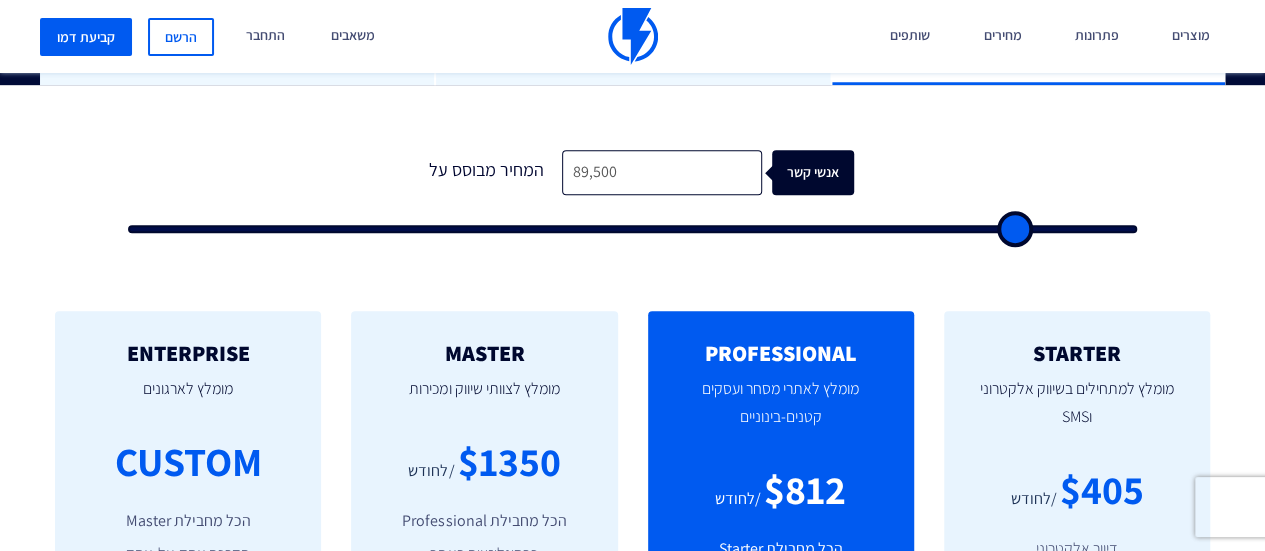 type on "80,500" 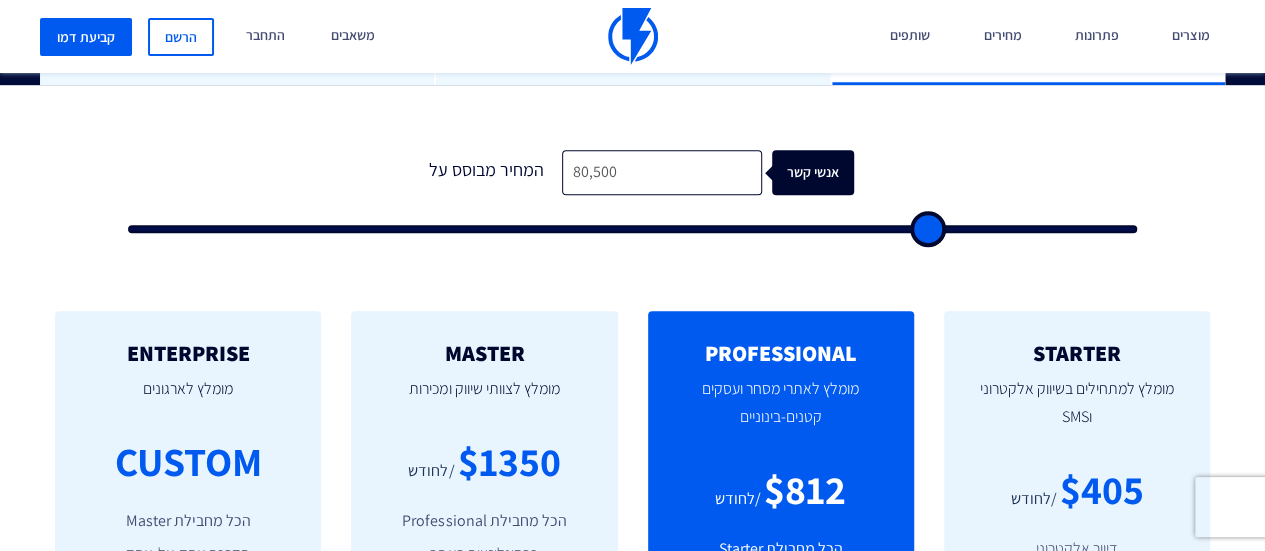 type on "73,000" 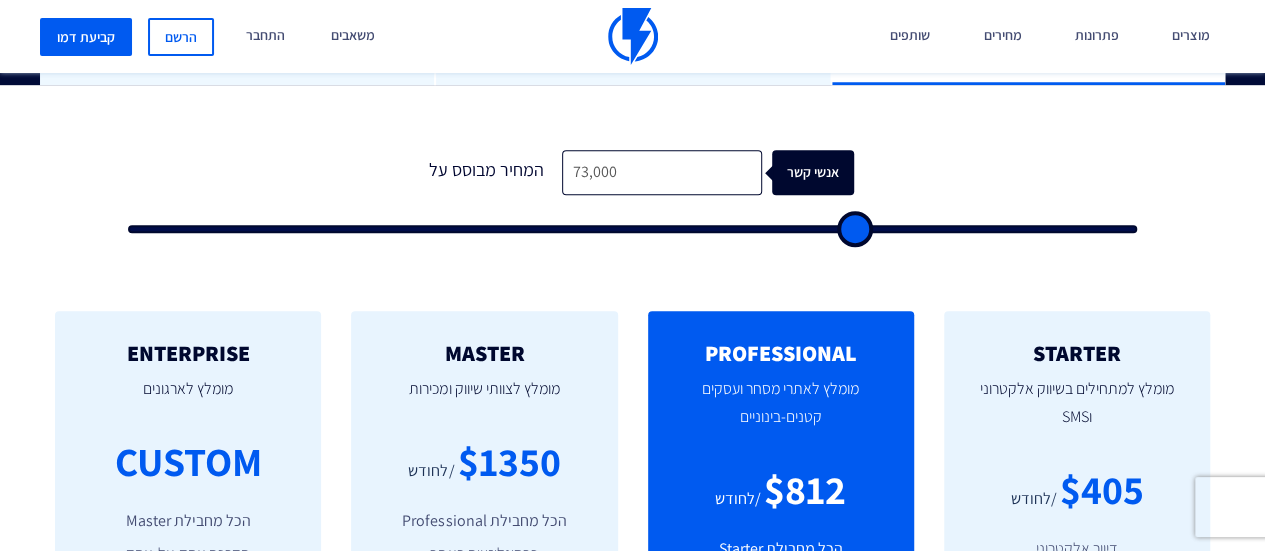 type on "68,000" 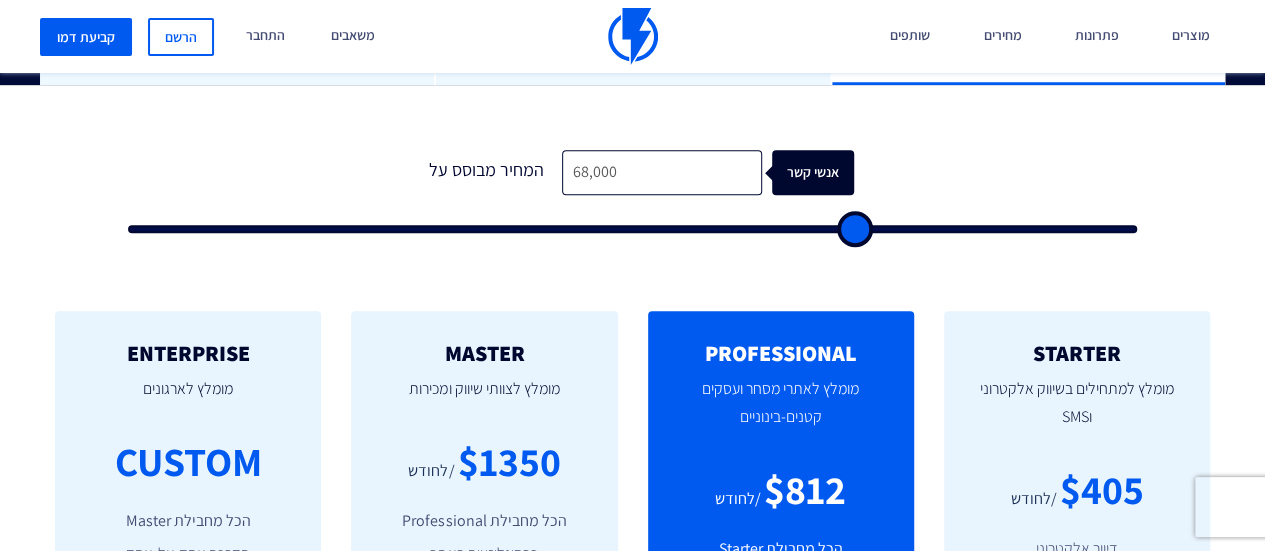 type on "68000" 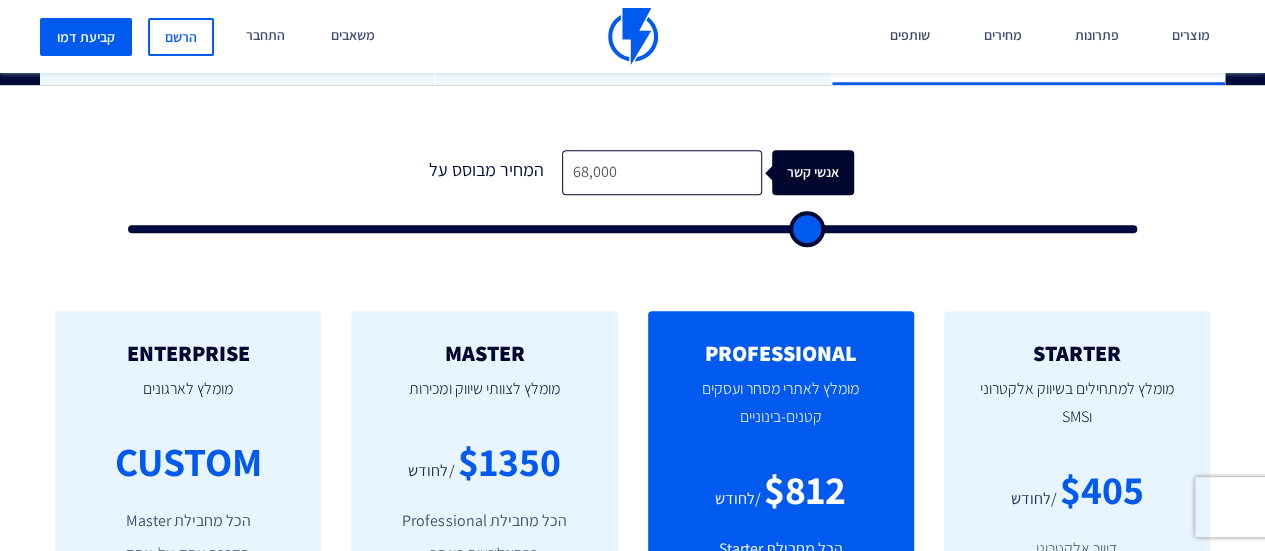 type on "65,500" 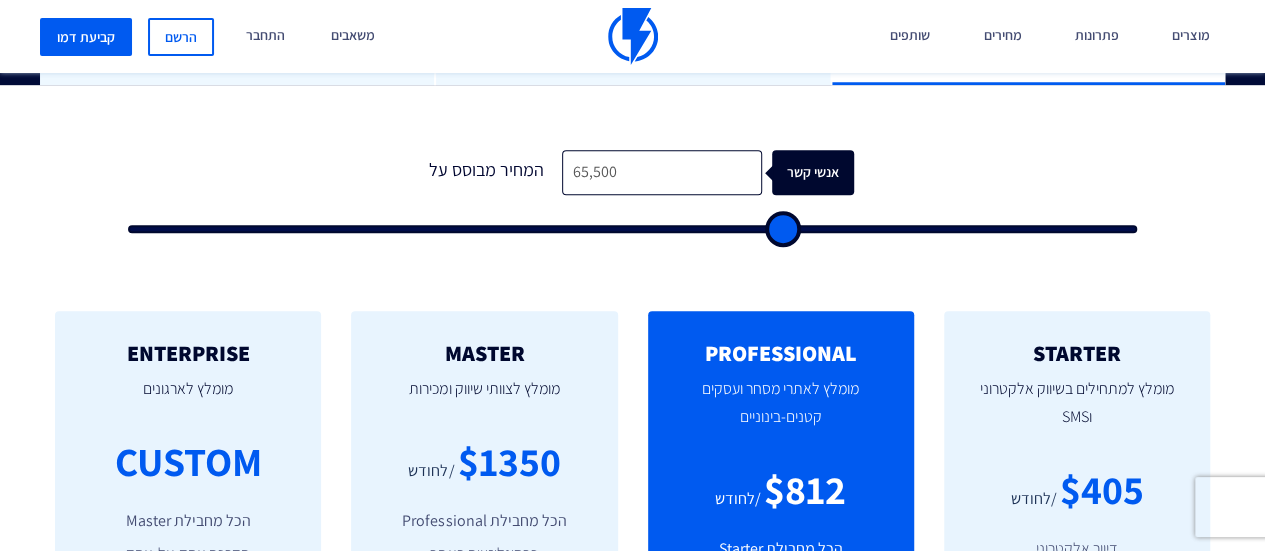 type on "64,000" 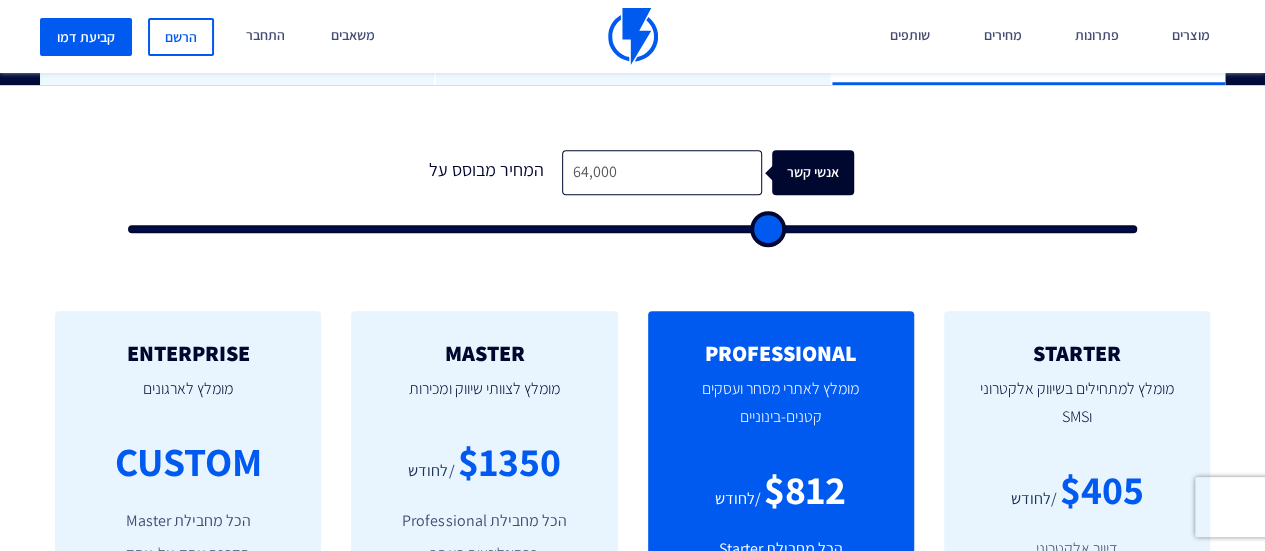 type on "62,500" 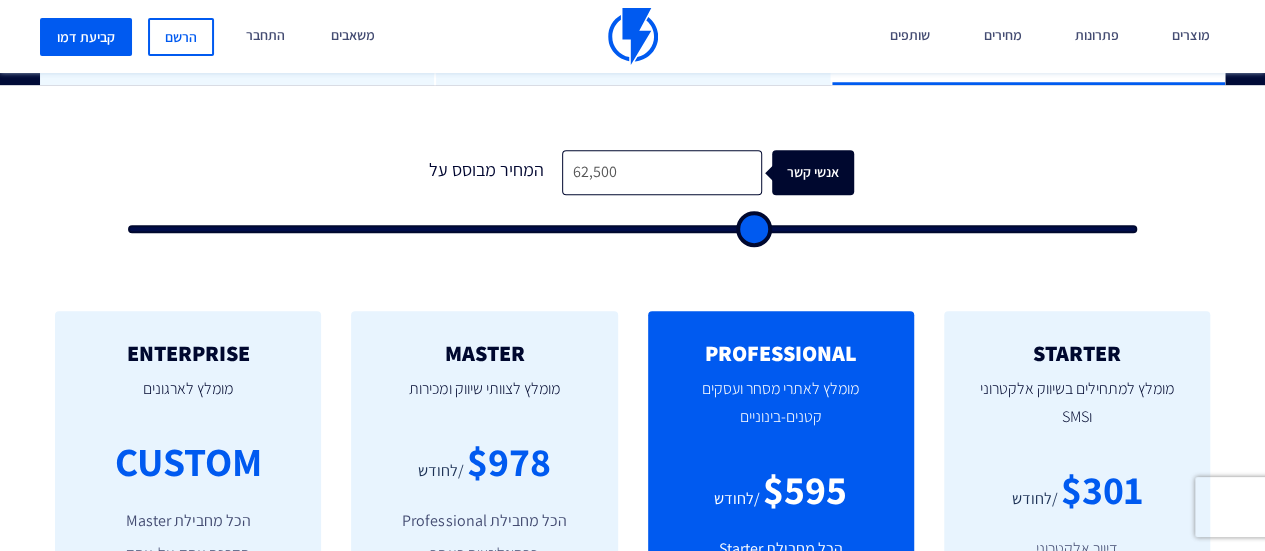 type on "62,000" 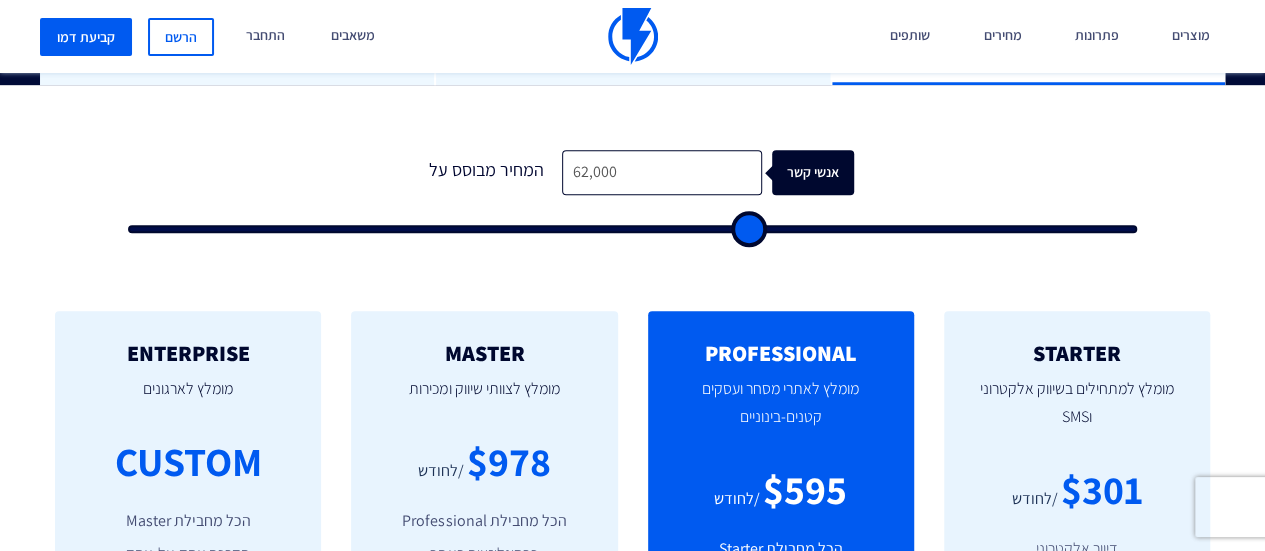type on "61,500" 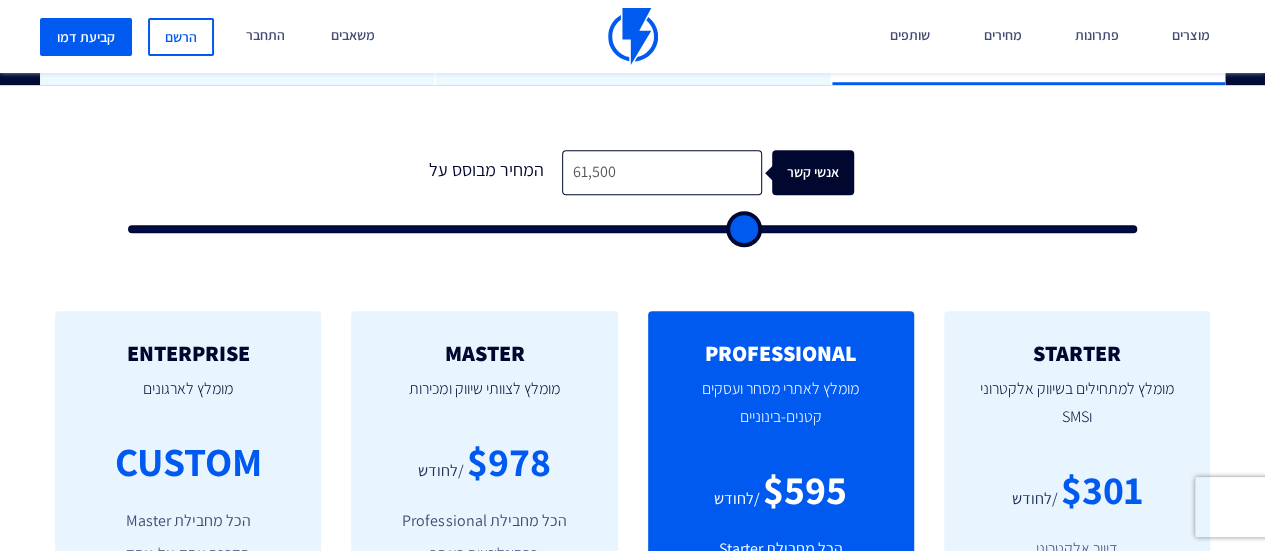 type on "58,000" 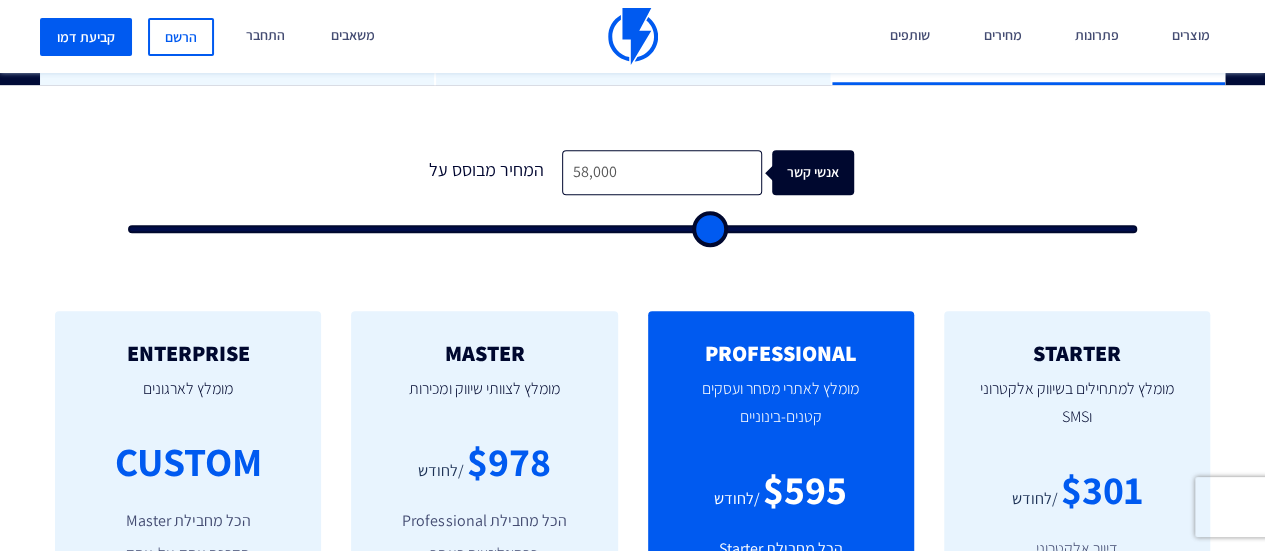 type on "53,500" 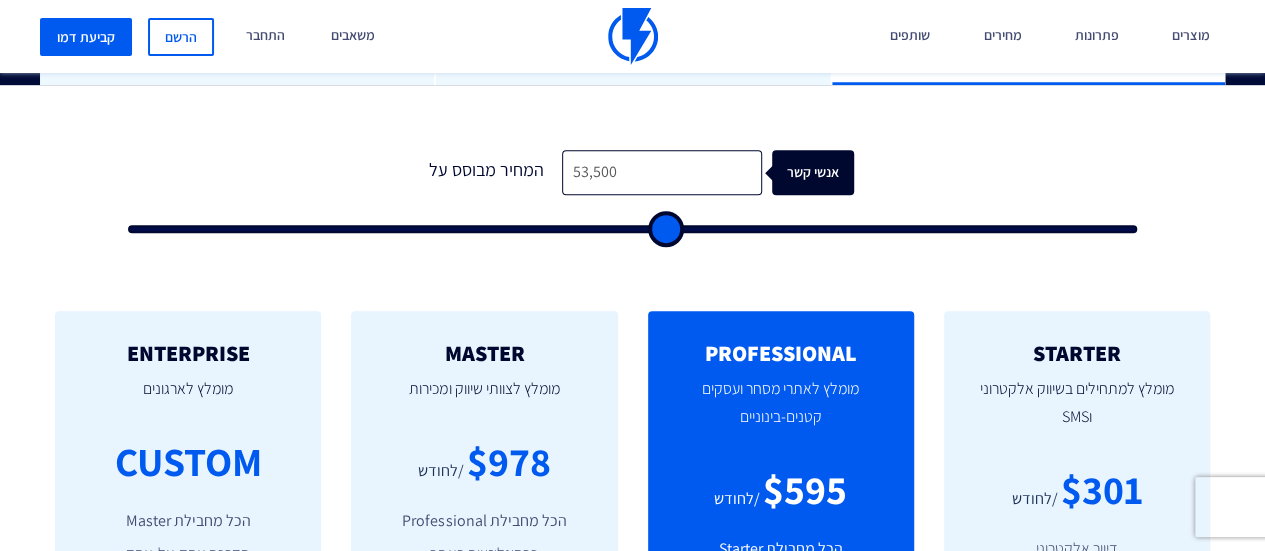 type on "46,000" 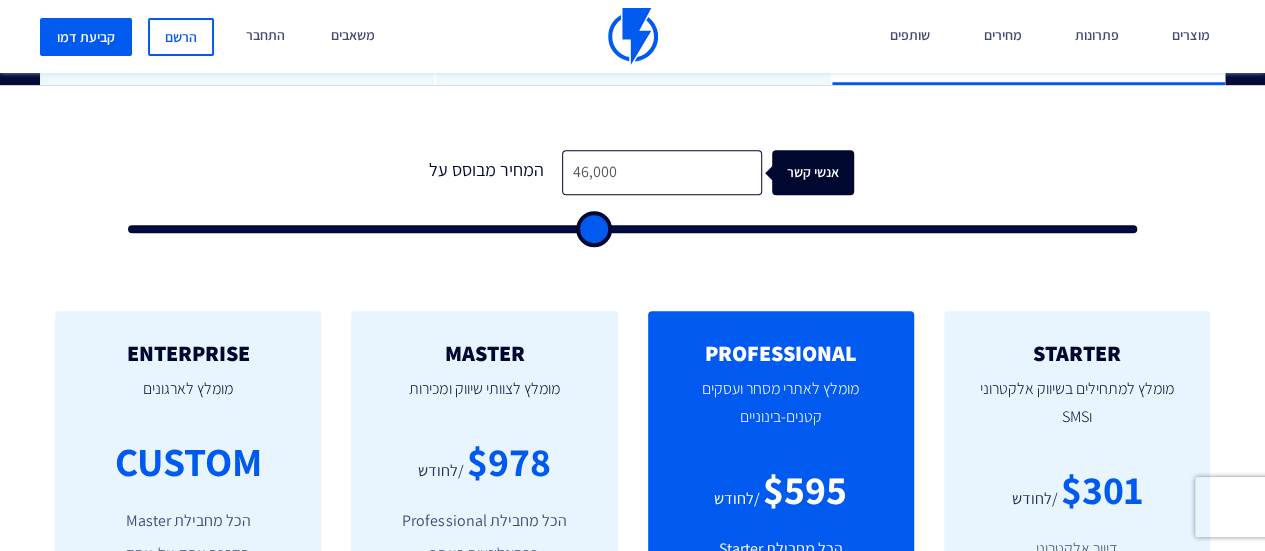 type on "37,500" 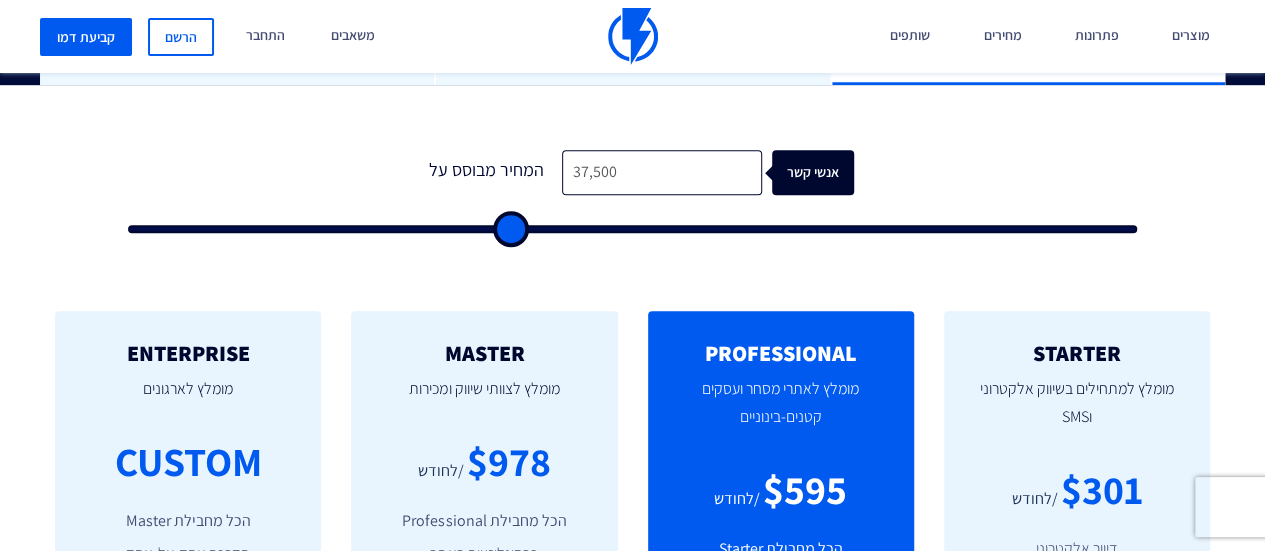type on "29,000" 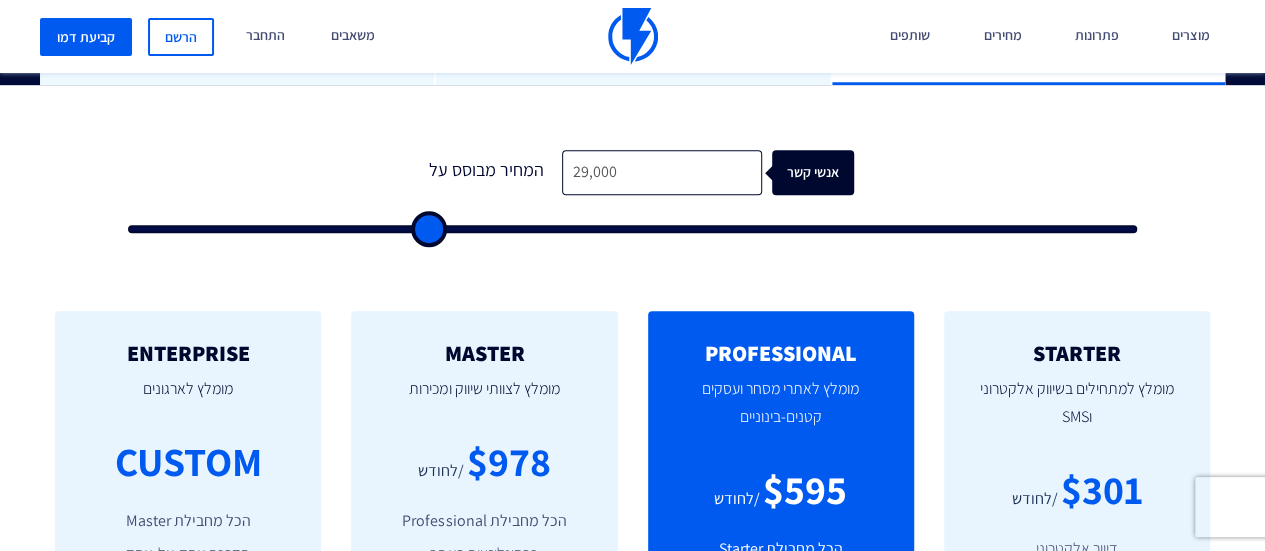 type on "23,500" 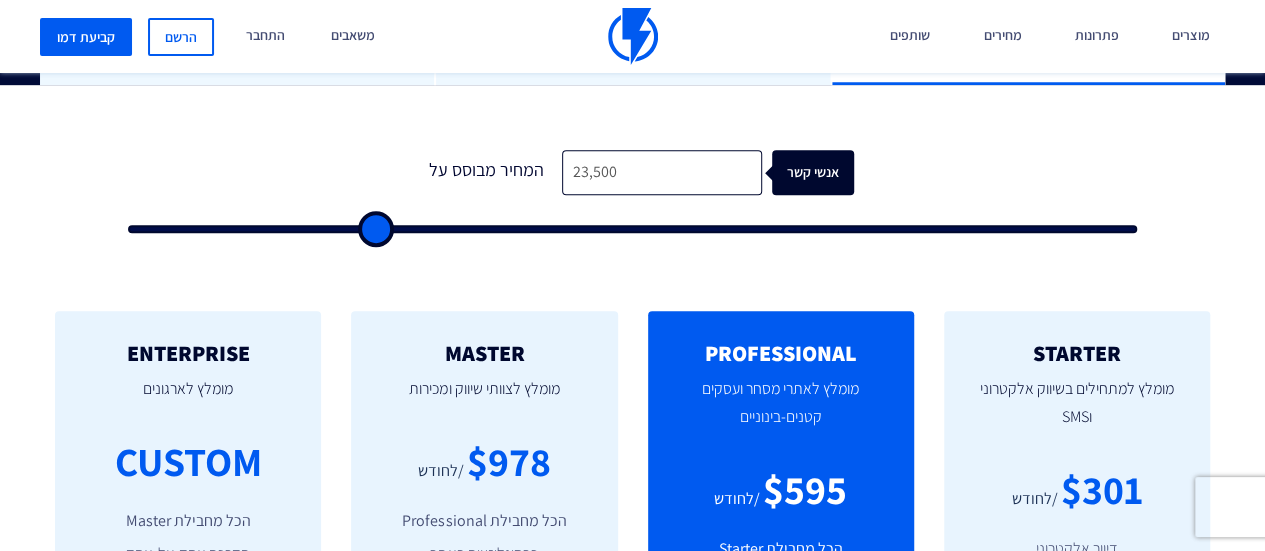 type on "18,000" 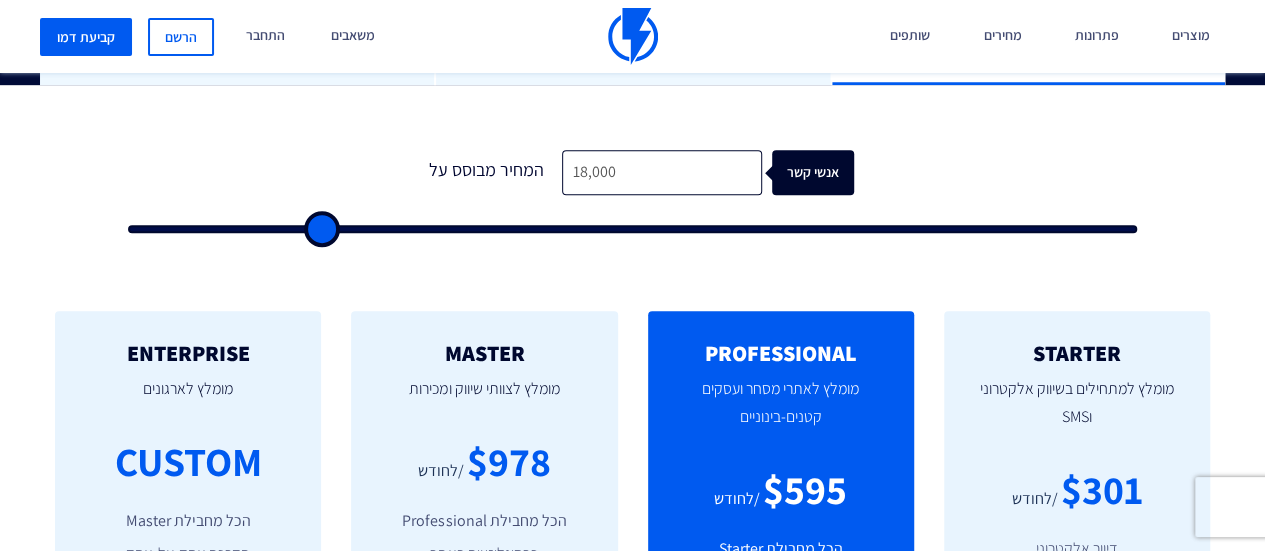 type on "12,500" 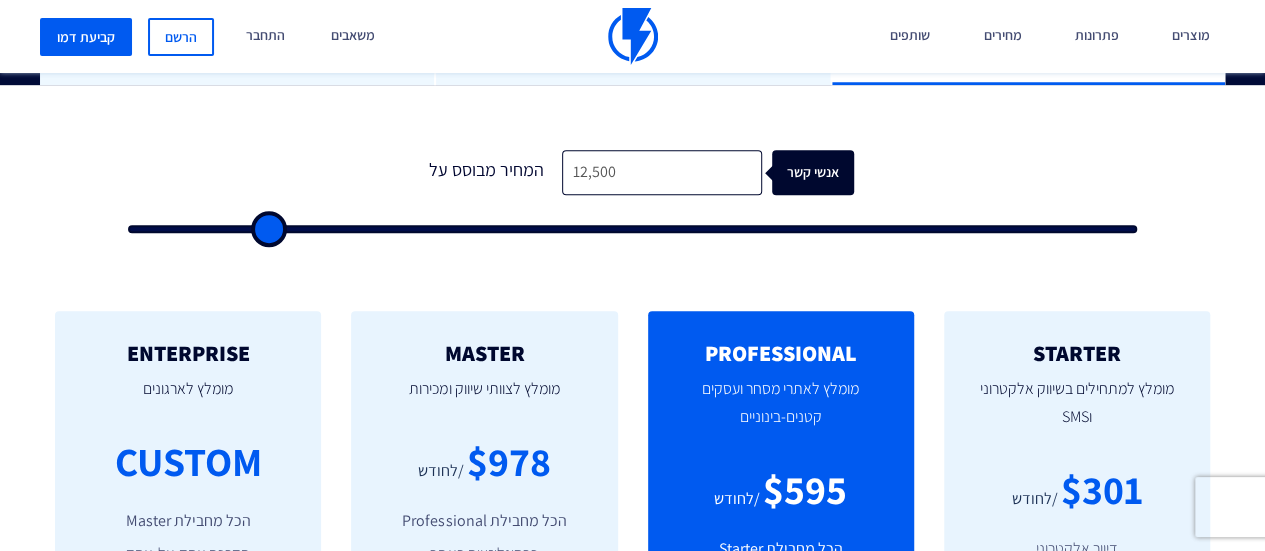 type on "7,000" 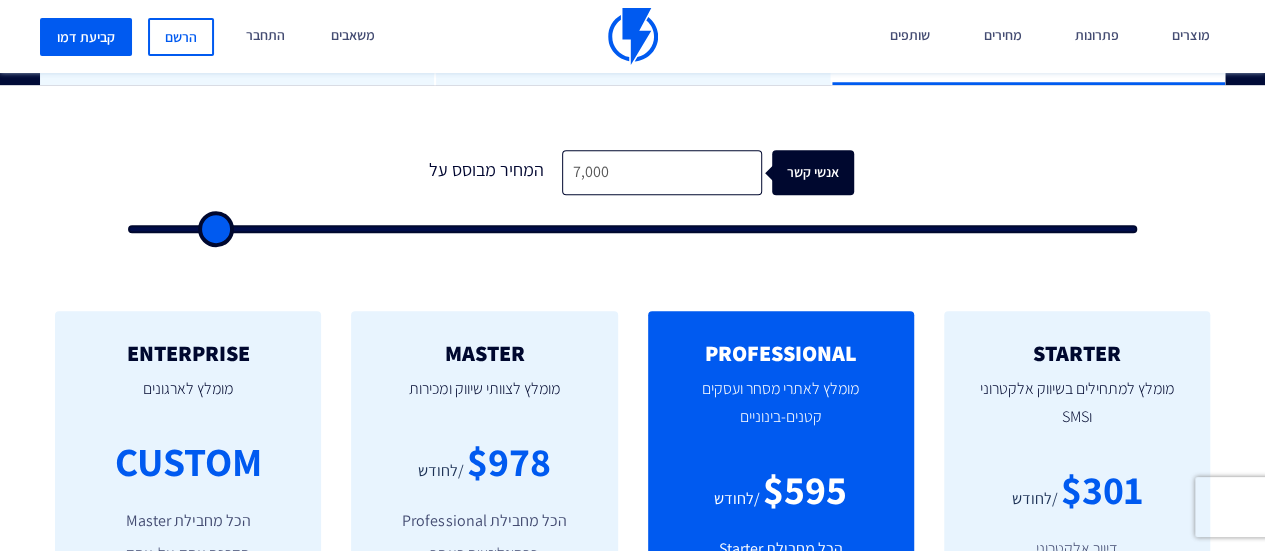 type on "4,000" 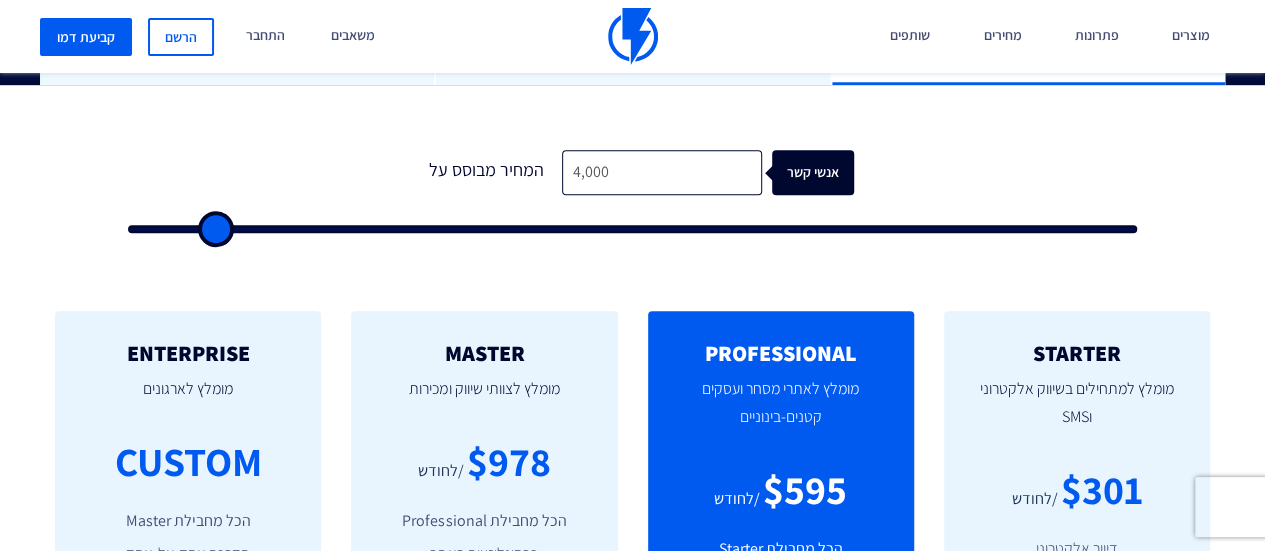 type on "4000" 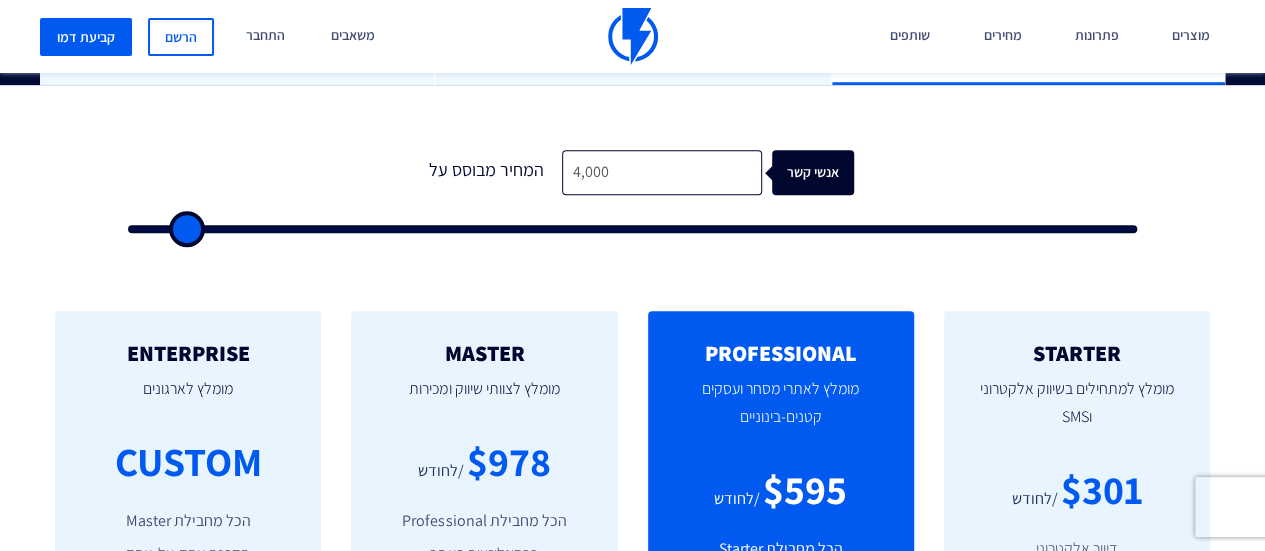 type on "1,500" 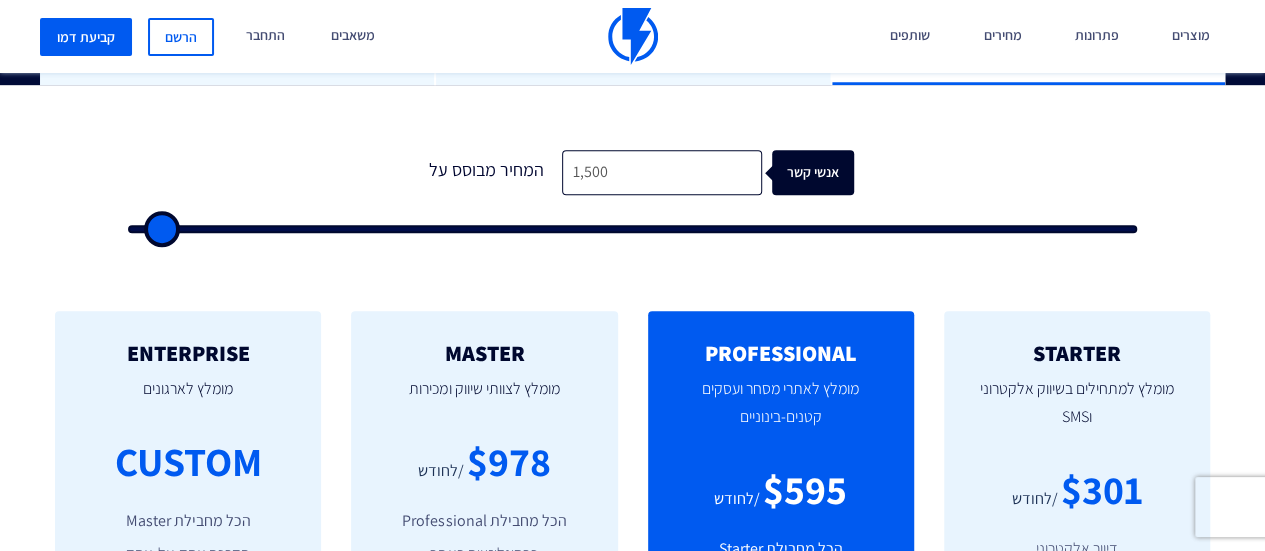 type on "500" 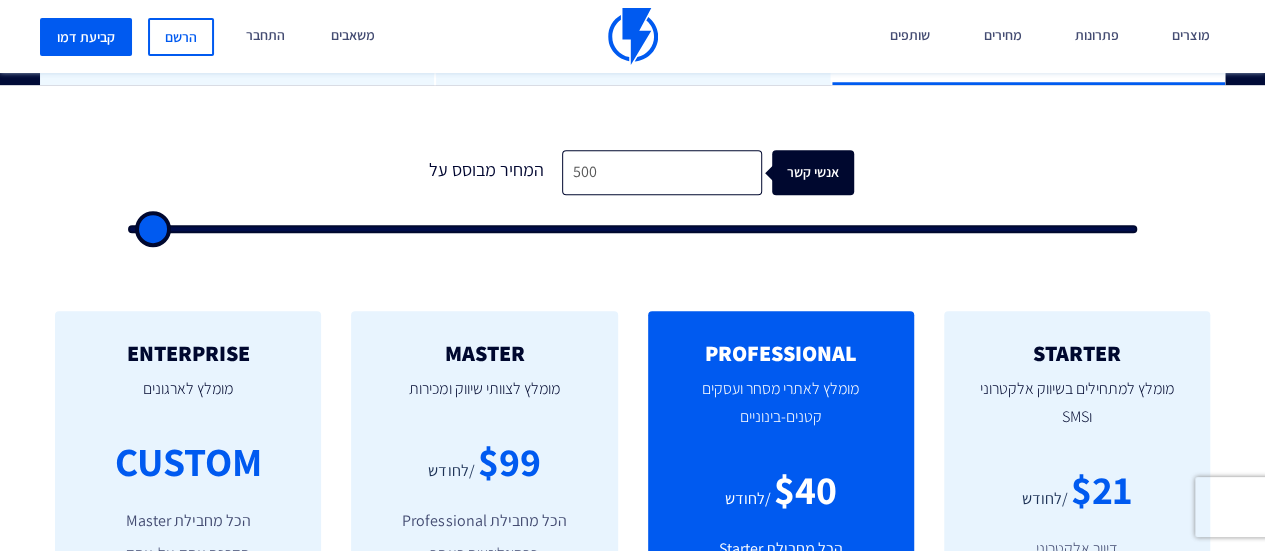type on "500" 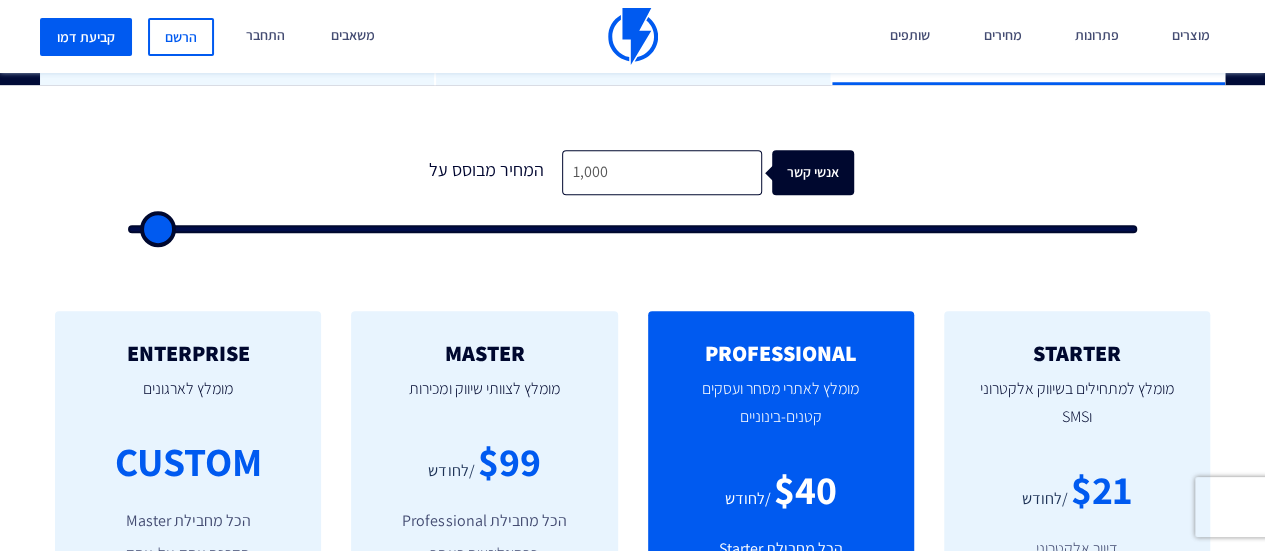 type on "13,000" 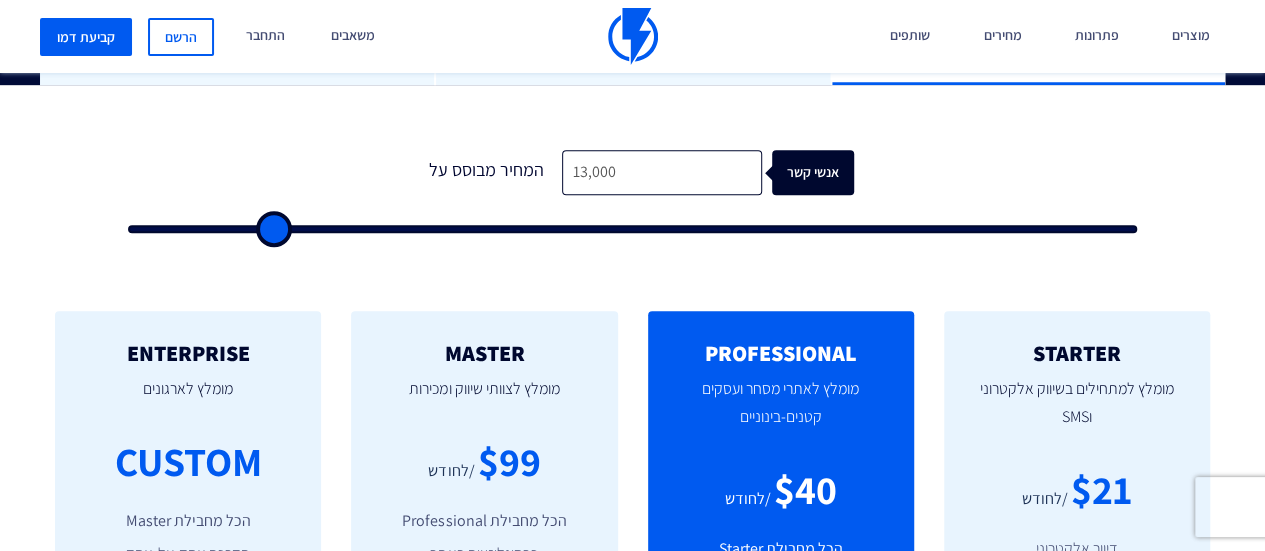 type on "25,500" 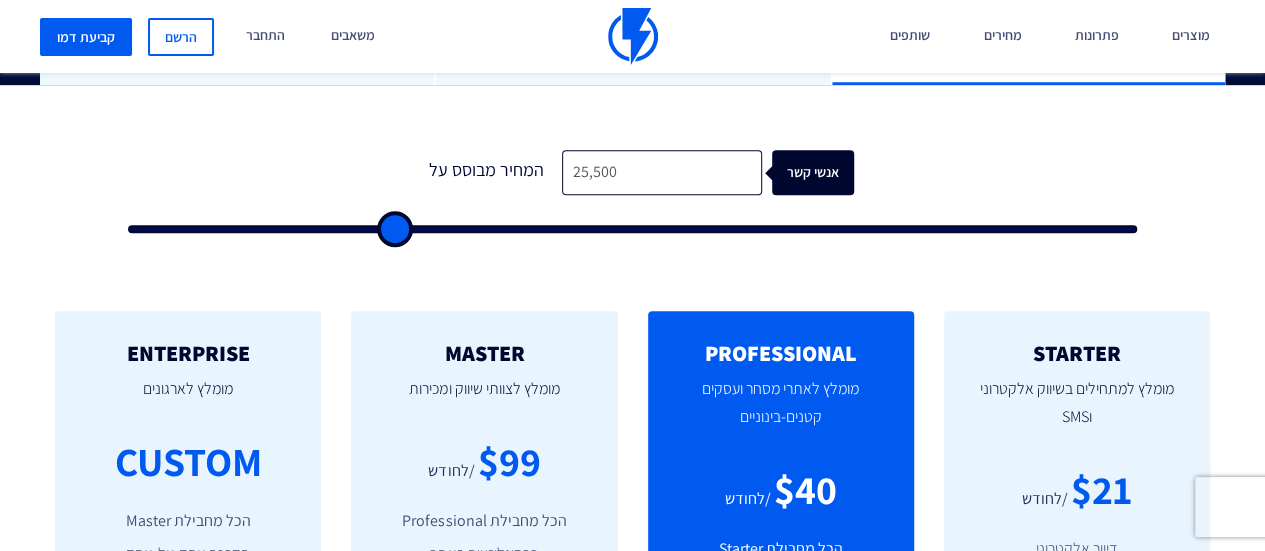 type on "47,500" 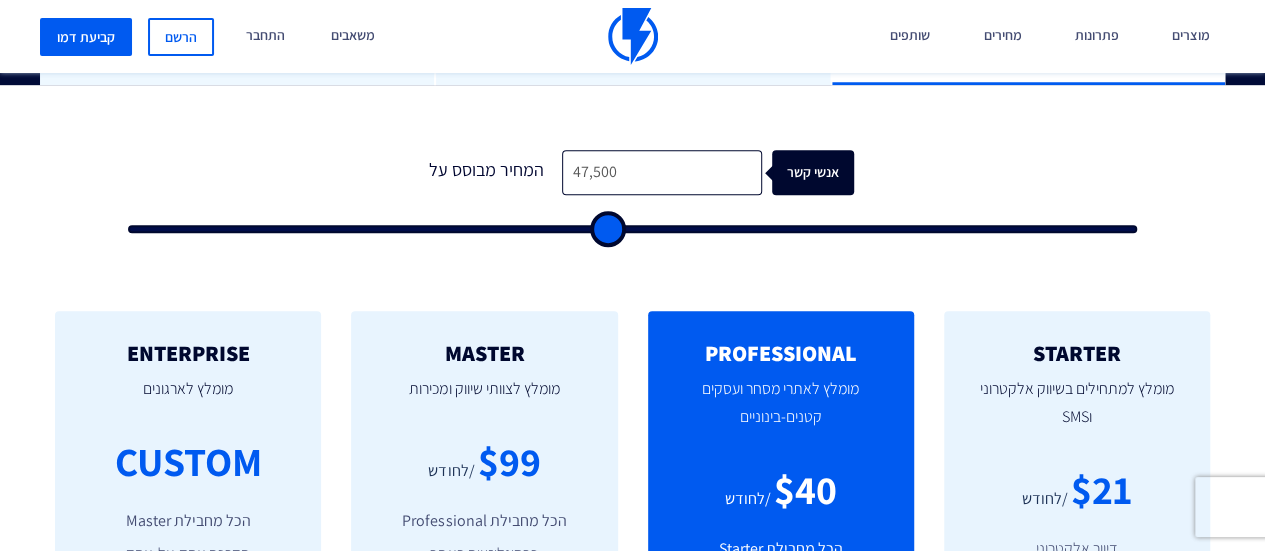 type on "62,500" 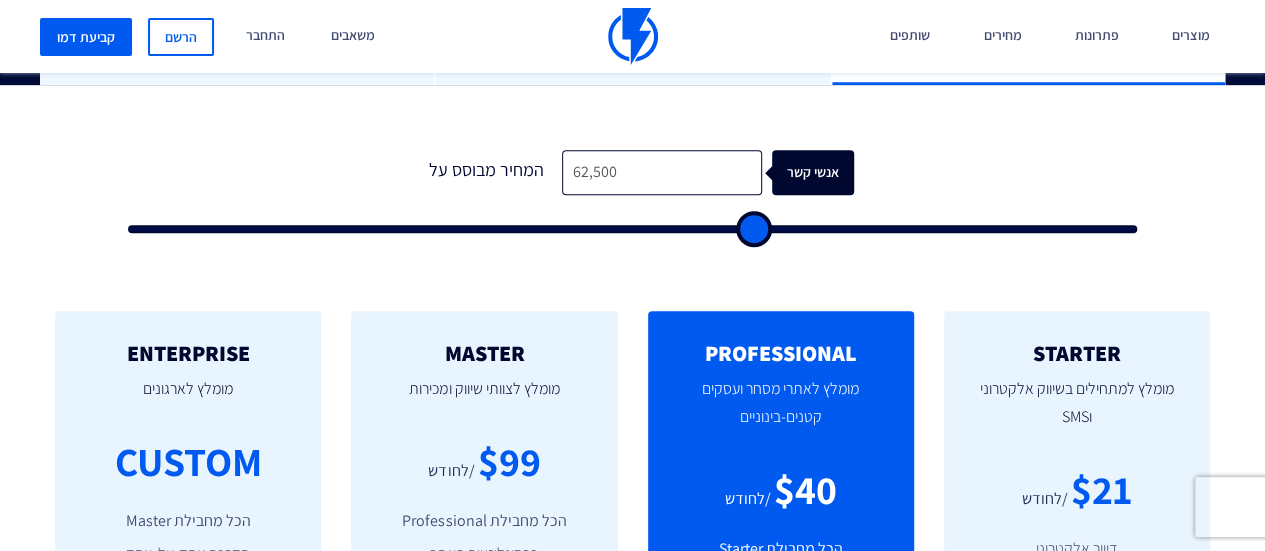 type on "76,500" 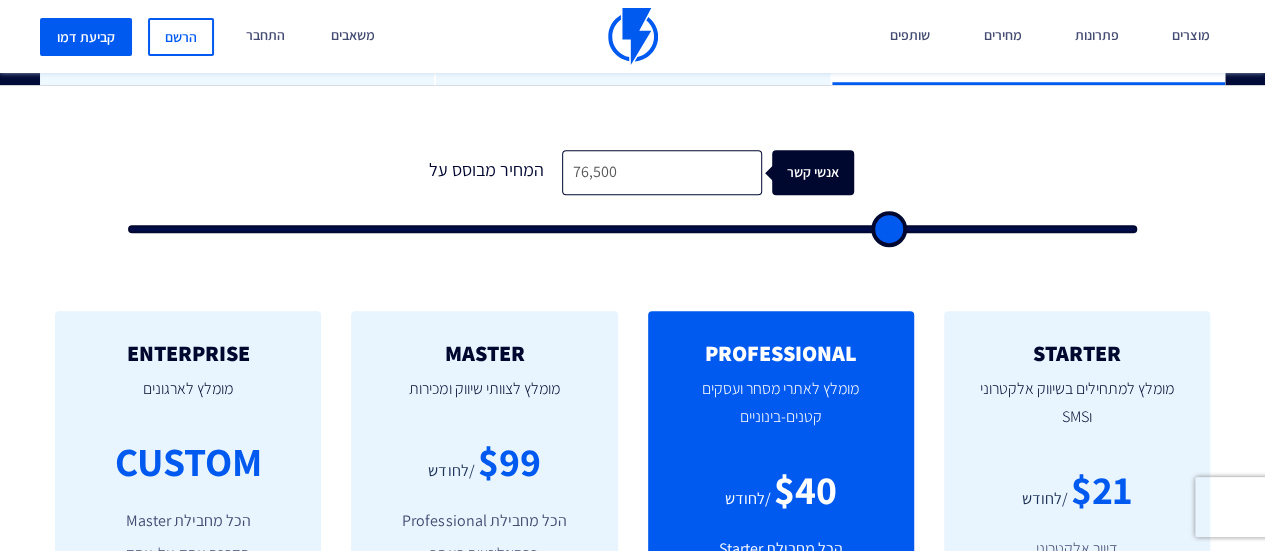 type on "83,500" 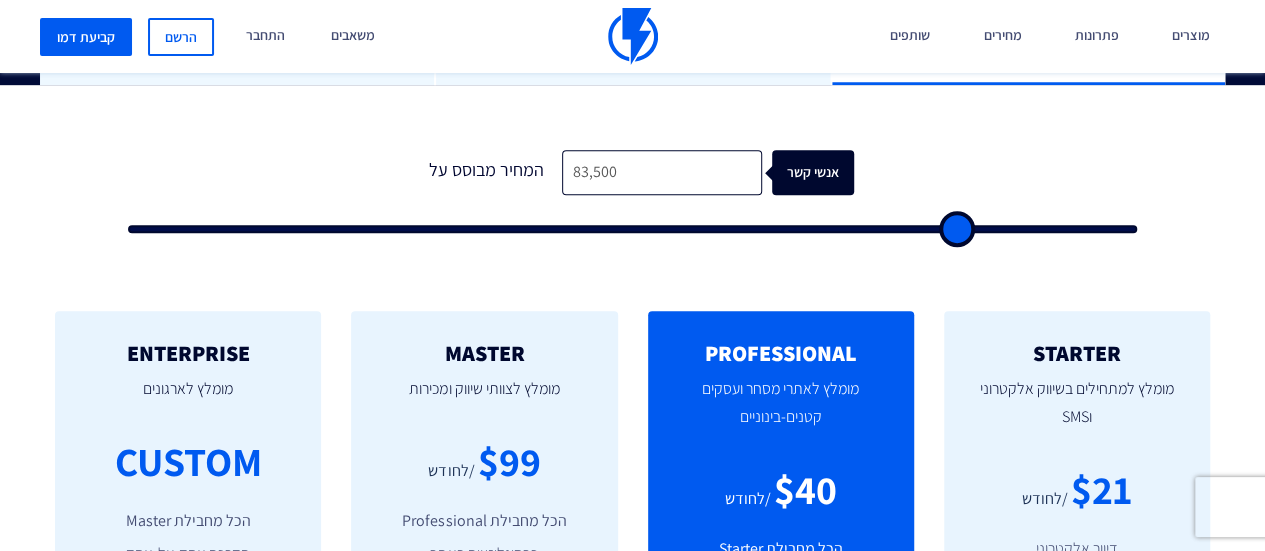 type on "87,500" 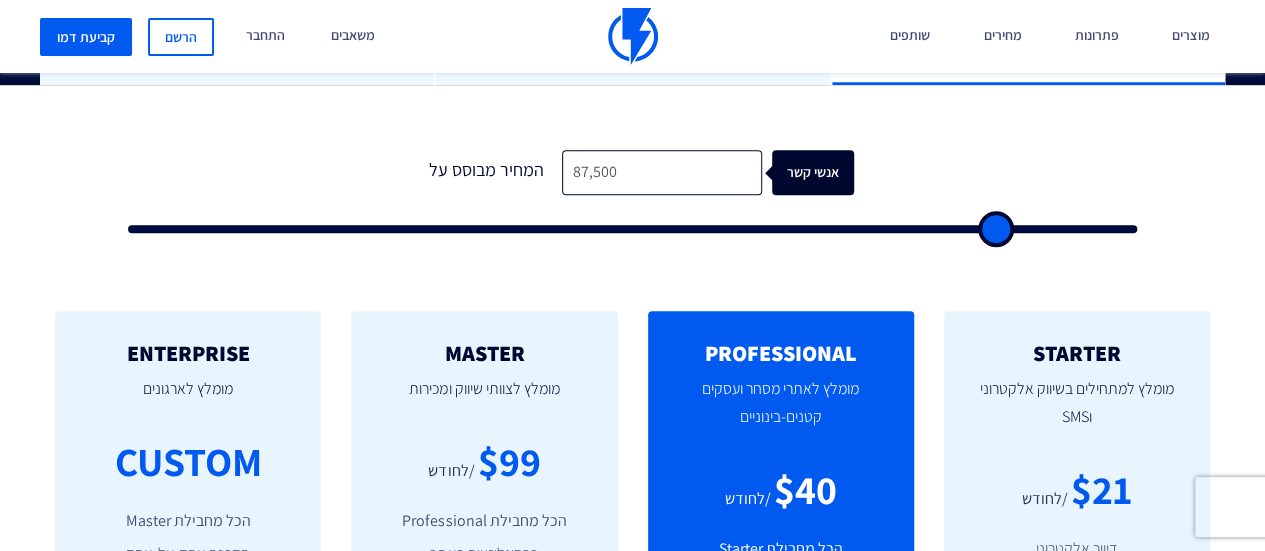 type on "89,000" 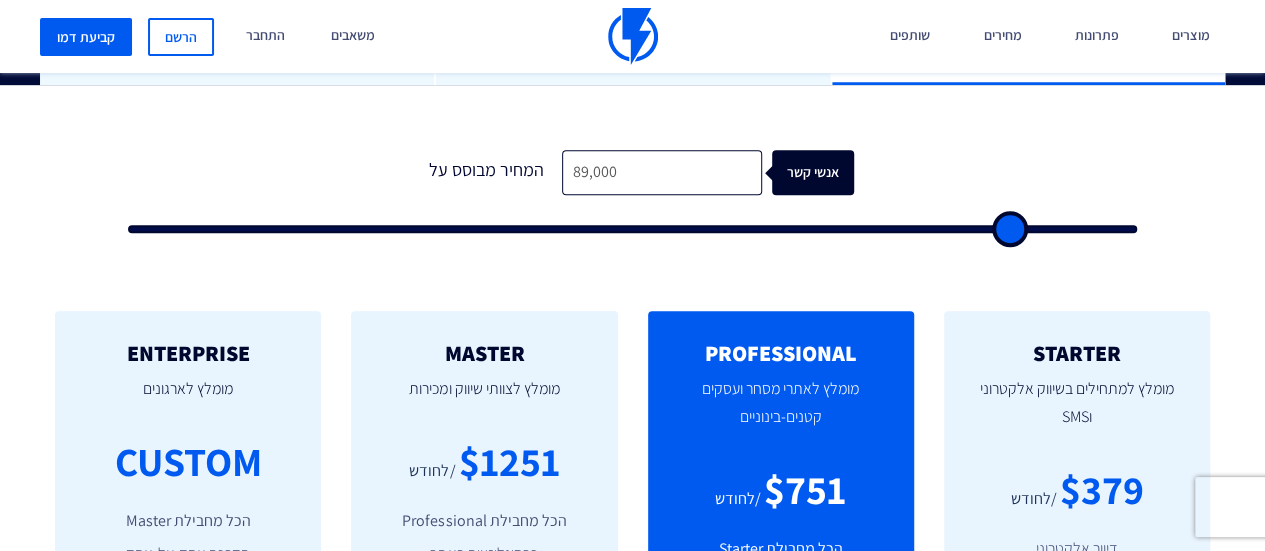 type on "89,500" 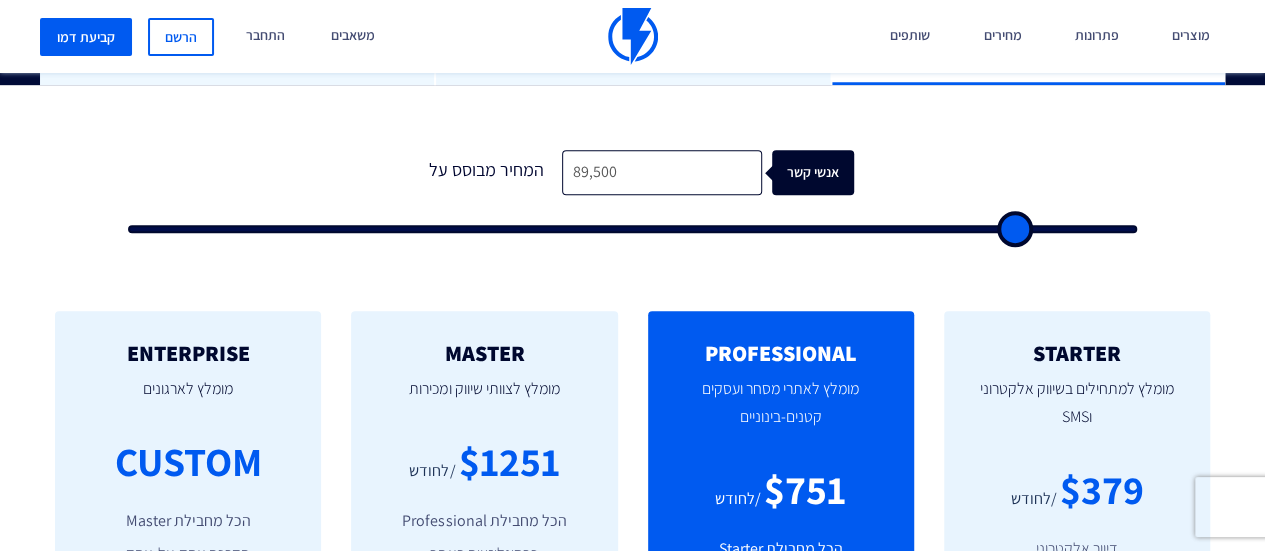 type on "85,500" 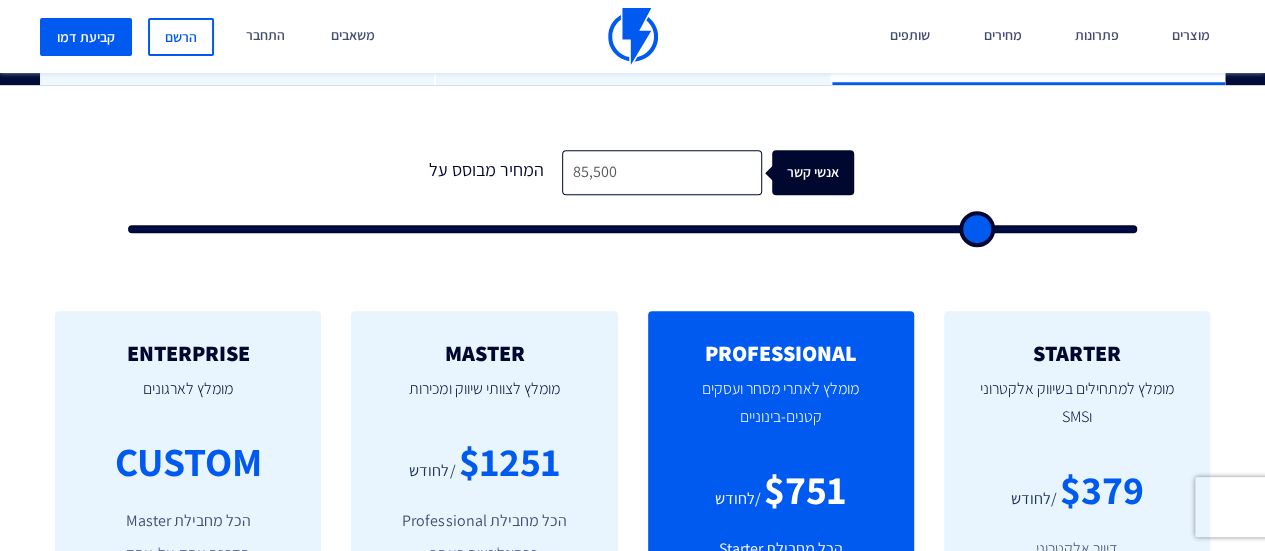 type on "76,000" 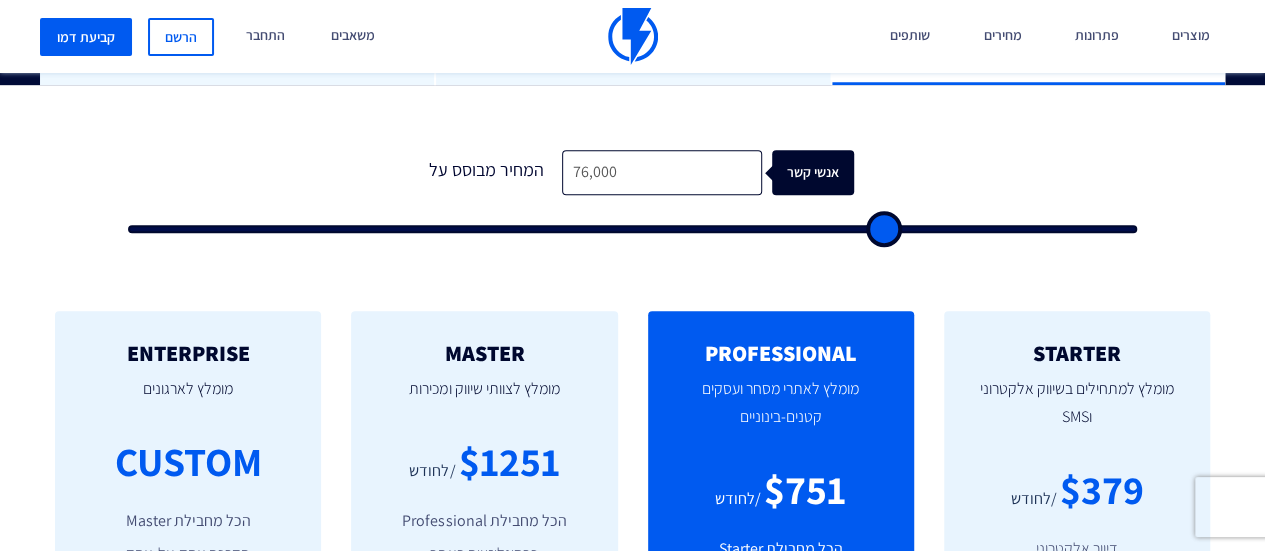 type on "53,000" 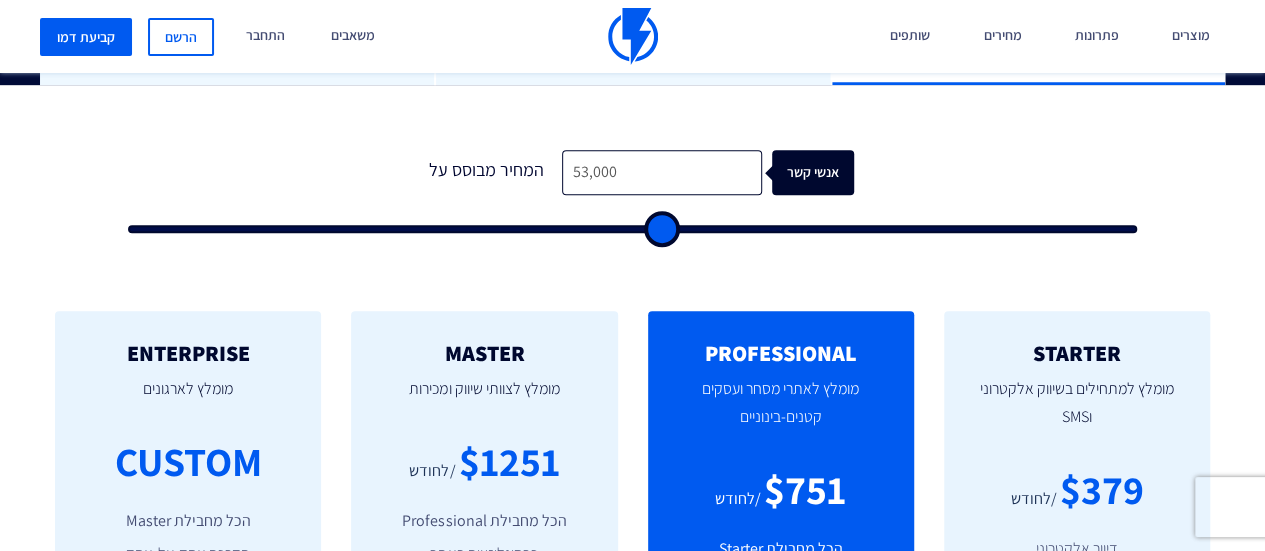 type on "34,000" 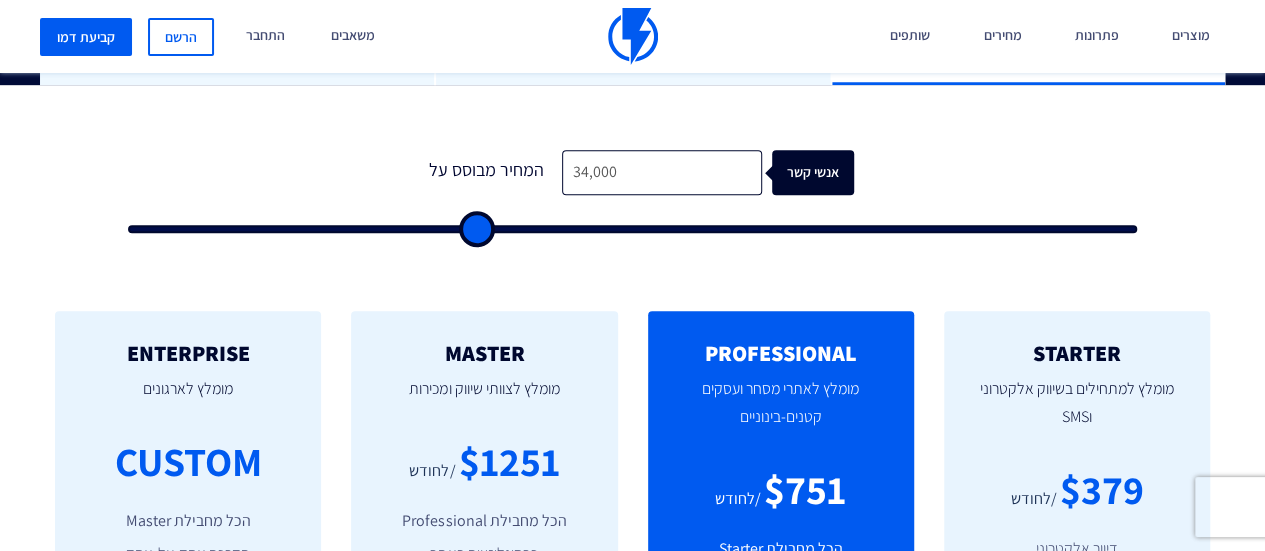 type on "16,500" 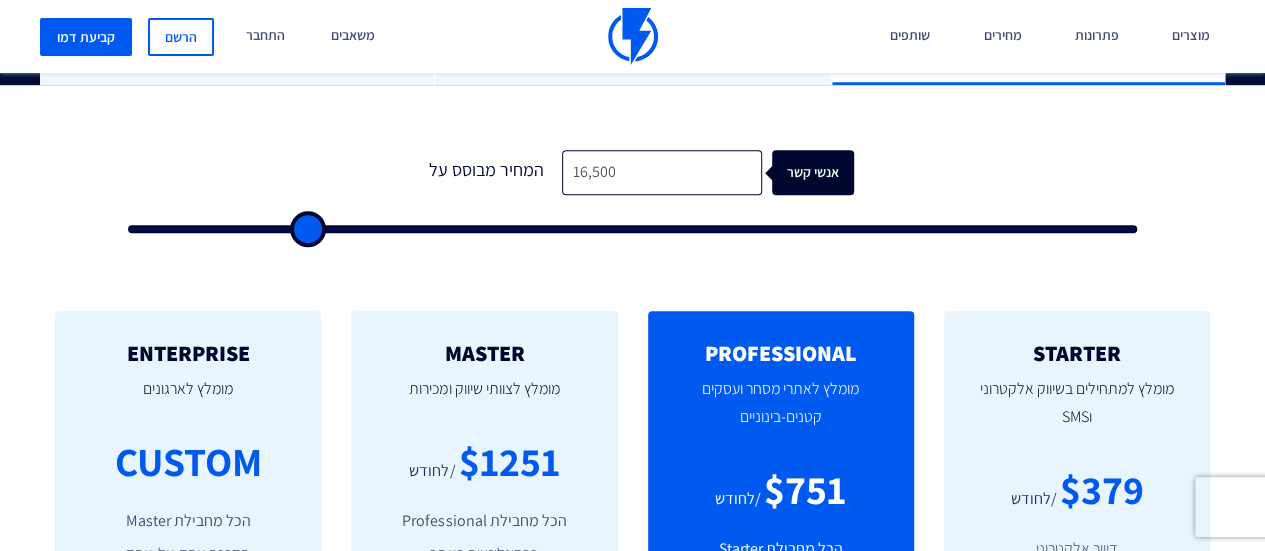 type on "4,500" 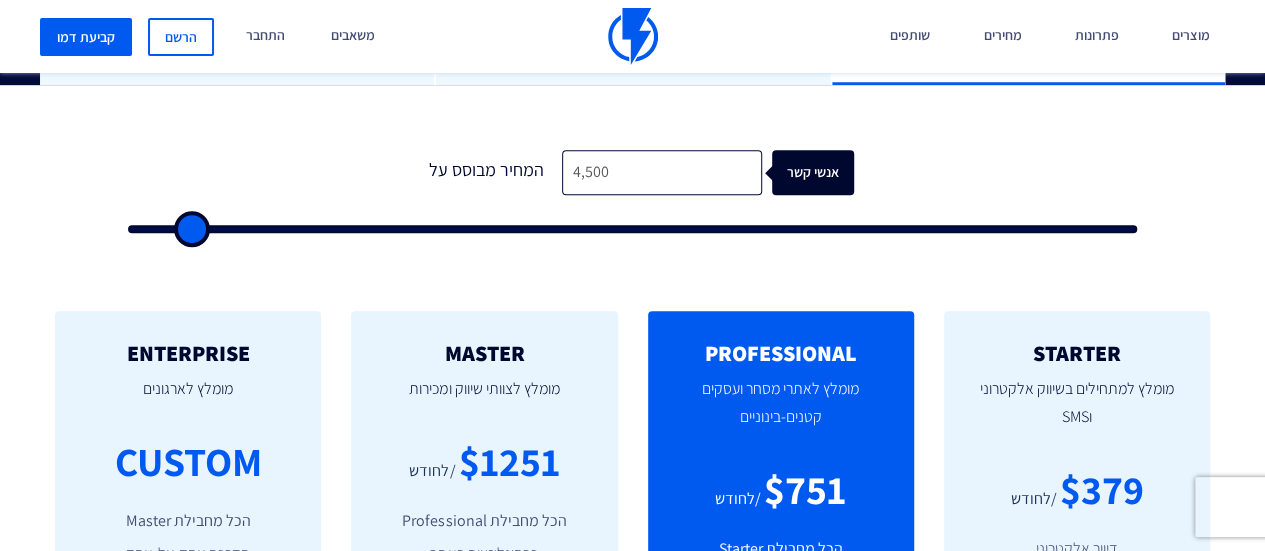 type on "500" 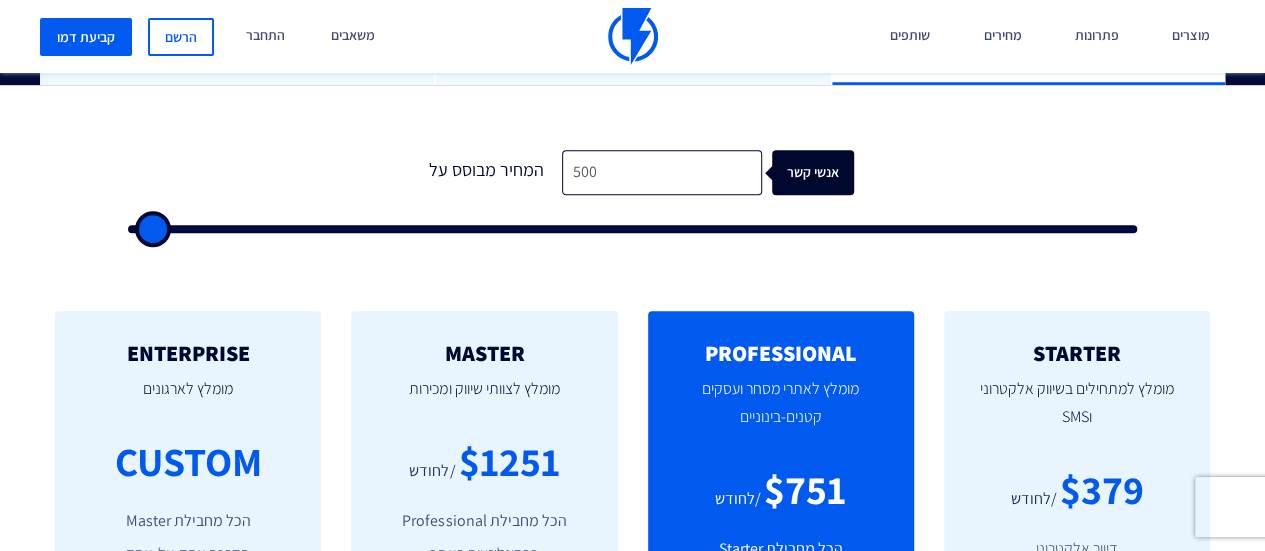 type on "500" 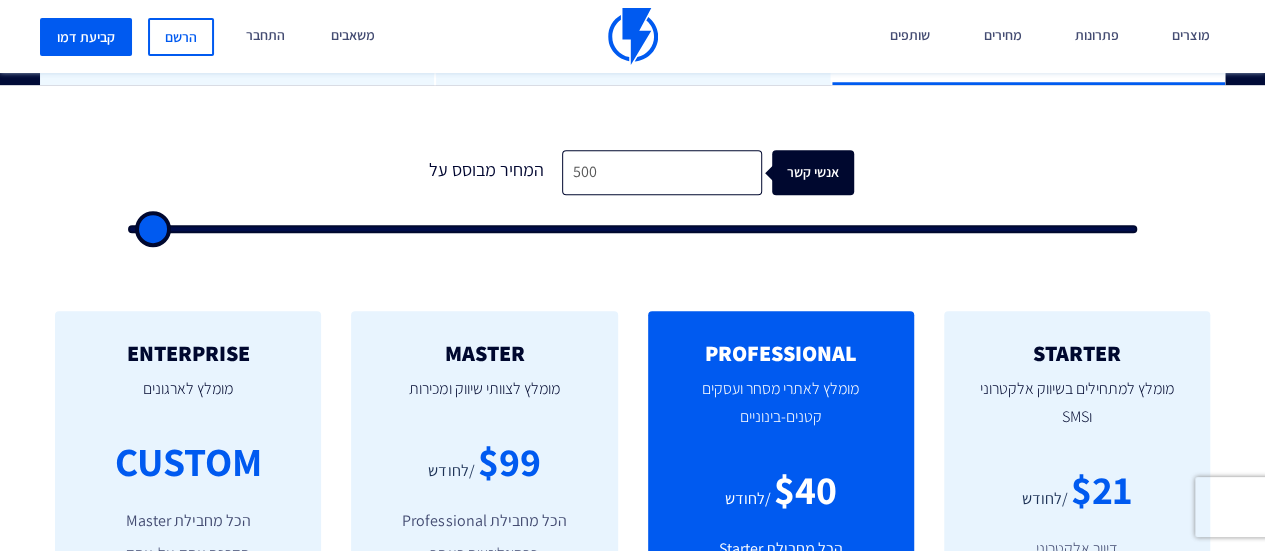 type on "500" 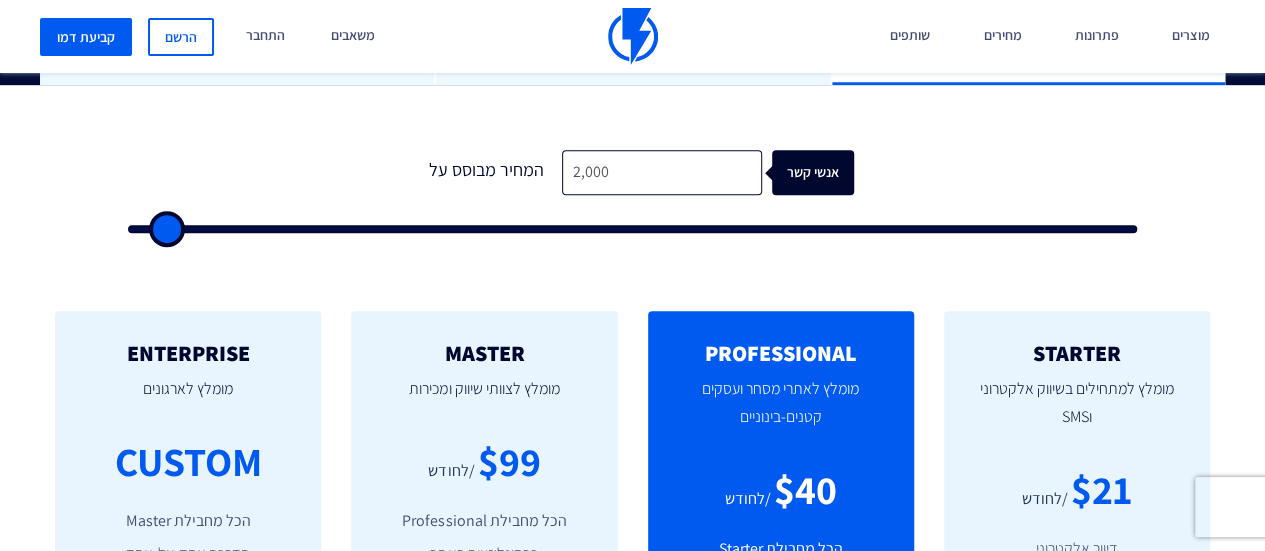 type on "13,000" 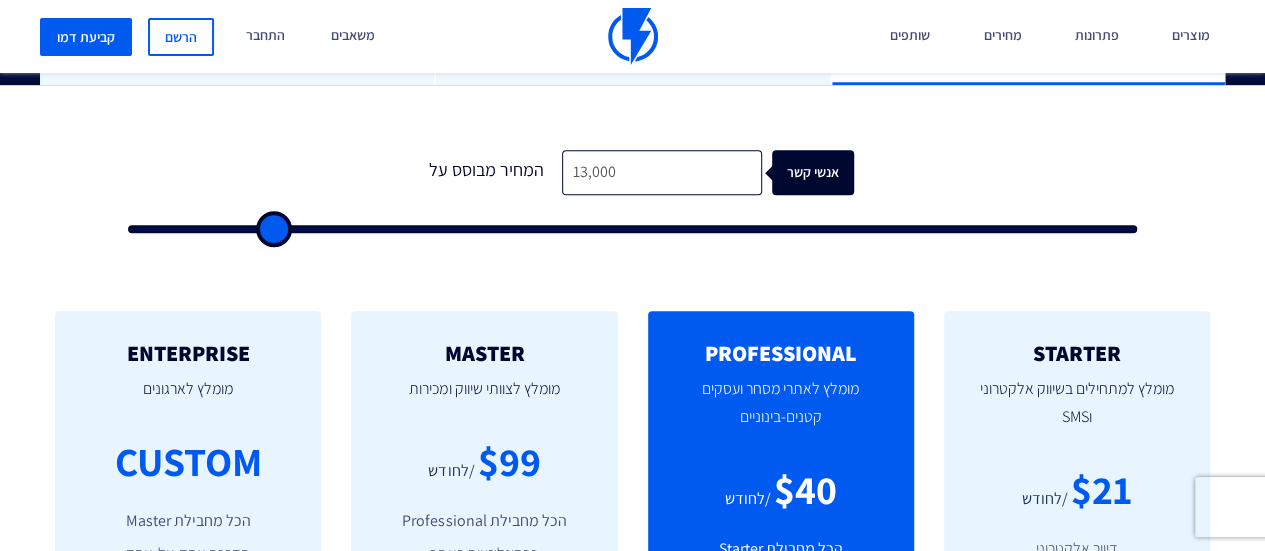 type on "37,000" 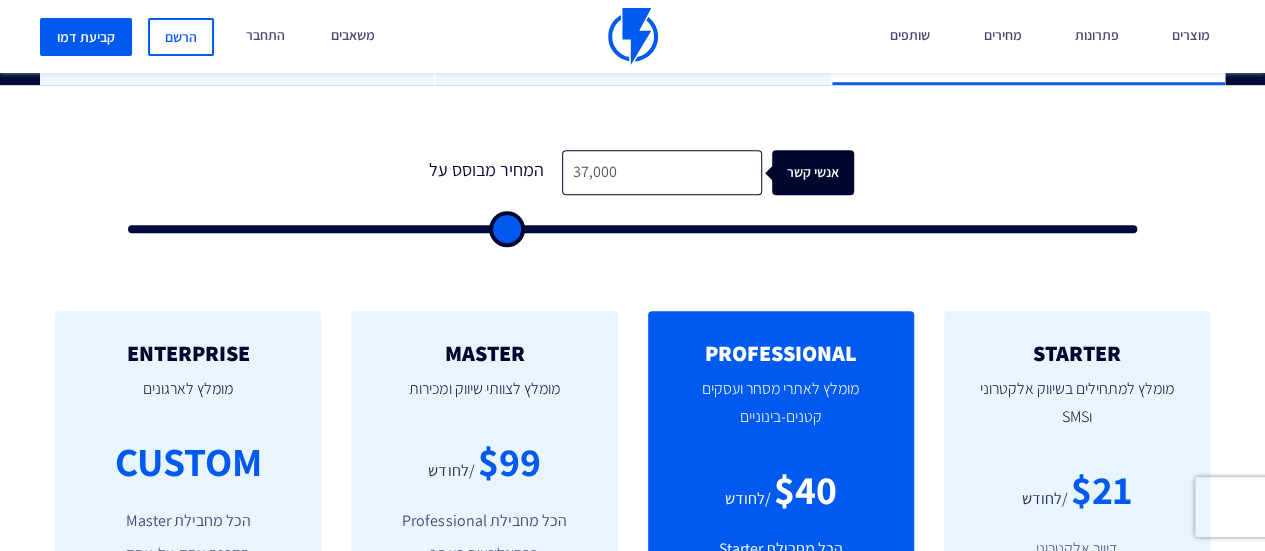 type on "50,500" 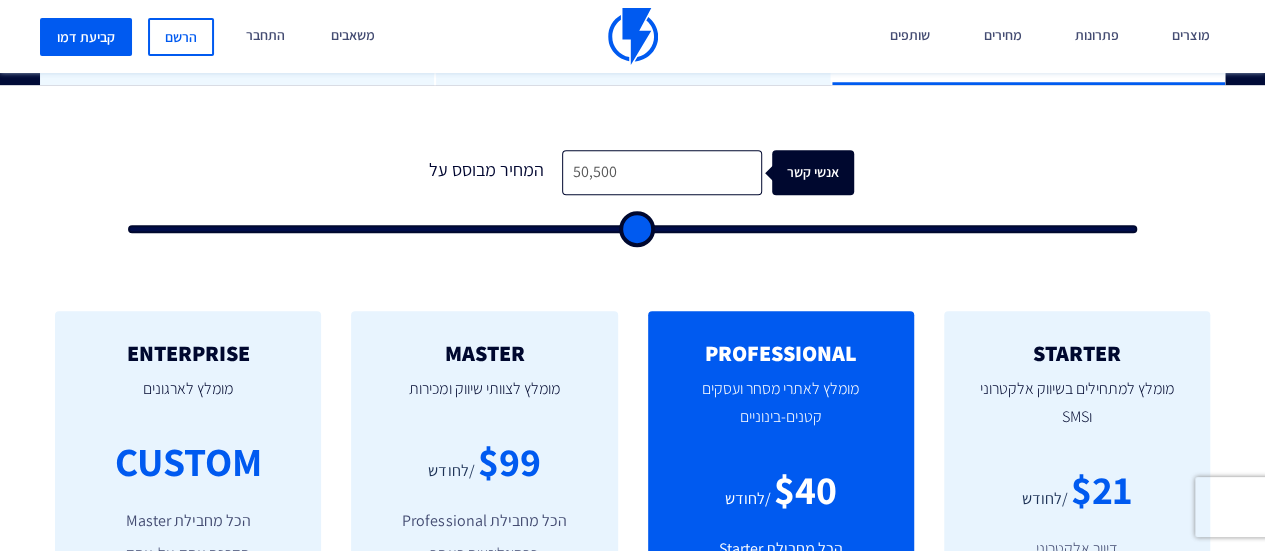 type on "58,500" 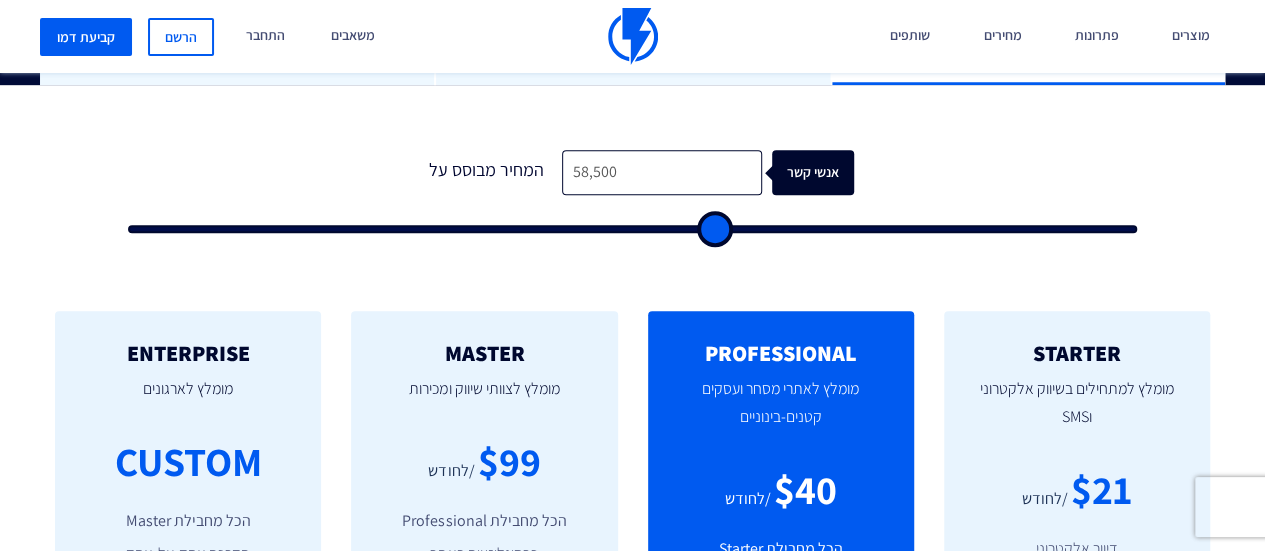 type on "60,000" 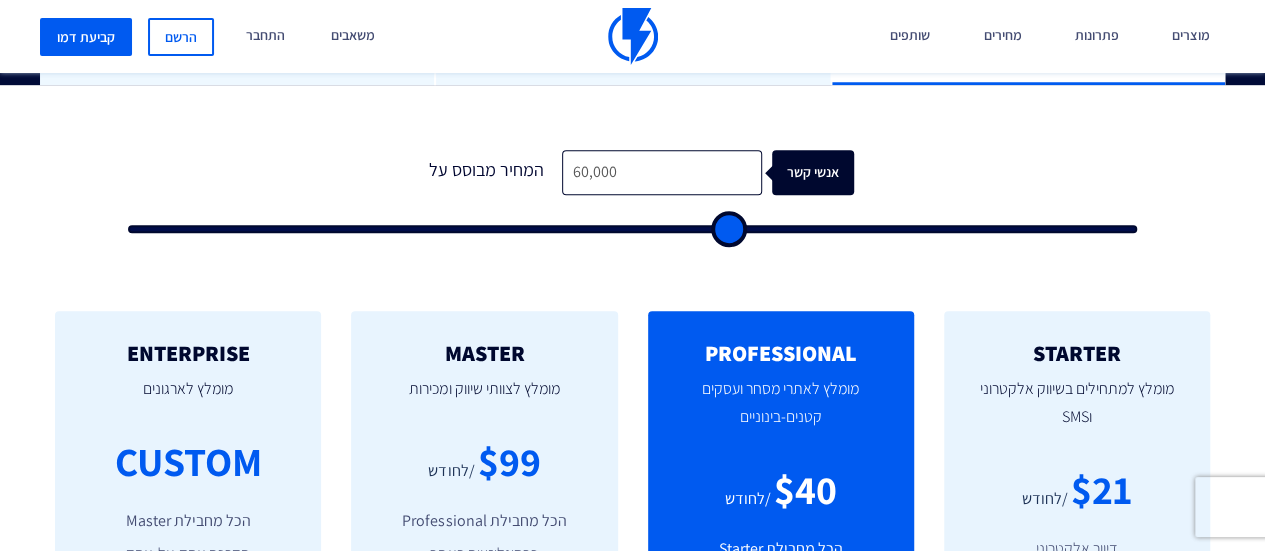 type on "54,500" 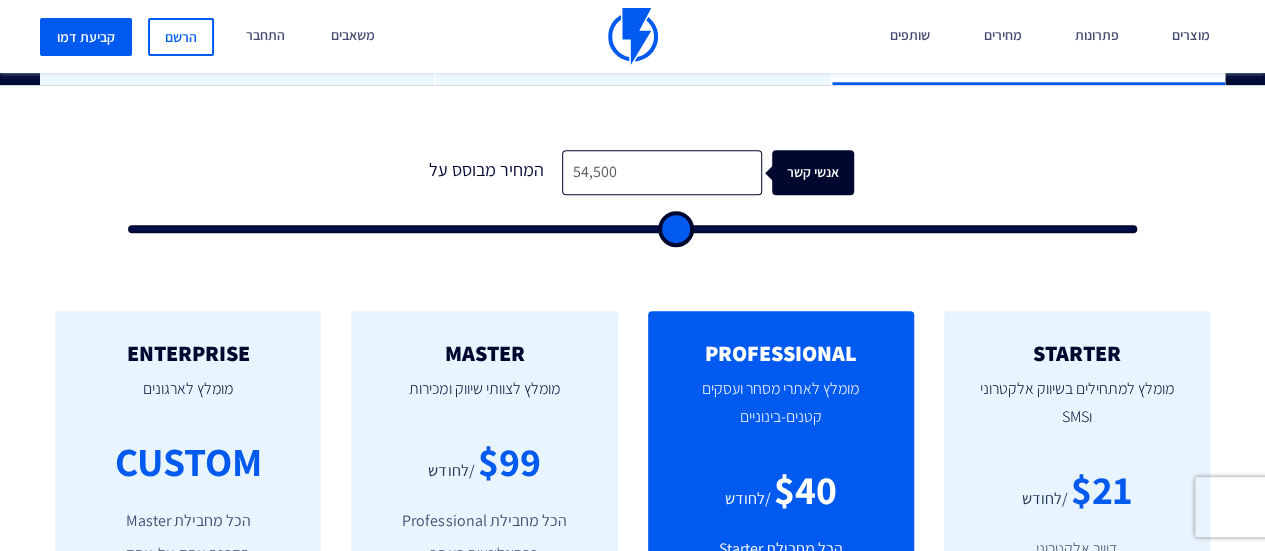 type on "40,500" 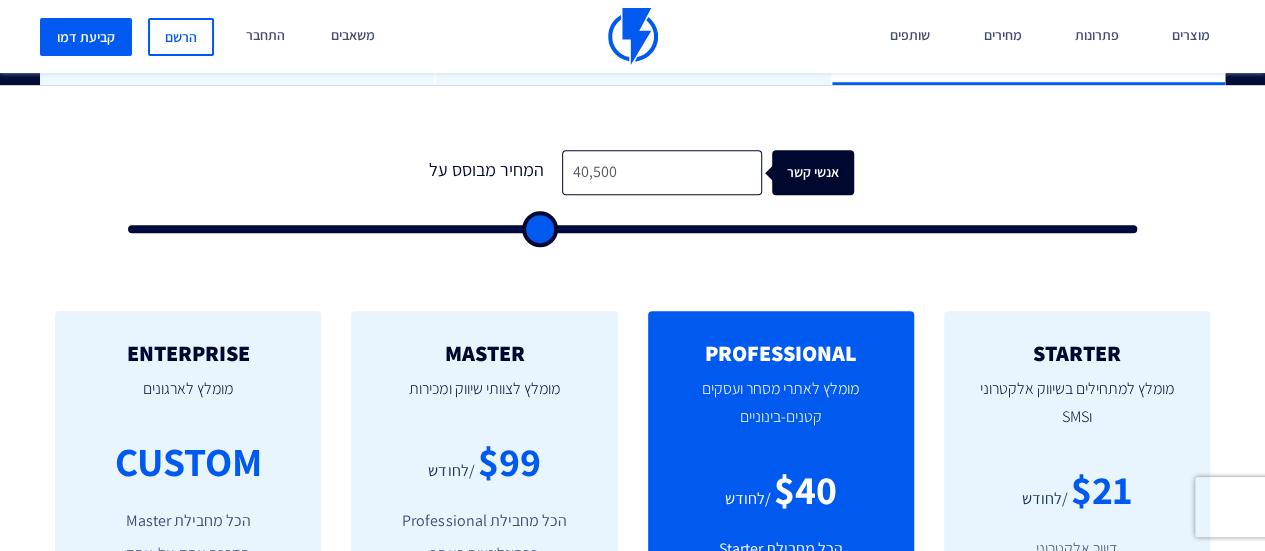 type on "24,500" 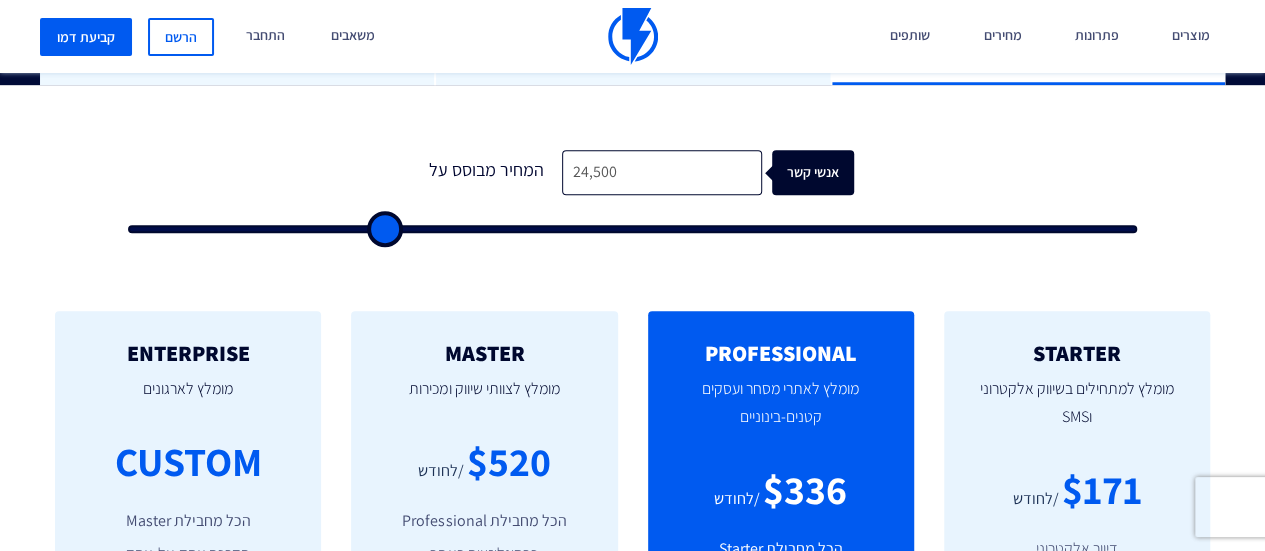 type on "8,000" 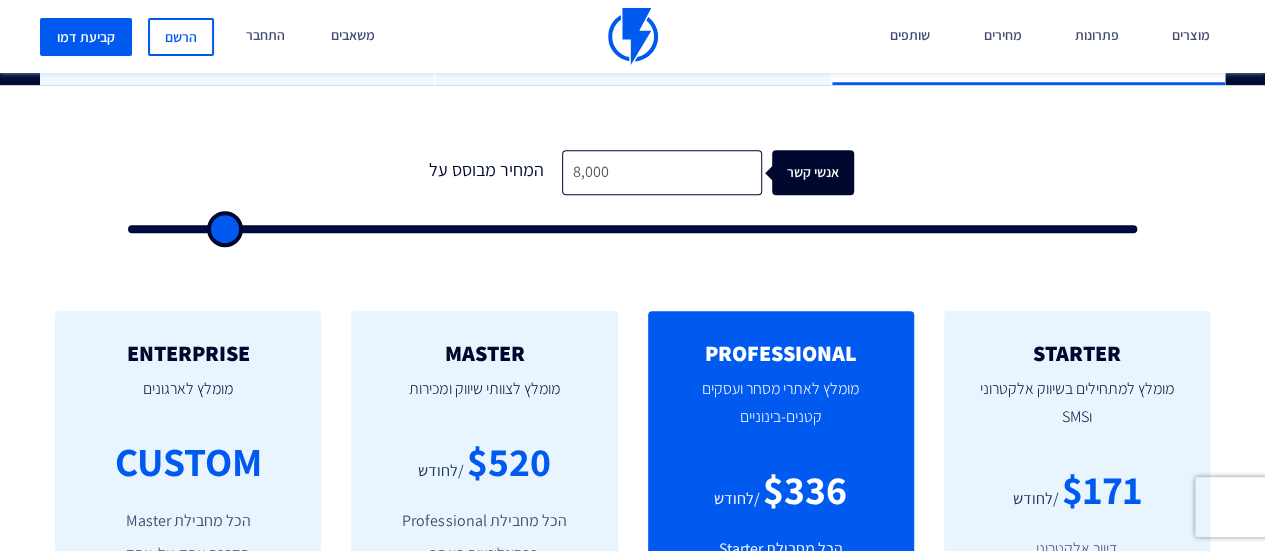 drag, startPoint x: 162, startPoint y: 234, endPoint x: 375, endPoint y: 167, distance: 223.28905 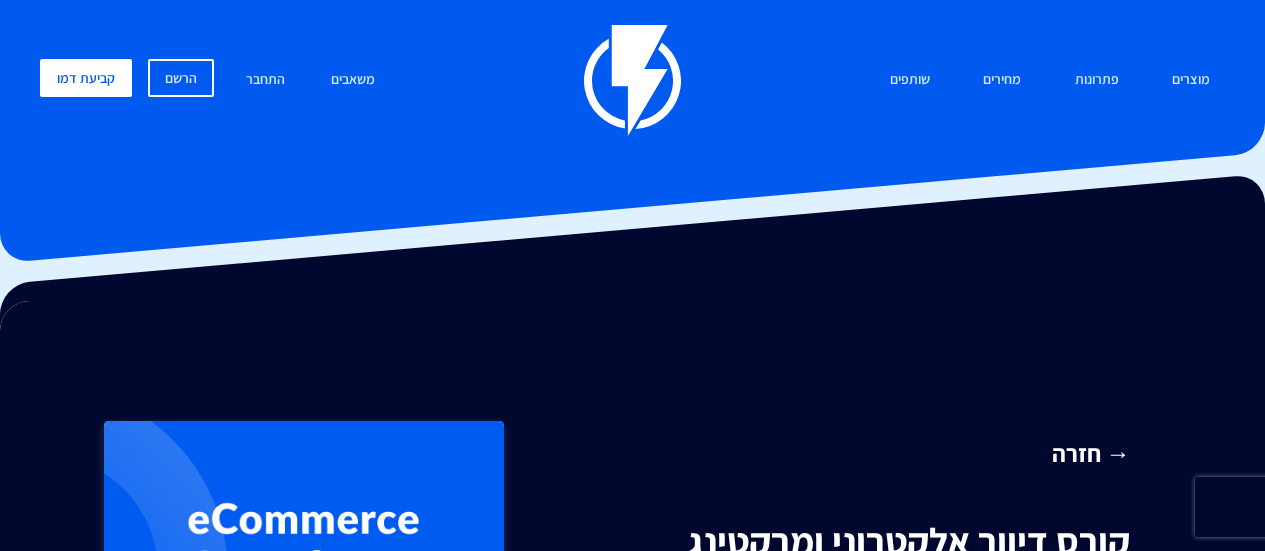 scroll, scrollTop: 0, scrollLeft: 0, axis: both 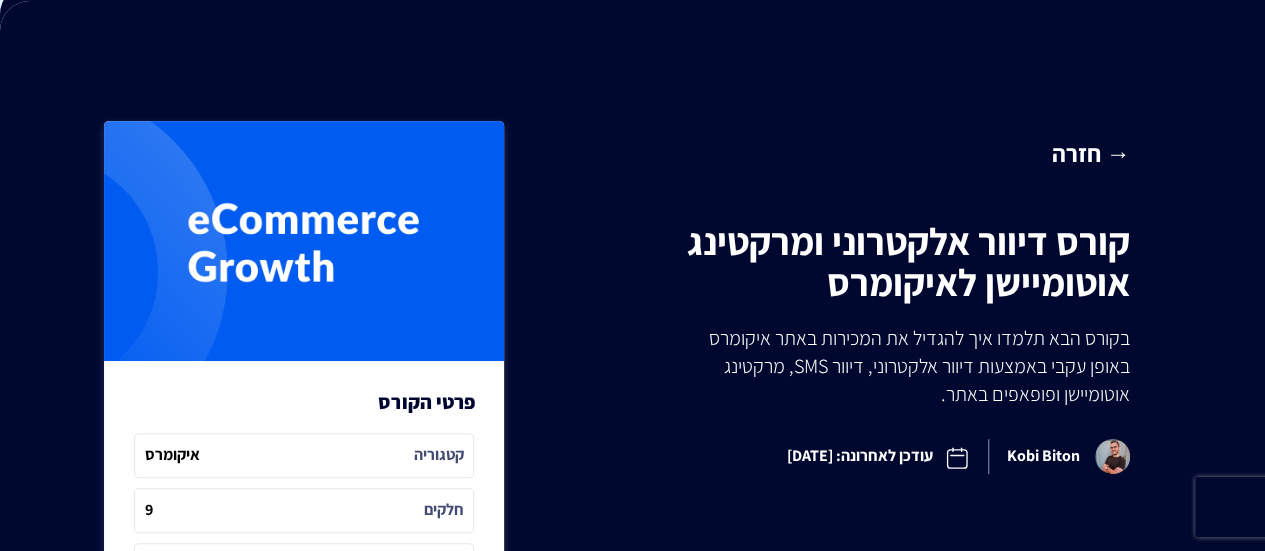 click on "קורס דיוור אלקטרוני ומרקטינג אוטומיישן לאיקומרס" at bounding box center [846, 262] 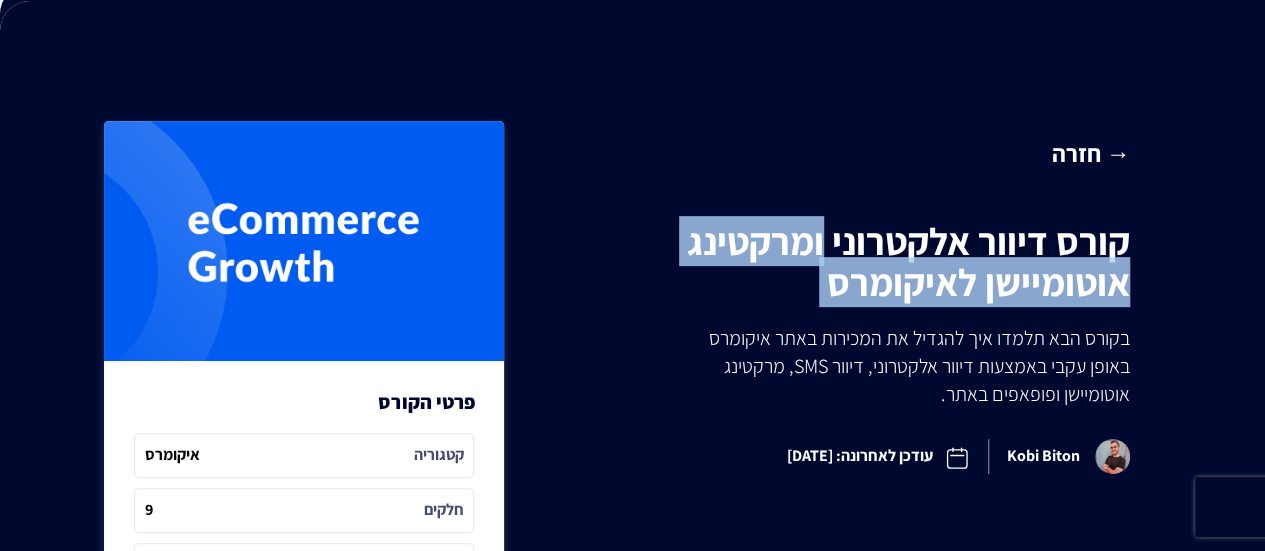 drag, startPoint x: 730, startPoint y: 253, endPoint x: 722, endPoint y: 315, distance: 62.514 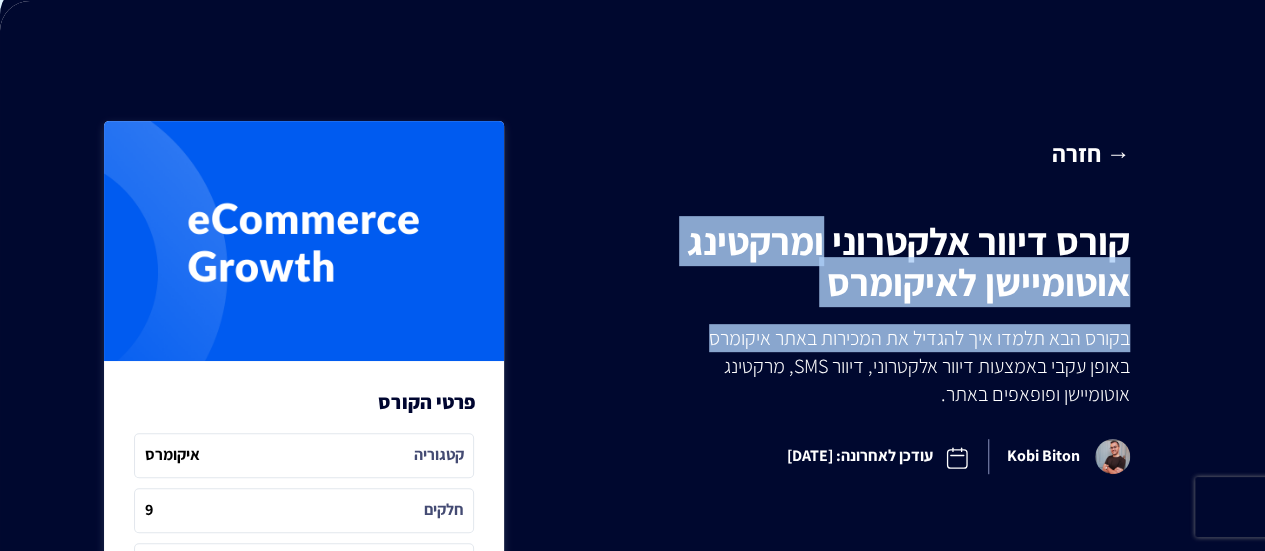click on "→ חזרה
קורס דיוור אלקטרוני ומרקטינג אוטומיישן לאיקומרס
בקורס הבא תלמדו איך להגדיל את המכירות באתר איקומרס באופן עקבי באמצעות דיוור אלקטרוני, דיוור SMS, מרקטינג אוטומיישן ופופאפים באתר.
Kobi Biton
עודכן לאחרונה:                                 03/12/2023" at bounding box center (846, 303) 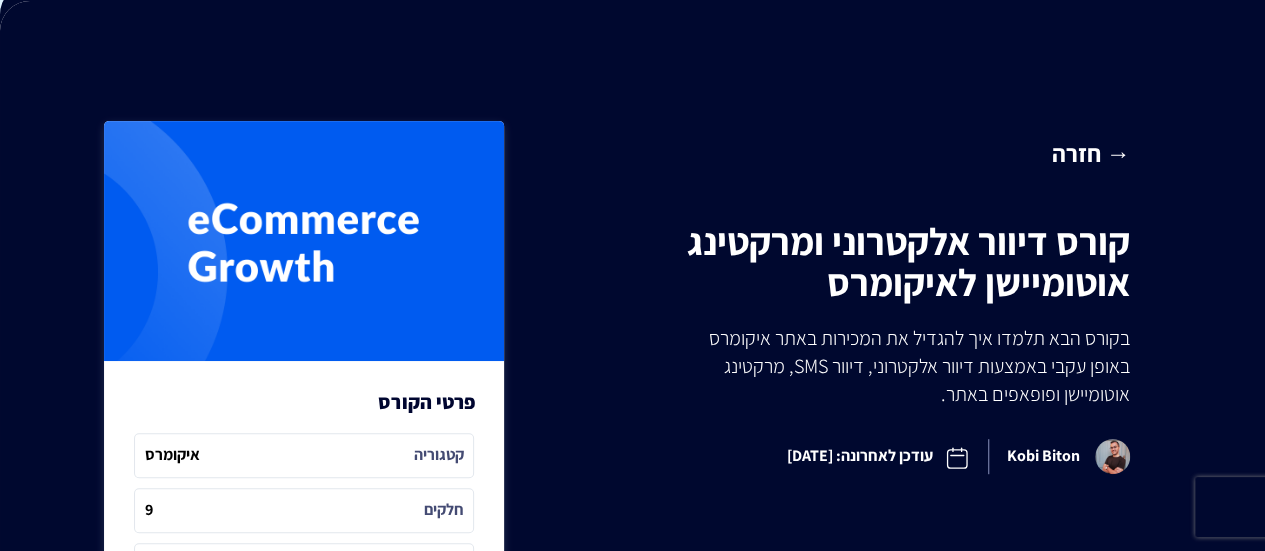 click on "קורס דיוור אלקטרוני ומרקטינג אוטומיישן לאיקומרס" at bounding box center [846, 262] 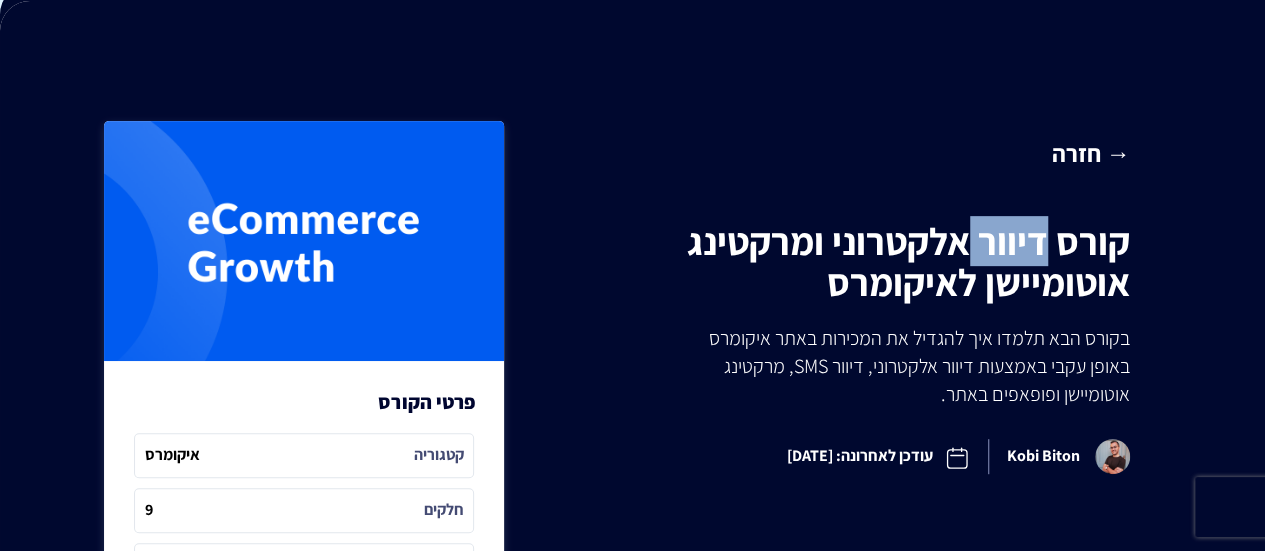 click on "קורס דיוור אלקטרוני ומרקטינג אוטומיישן לאיקומרס" at bounding box center [846, 262] 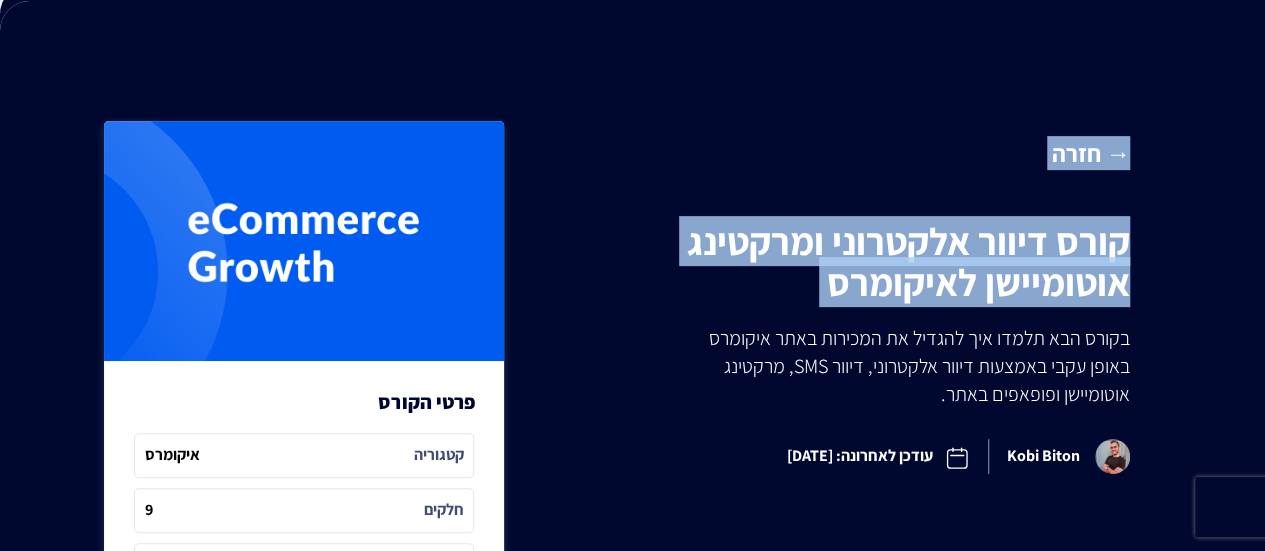 drag, startPoint x: 1036, startPoint y: 258, endPoint x: 1086, endPoint y: 51, distance: 212.95305 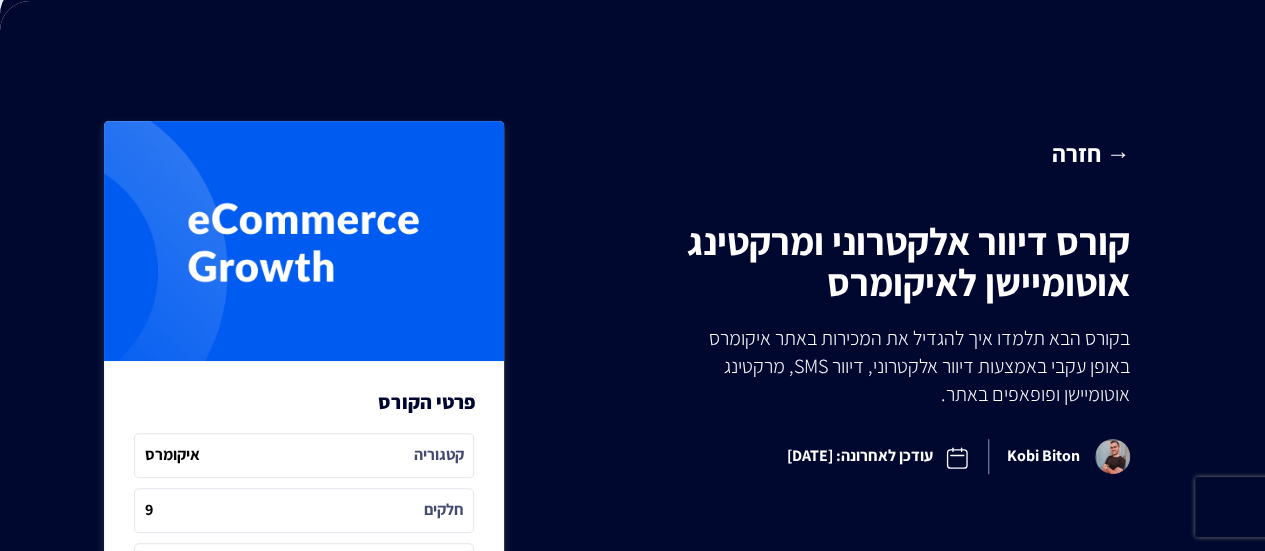 click on "→ חזרה
קורס דיוור אלקטרוני ומרקטינג אוטומיישן לאיקומרס
בקורס הבא תלמדו איך להגדיל את המכירות באתר איקומרס באופן עקבי באמצעות דיוור אלקטרוני, דיוור SMS, מרקטינג אוטומיישן ופופאפים באתר.
Kobi Biton
עודכן לאחרונה:                                 03/12/2023" at bounding box center [632, 303] 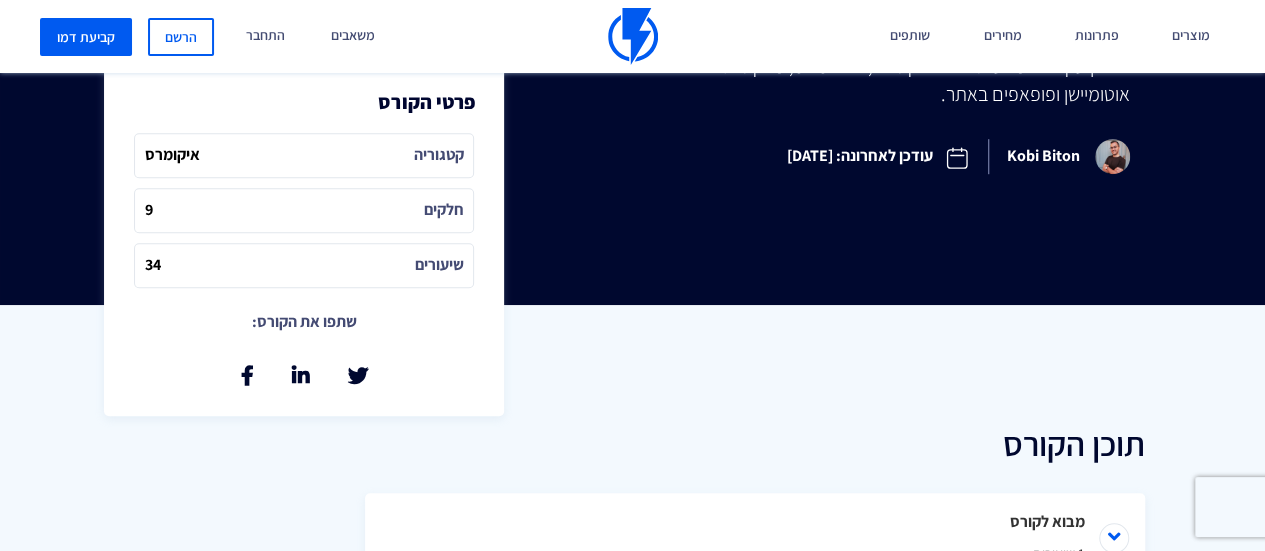 click on "קטגוריה
איקומרס" at bounding box center (304, 155) 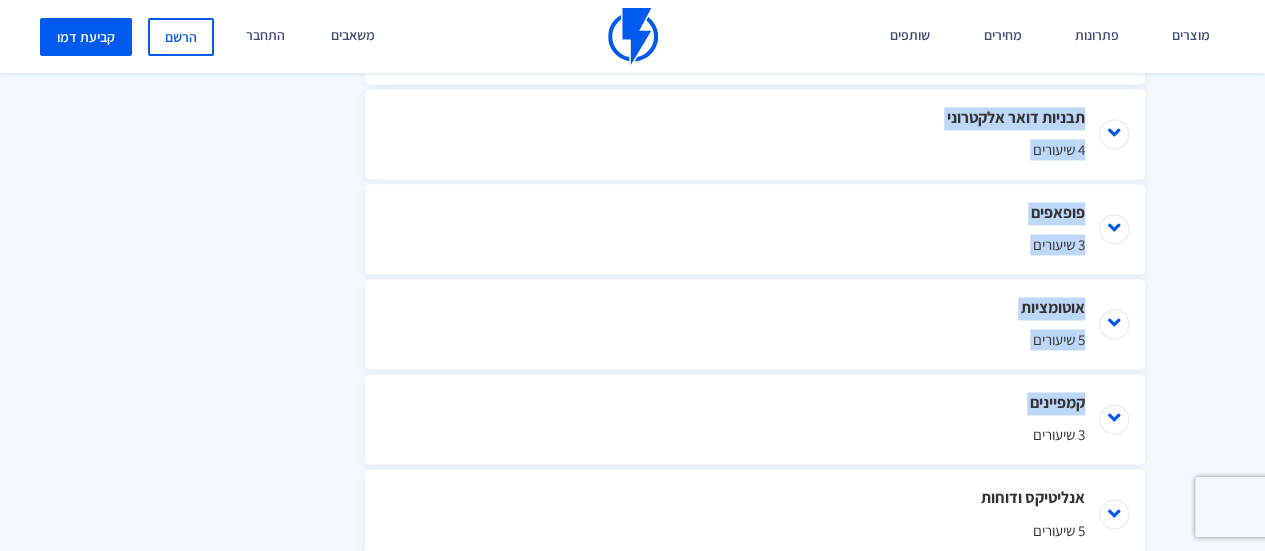drag, startPoint x: 592, startPoint y: 169, endPoint x: 592, endPoint y: 371, distance: 202 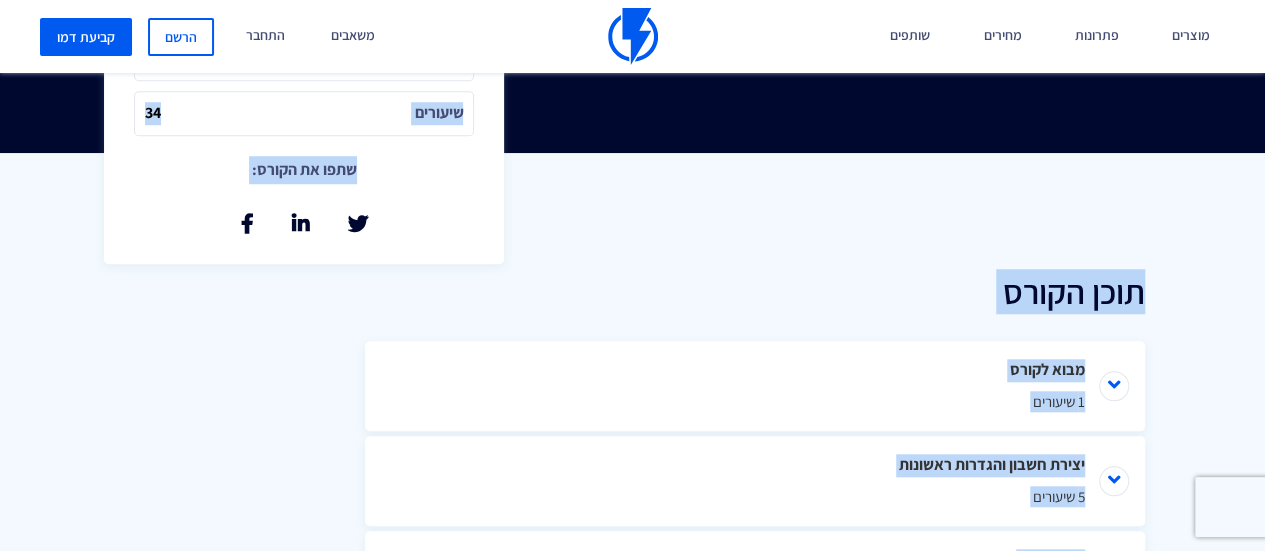 scroll, scrollTop: 718, scrollLeft: 0, axis: vertical 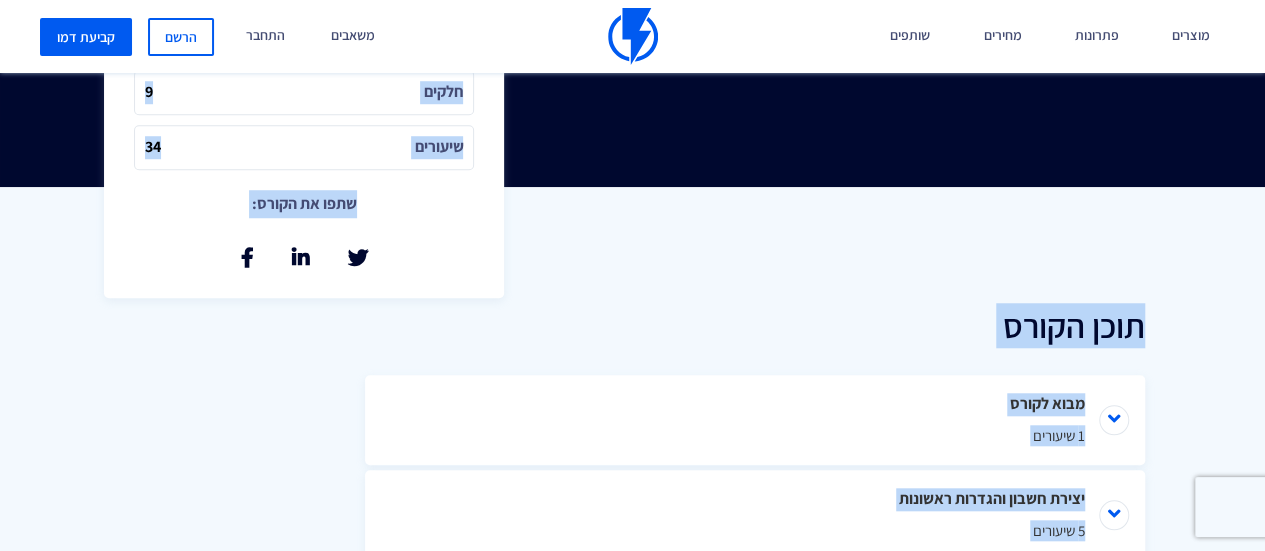 click on "תוכן הקורס
מבוא לקורס
1                                שיעורים
מבוא לפלאשי
יצירת חשבון והגדרות ראשונות
5                                שיעורים" at bounding box center (632, 770) 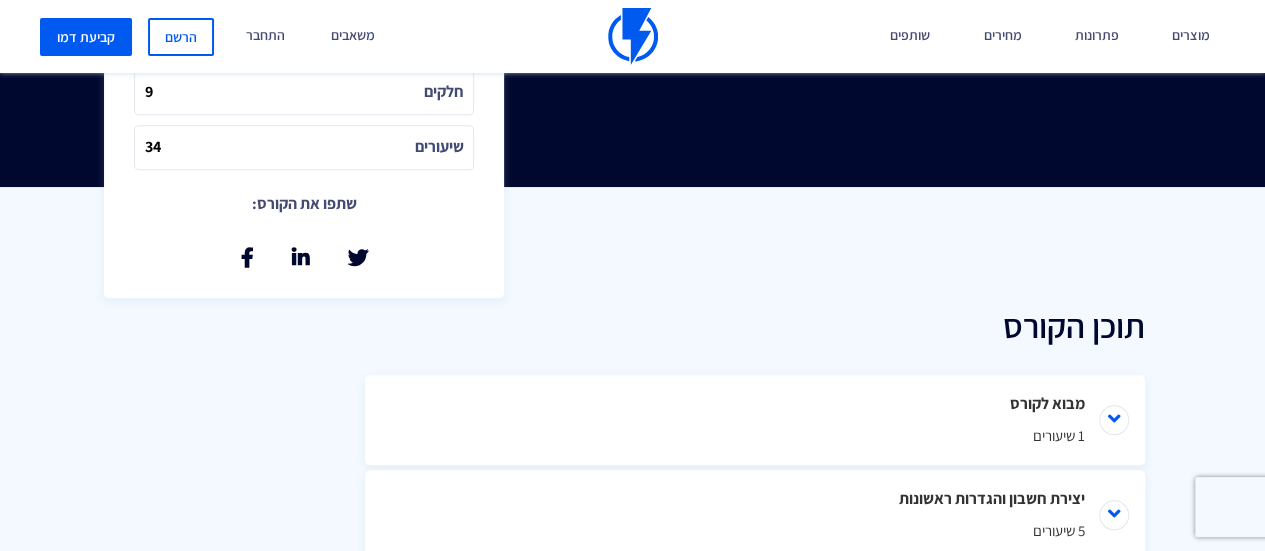 click on "תוכן הקורס" at bounding box center [755, 325] 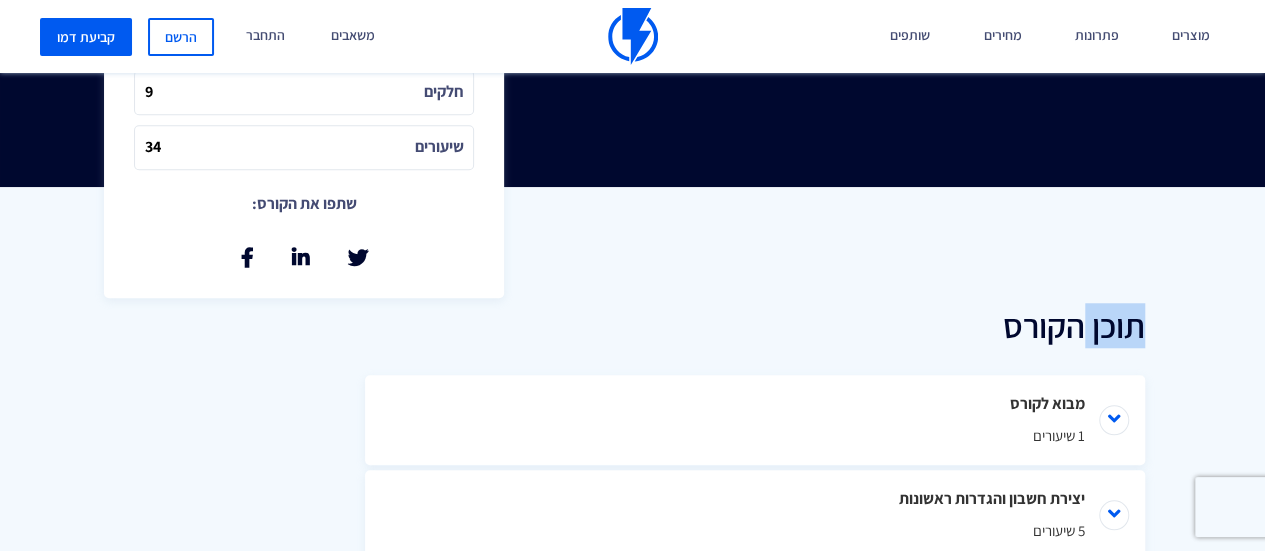 click on "תוכן הקורס" at bounding box center [755, 325] 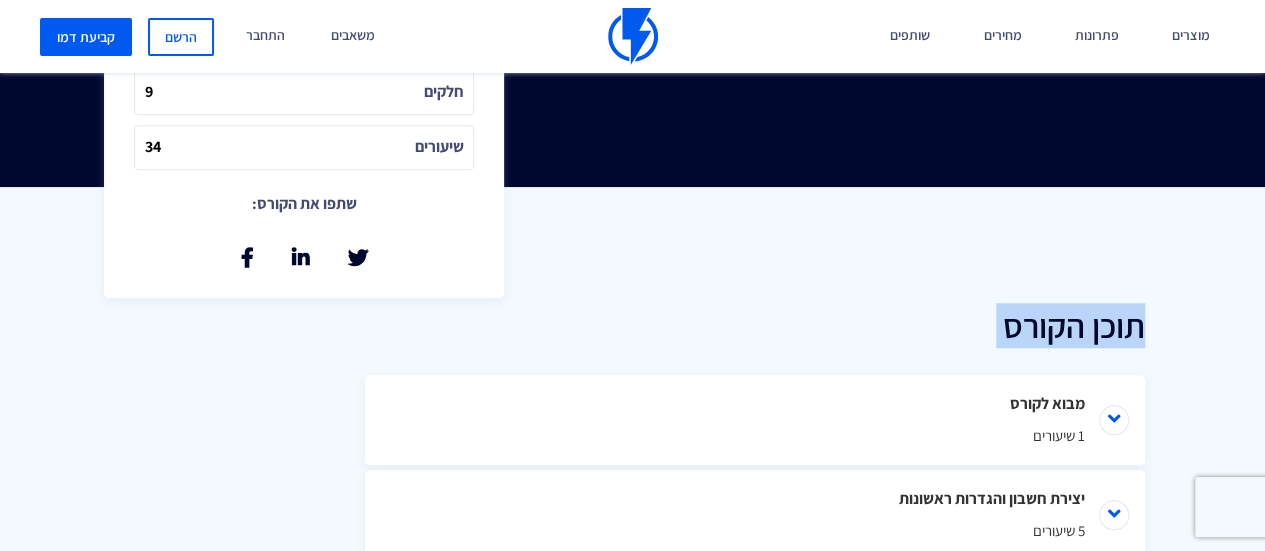 click on "תוכן הקורס" at bounding box center (755, 325) 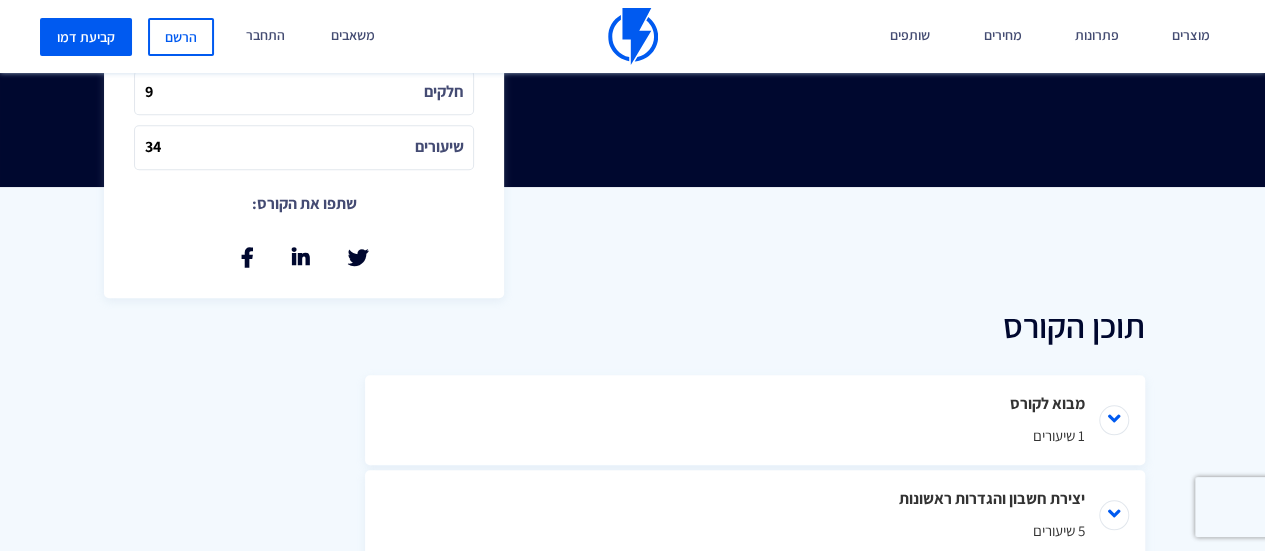 scroll, scrollTop: 1018, scrollLeft: 0, axis: vertical 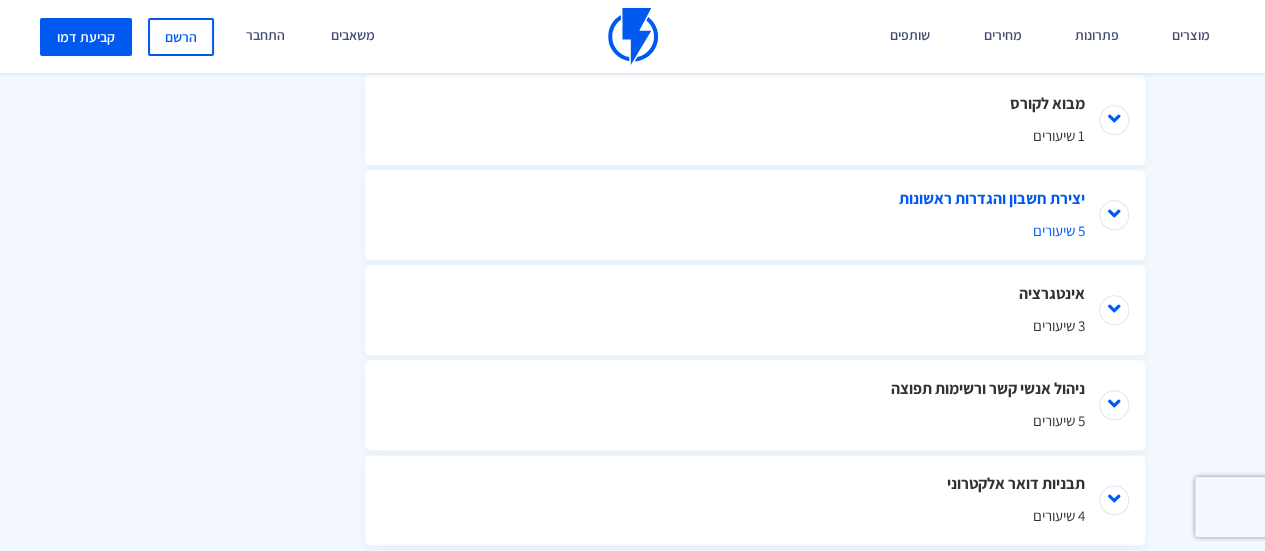 click on "יצירת חשבון והגדרות ראשונות
5                                שיעורים" at bounding box center (755, 215) 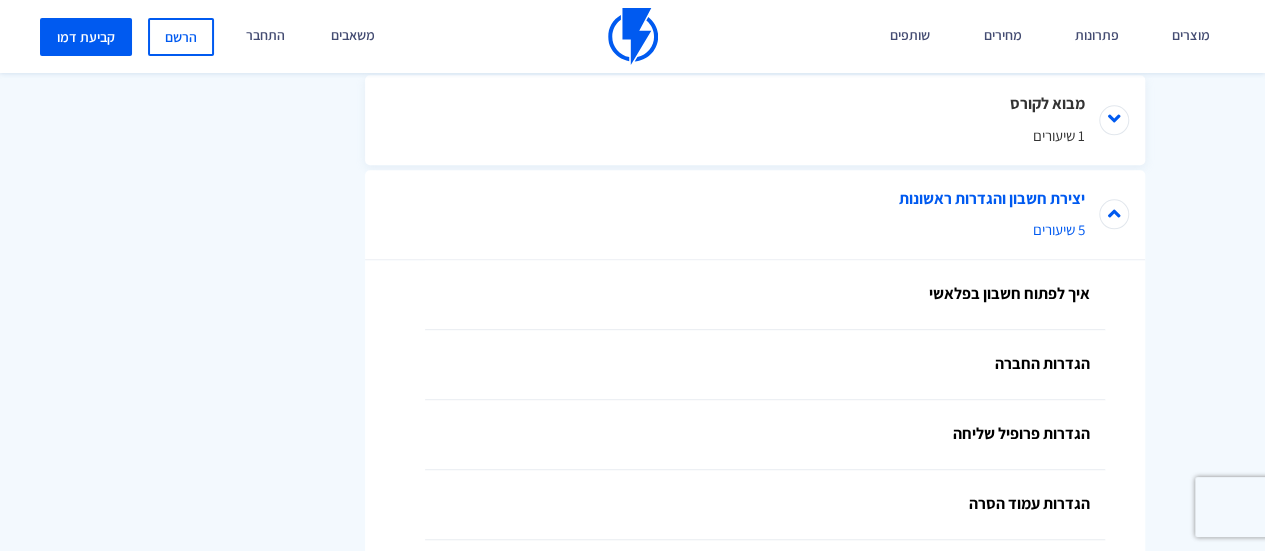click on "יצירת חשבון והגדרות ראשונות
5                                שיעורים" at bounding box center [755, 215] 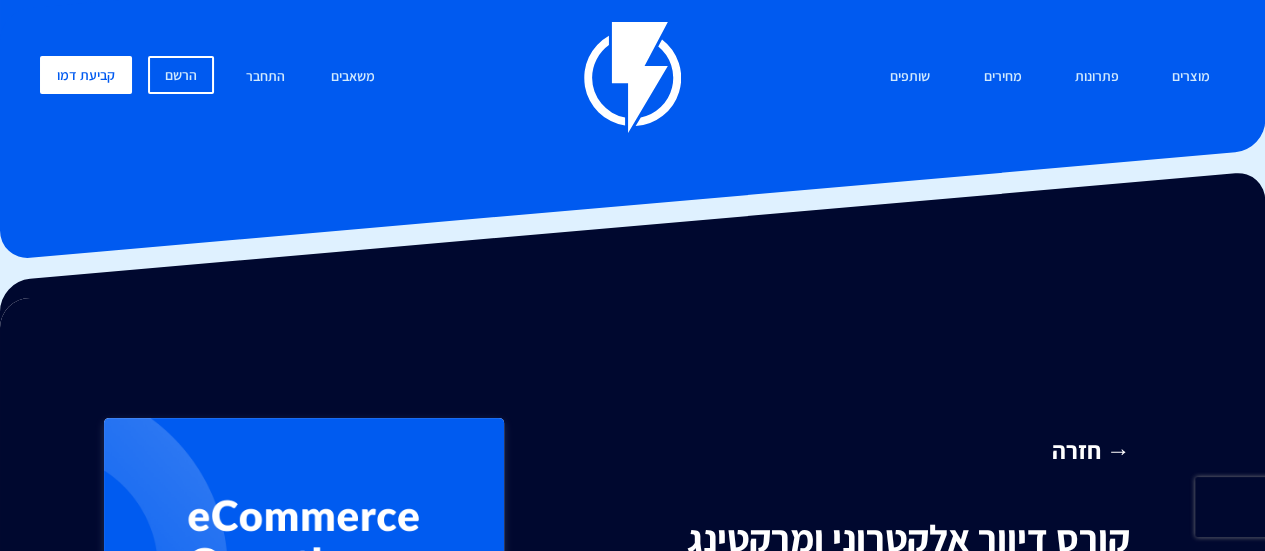 scroll, scrollTop: 0, scrollLeft: 0, axis: both 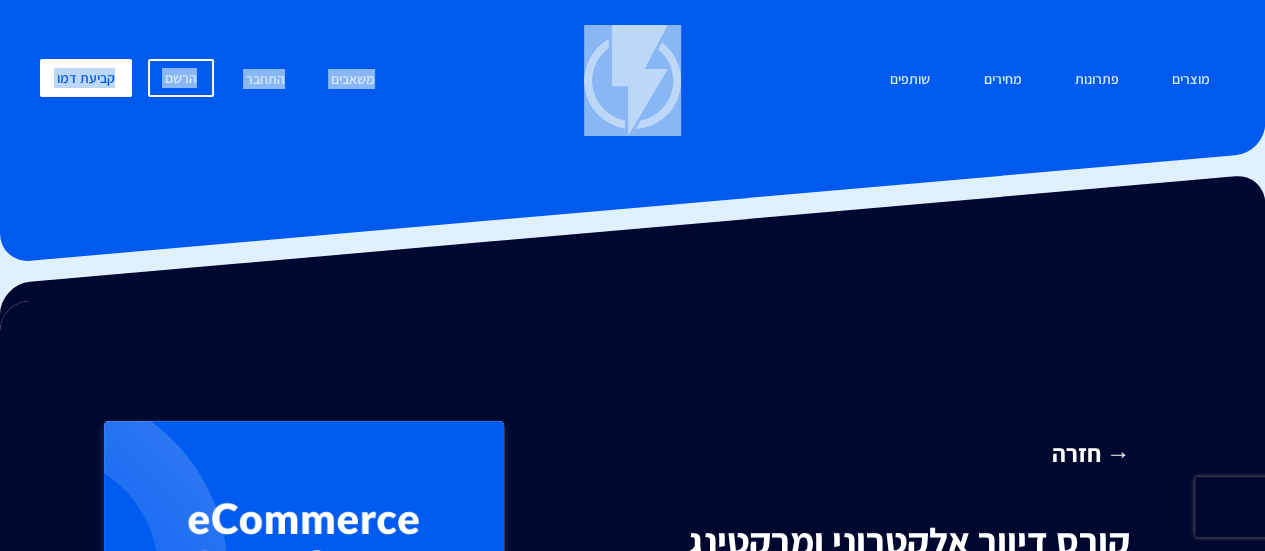 drag, startPoint x: 724, startPoint y: 289, endPoint x: 726, endPoint y: 64, distance: 225.0089 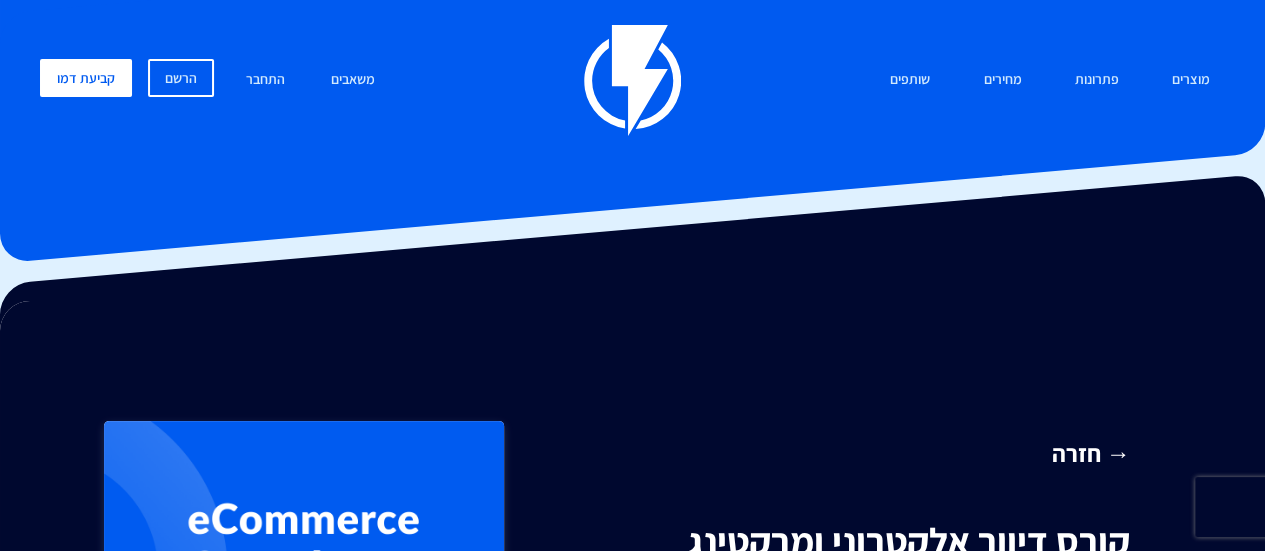 click on "מוצרים
שיווק אוטומטי  הפכו את השיווק לאוטומטי
דיוור אלקטרוני  שלחו את המסר הנכון ללקוח הנכון
פופאפים חכמים  המירו מבקרים באתר ללקוחות נאמנים
דיוור SMS  שלחו הודעות דינאמיות ללקוחות" at bounding box center (632, 80) 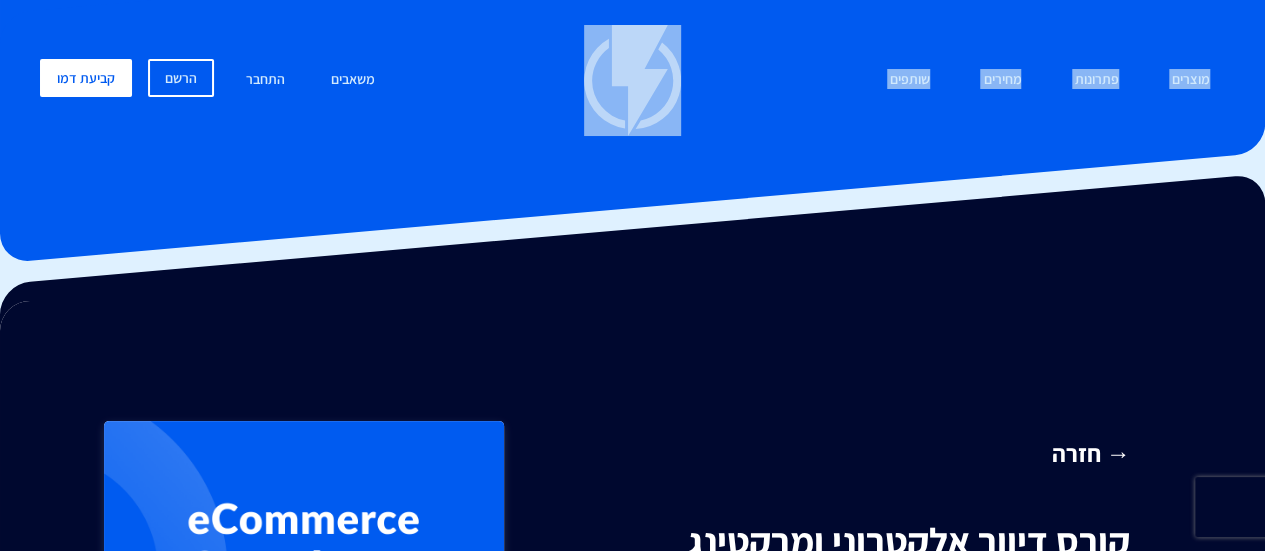 drag, startPoint x: 726, startPoint y: 64, endPoint x: 1279, endPoint y: -12, distance: 558.198 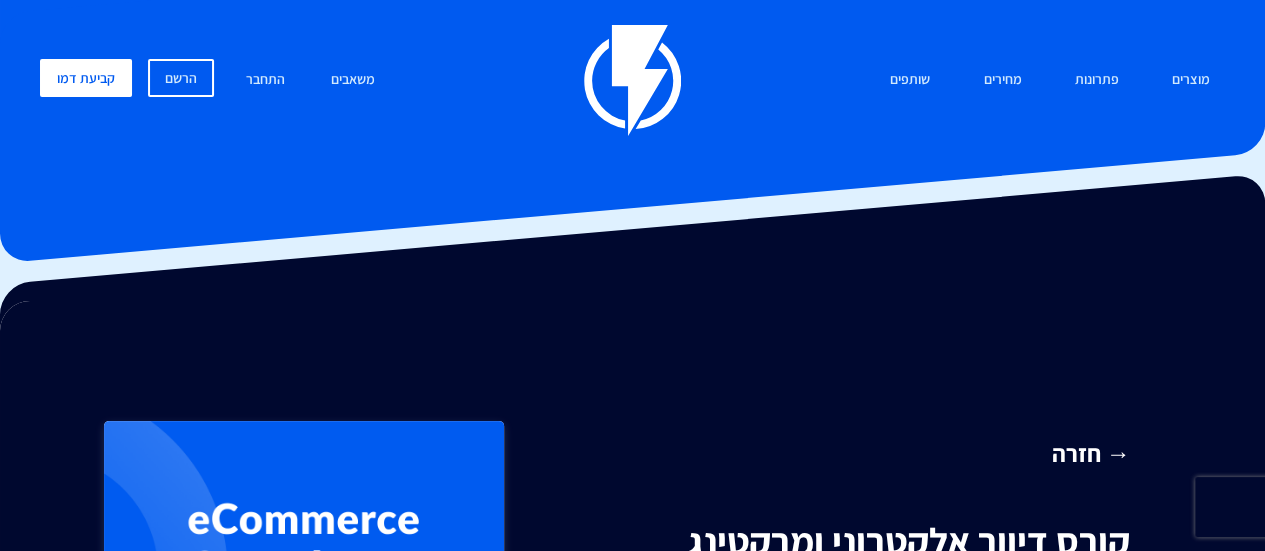 click on "מוצרים
שיווק אוטומטי  הפכו את השיווק לאוטומטי
דיוור אלקטרוני  שלחו את המסר הנכון ללקוח הנכון
פופאפים חכמים  המירו מבקרים באתר ללקוחות נאמנים
דיוור SMS  שלחו הודעות דינאמיות ללקוחות" at bounding box center [632, 80] 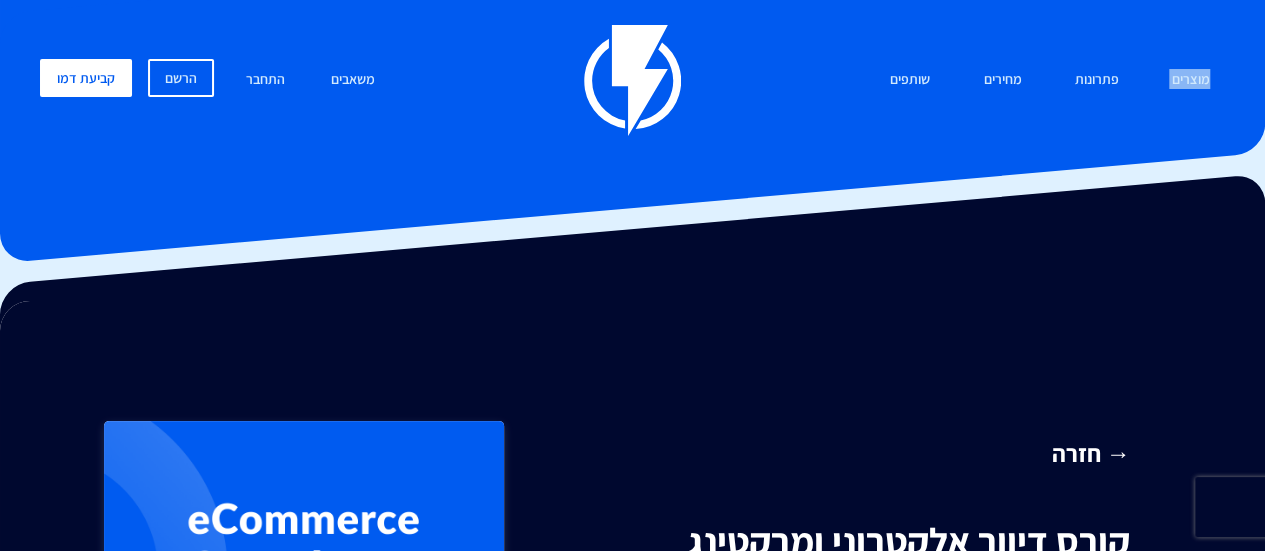 drag, startPoint x: 1148, startPoint y: 36, endPoint x: 554, endPoint y: 257, distance: 633.7799 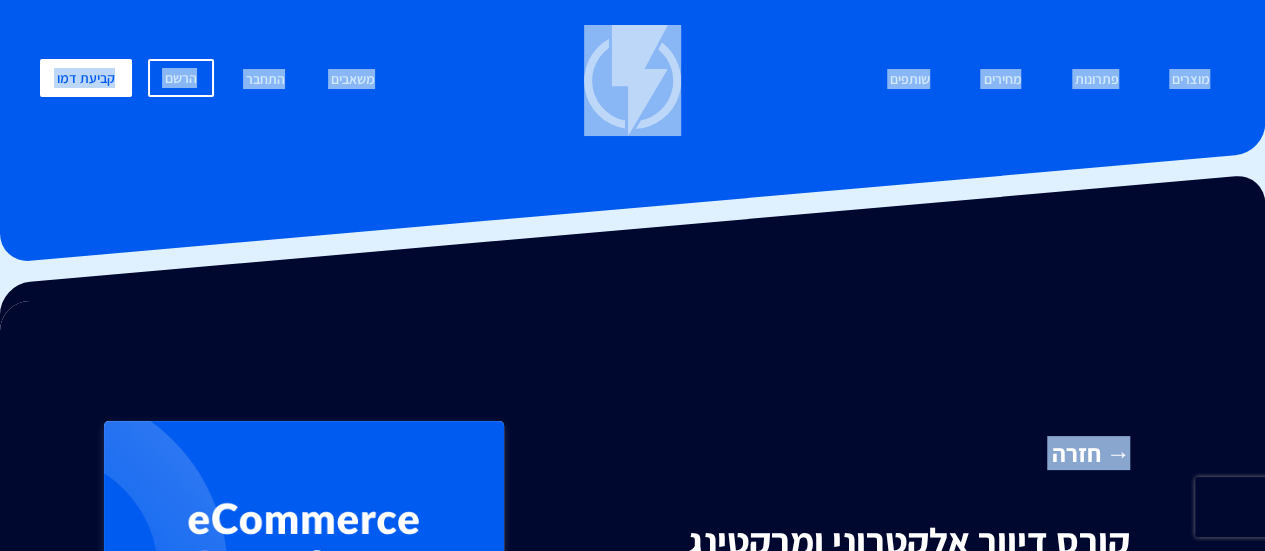 click on "מוצרים
שיווק אוטומטי  הפכו את השיווק לאוטומטי
דיוור אלקטרוני  שלחו את המסר הנכון ללקוח הנכון
פופאפים חכמים  המירו מבקרים באתר ללקוחות נאמנים
דיוור SMS" at bounding box center [632, 1318] 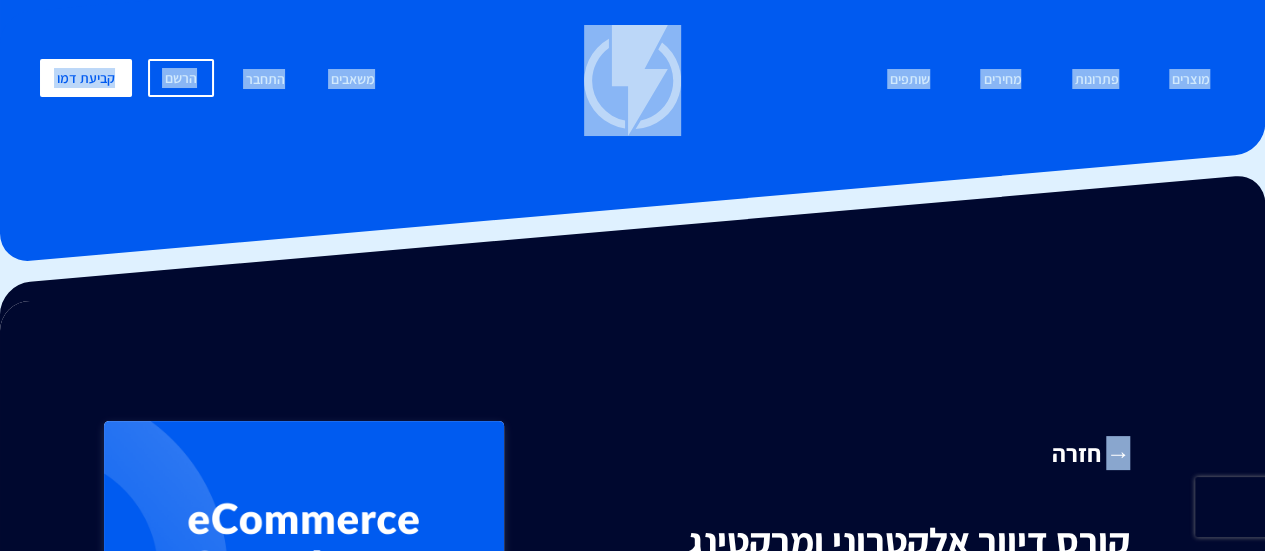 drag, startPoint x: 546, startPoint y: 262, endPoint x: 1279, endPoint y: -27, distance: 787.915 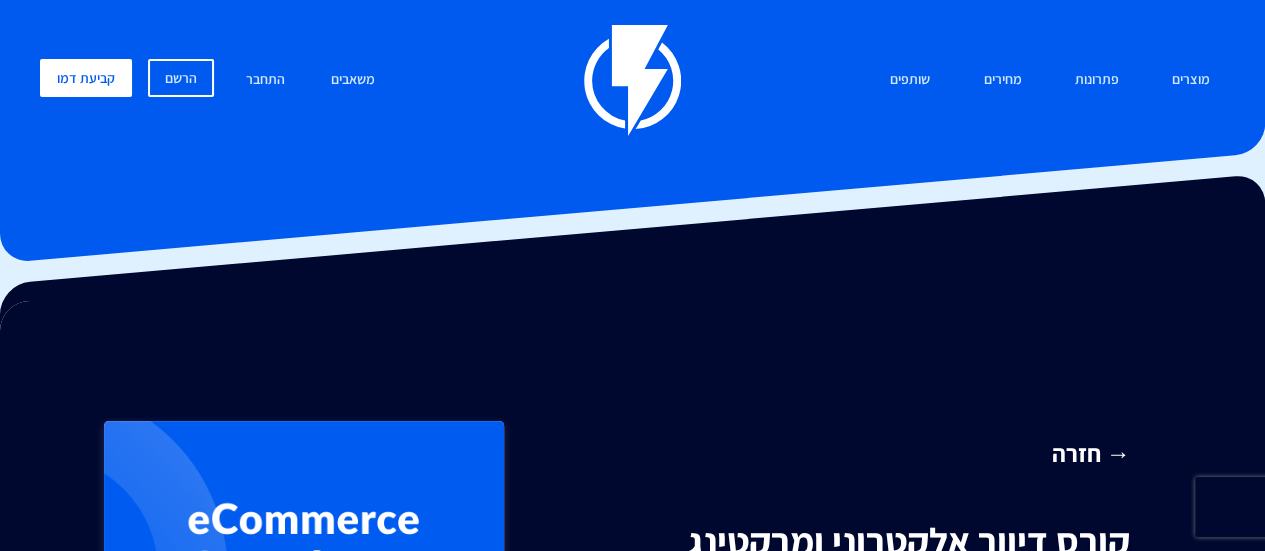 click on "מוצרים
שיווק אוטומטי  הפכו את השיווק לאוטומטי
דיוור אלקטרוני  שלחו את המסר הנכון ללקוח הנכון
פופאפים חכמים  המירו מבקרים באתר ללקוחות נאמנים
דיוור SMS  שלחו הודעות דינאמיות ללקוחות" at bounding box center [632, 80] 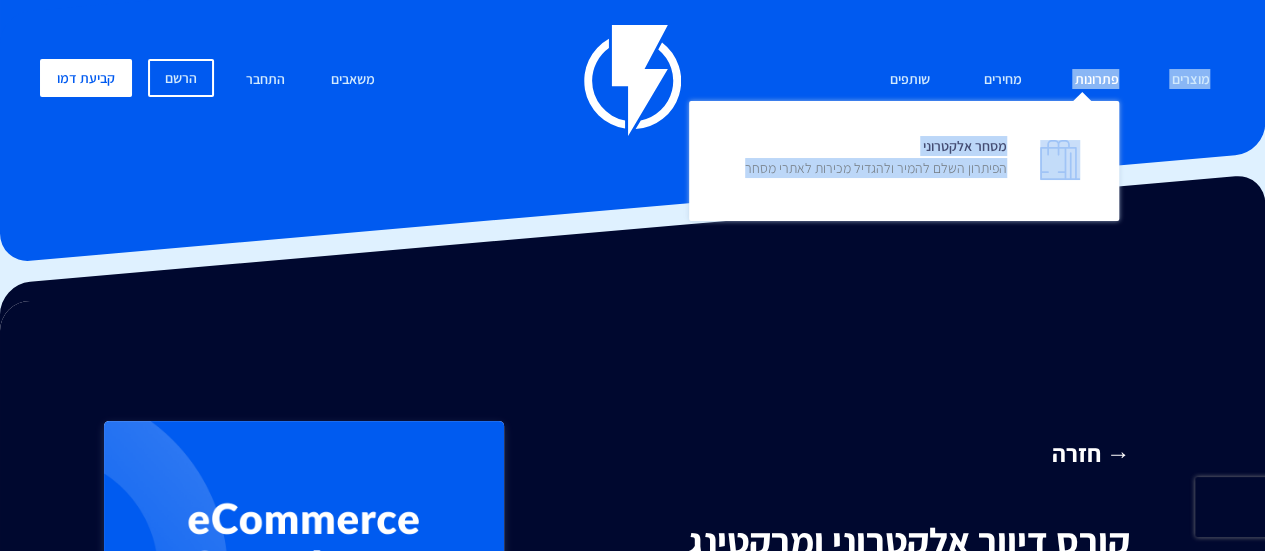 drag, startPoint x: 1171, startPoint y: 25, endPoint x: 887, endPoint y: 212, distance: 340.03677 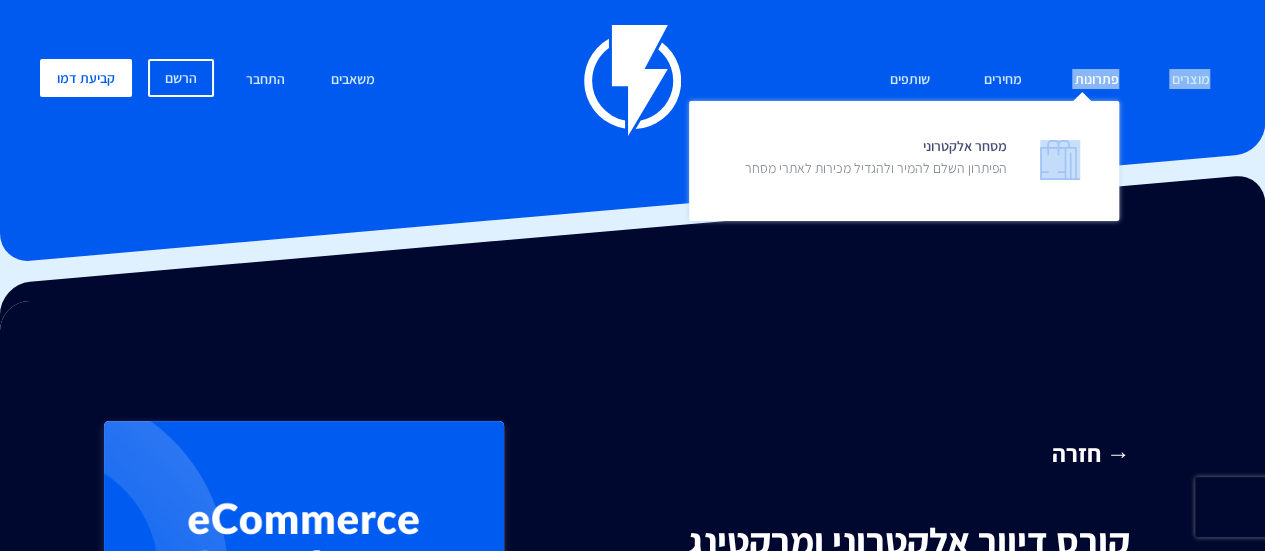 click on "מסחר אלקטרוני  הפיתרון השלם להמיר ולהגדיל מכירות לאתרי מסחר" at bounding box center (904, 161) 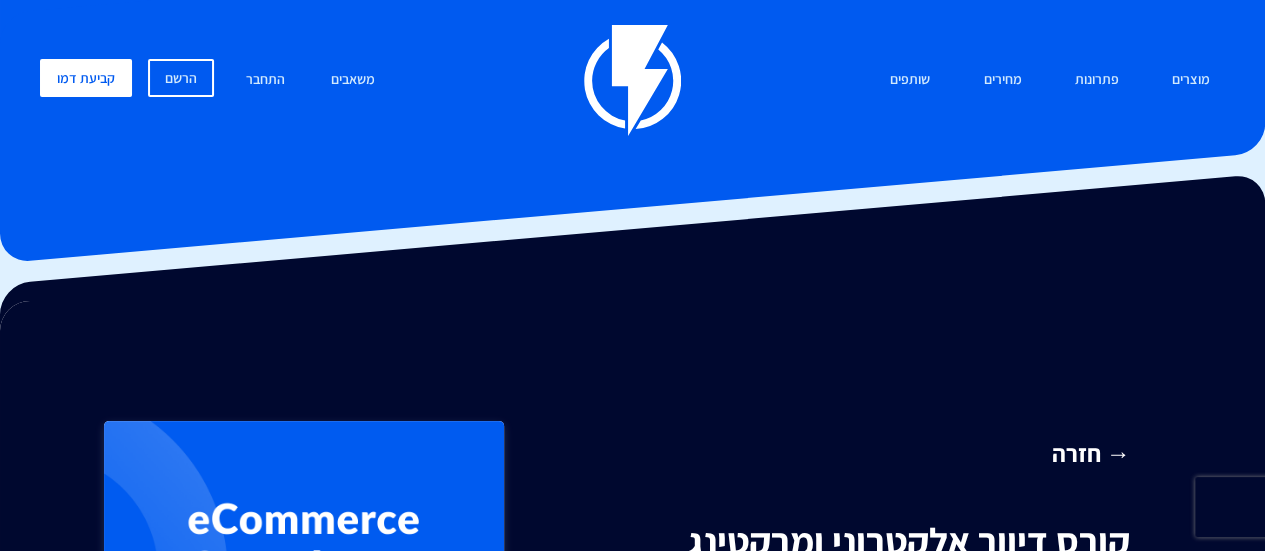 click on "מוצרים
שיווק אוטומטי  הפכו את השיווק לאוטומטי
דיוור אלקטרוני  שלחו את המסר הנכון ללקוח הנכון
פופאפים חכמים  המירו מבקרים באתר ללקוחות נאמנים
דיוור SMS" at bounding box center (632, 1318) 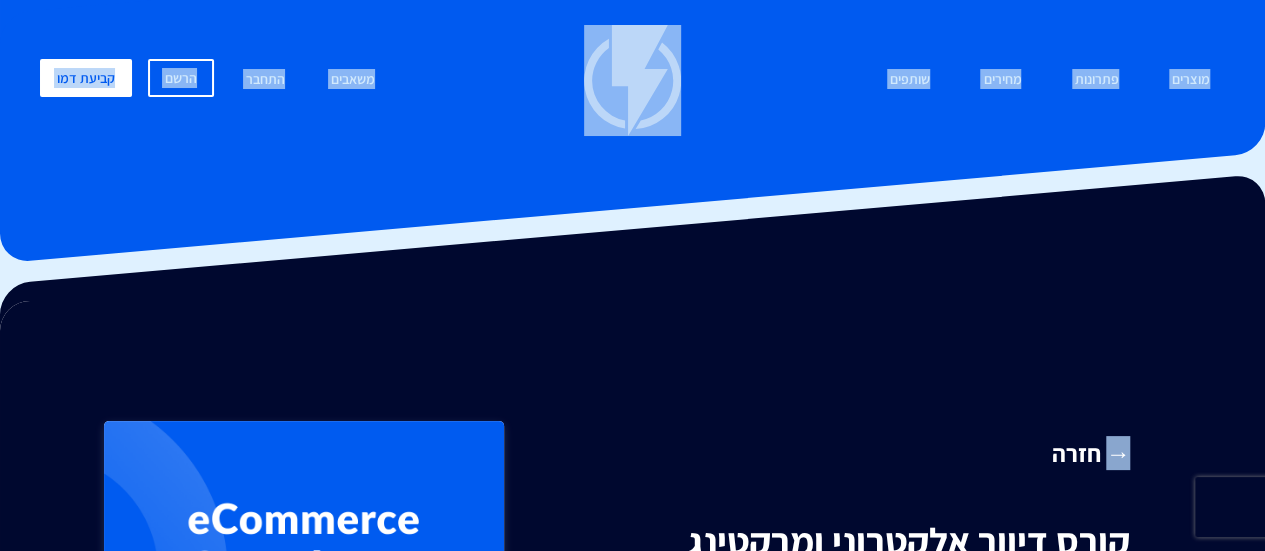 drag, startPoint x: 826, startPoint y: 265, endPoint x: 1279, endPoint y: -61, distance: 558.1084 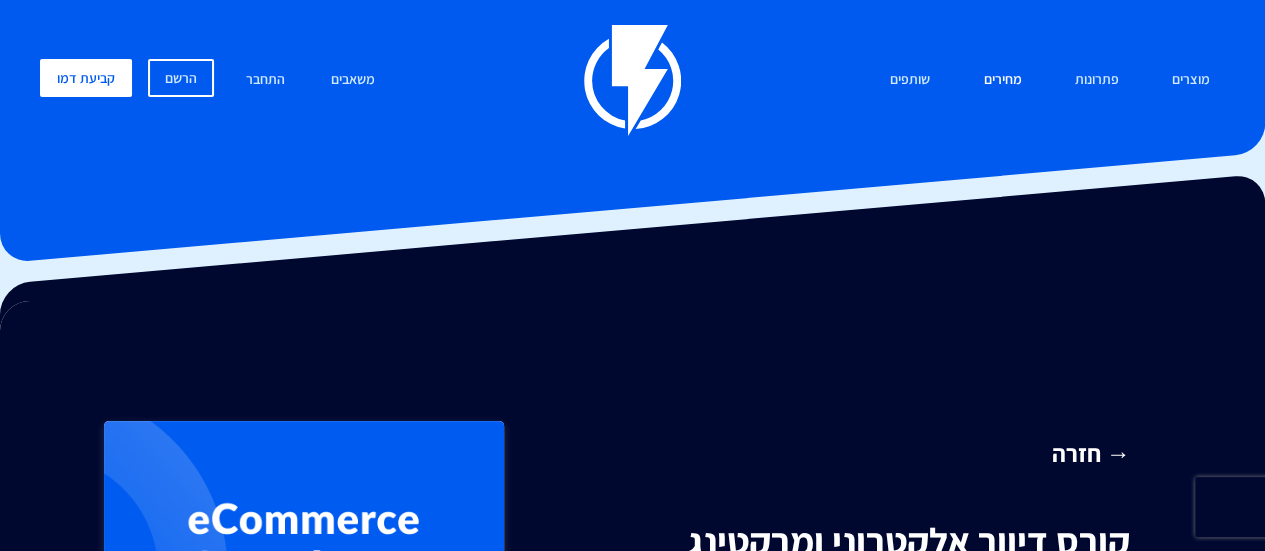 click on "מחירים" at bounding box center [1002, 80] 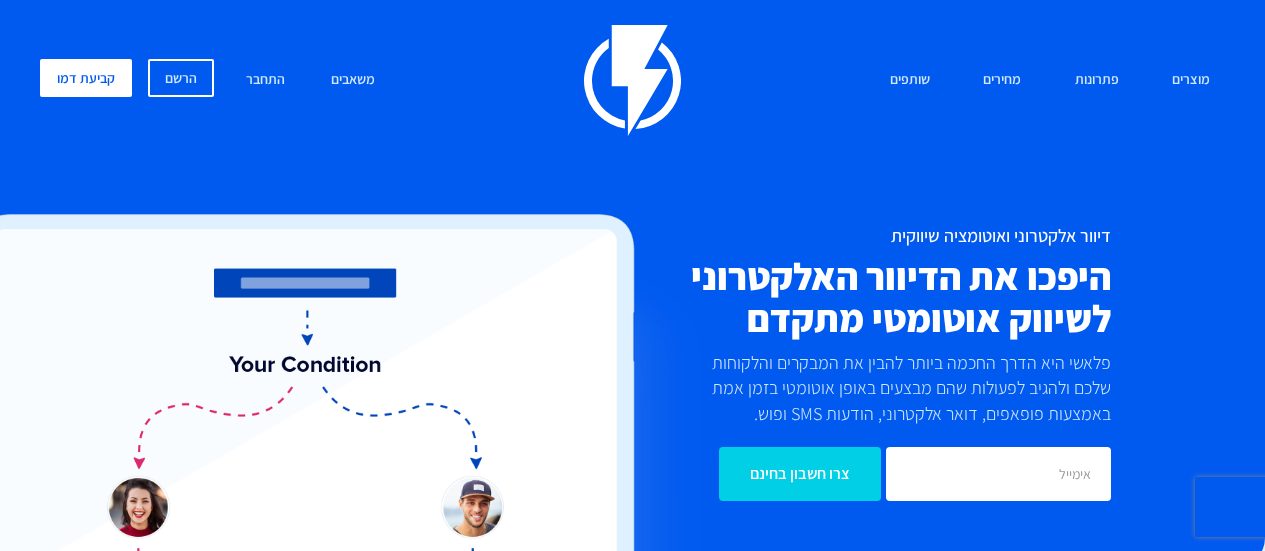 scroll, scrollTop: 0, scrollLeft: 0, axis: both 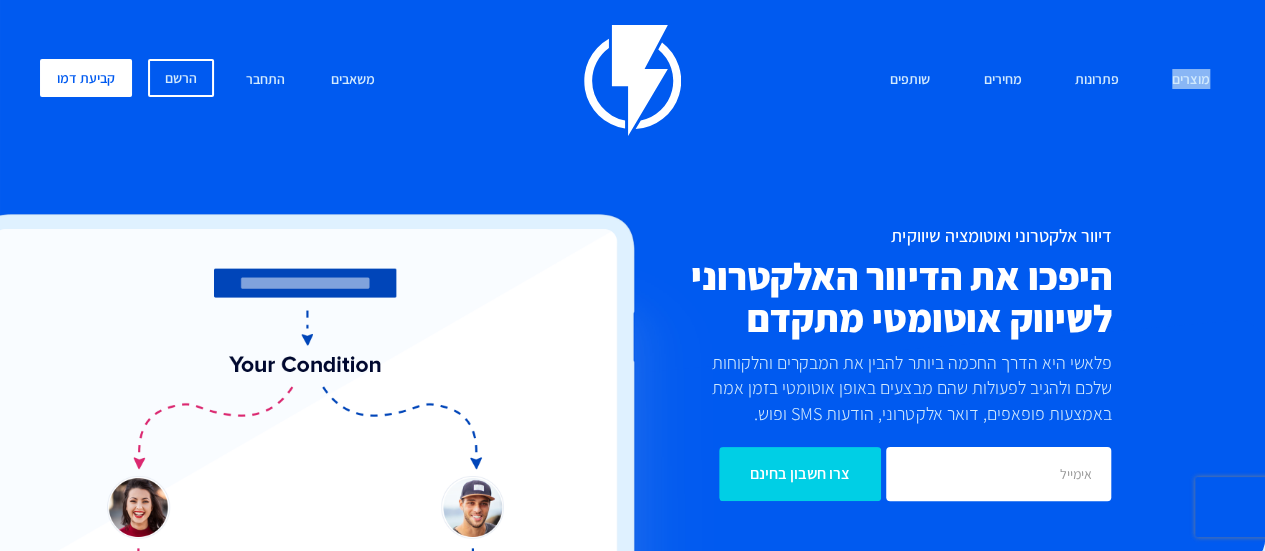 click on "מוצרים
שיווק אוטומטי  הפכו את השיווק לאוטומטי
דיוור אלקטרוני  שלחו את המסר הנכון ללקוח הנכון
פופאפים חכמים  המירו מבקרים באתר ללקוחות נאמנים
דיוור SMS  שלחו הודעות דינאמיות ללקוחות" at bounding box center (632, 275) 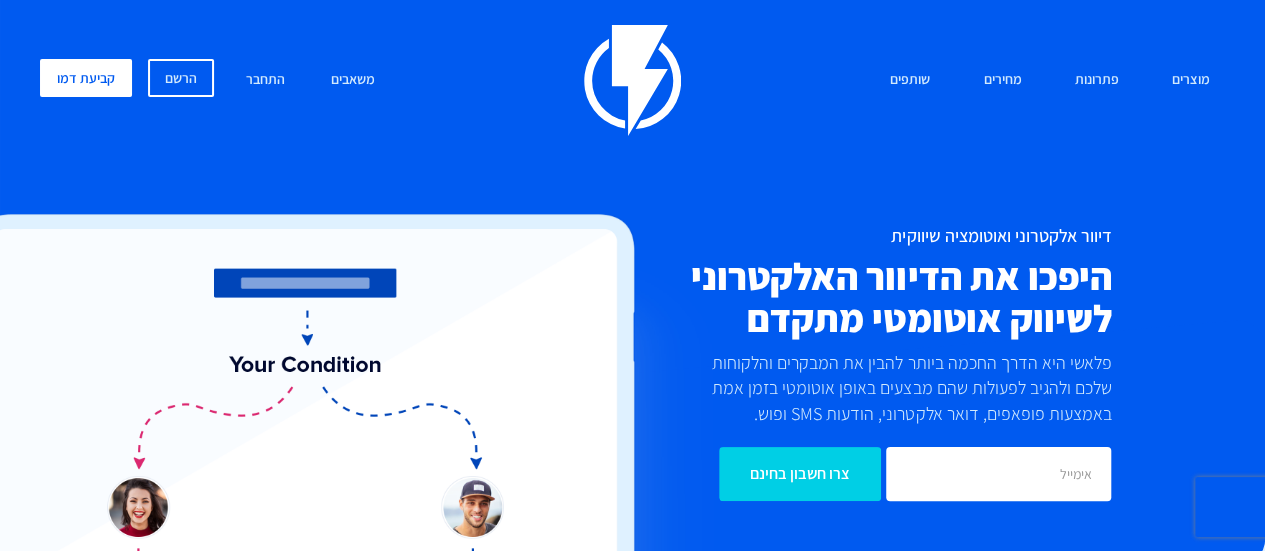 click on "מוצרים
שיווק אוטומטי  הפכו את השיווק לאוטומטי
דיוור אלקטרוני  שלחו את המסר הנכון ללקוח הנכון
פופאפים חכמים  המירו מבקרים באתר ללקוחות נאמנים
דיוור SMS  שלחו הודעות דינאמיות ללקוחות" at bounding box center [632, 275] 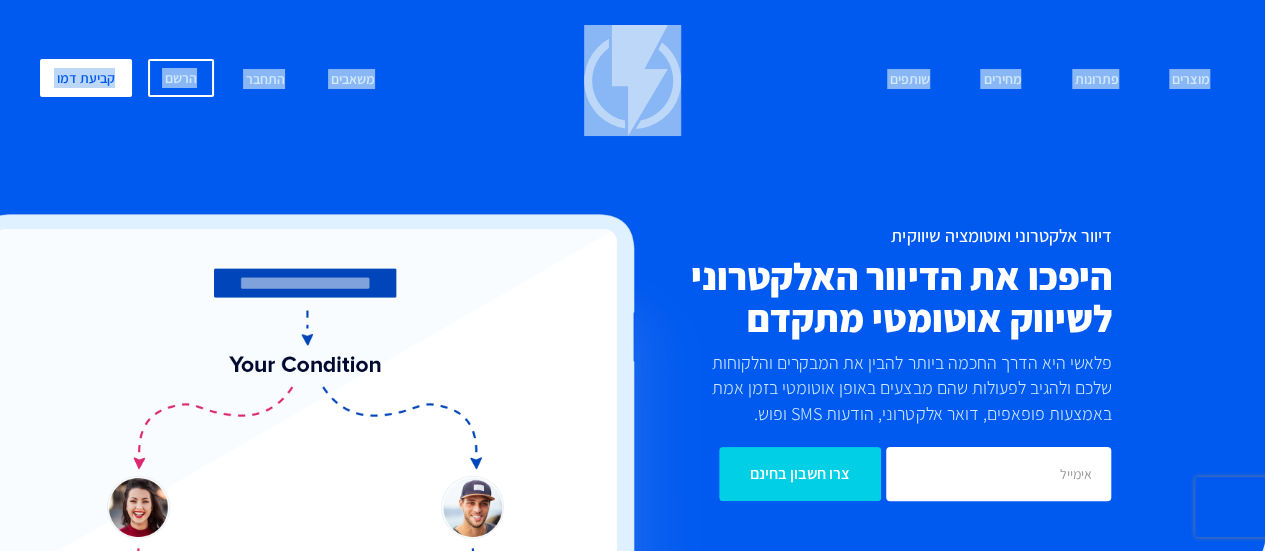 click on "מוצרים
שיווק אוטומטי  הפכו את השיווק לאוטומטי
דיוור אלקטרוני  שלחו את המסר הנכון ללקוח הנכון
פופאפים חכמים  המירו מבקרים באתר ללקוחות נאמנים
דיוור SMS  שלחו הודעות דינאמיות ללקוחות" at bounding box center [632, 275] 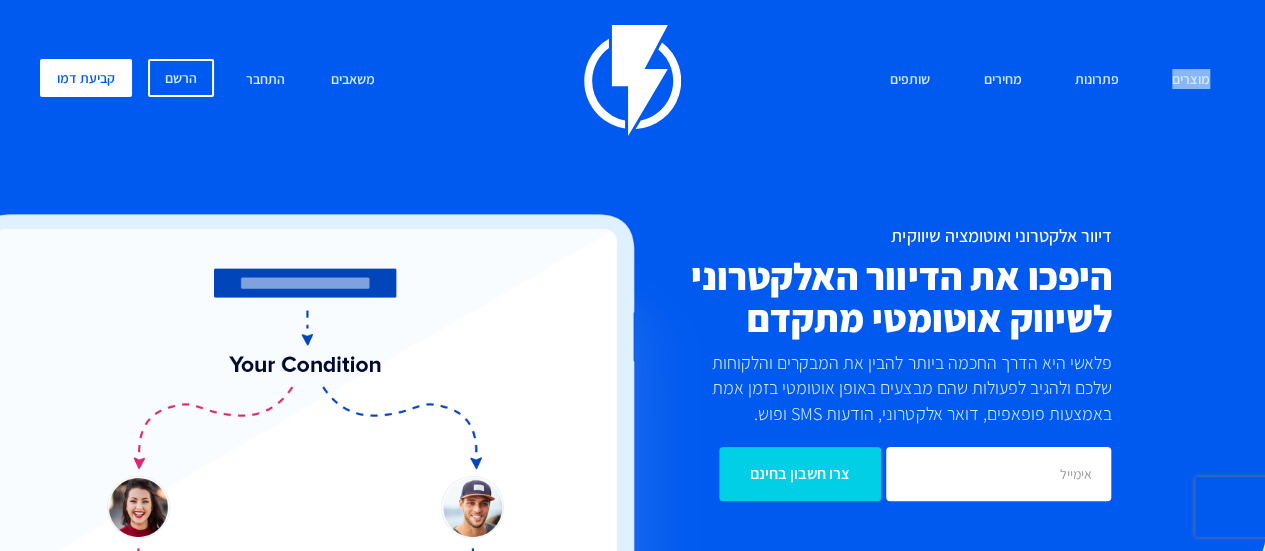 click on "מוצרים
שיווק אוטומטי  הפכו את השיווק לאוטומטי
דיוור אלקטרוני  שלחו את המסר הנכון ללקוח הנכון
פופאפים חכמים  המירו מבקרים באתר ללקוחות נאמנים
דיוור SMS  שלחו הודעות דינאמיות ללקוחות" at bounding box center (632, 275) 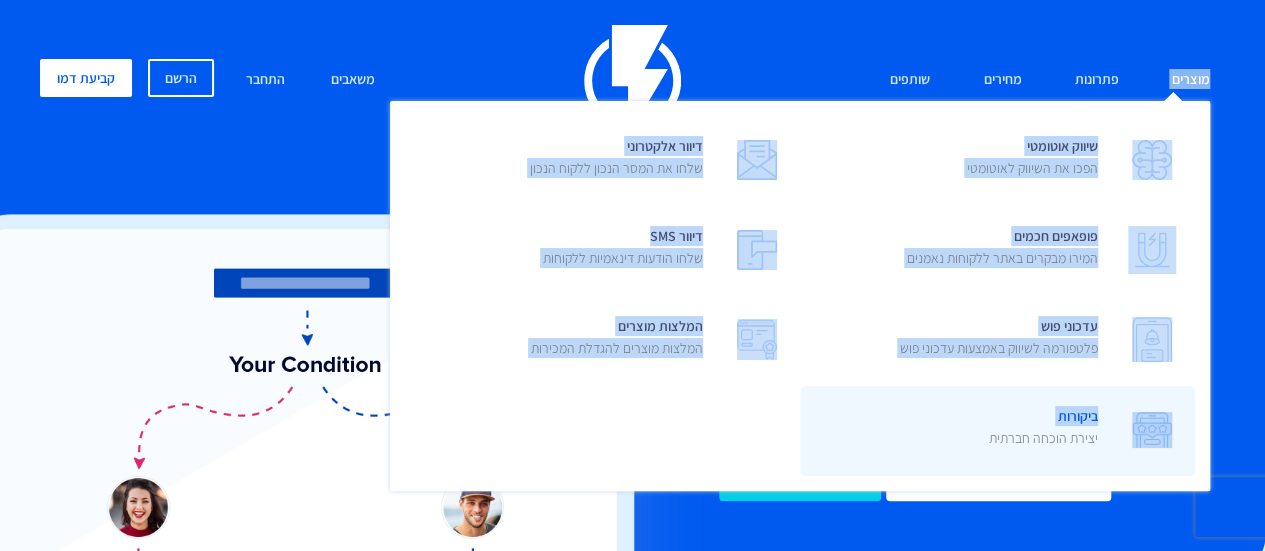 drag, startPoint x: 1232, startPoint y: 9, endPoint x: 880, endPoint y: 386, distance: 515.7839 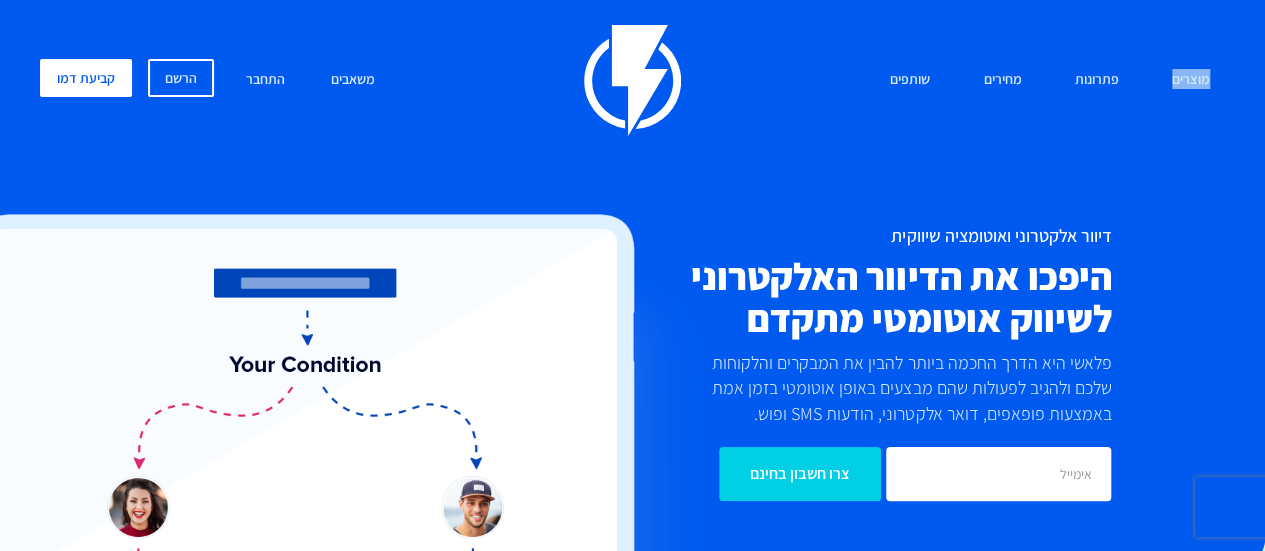 click at bounding box center [336, 483] 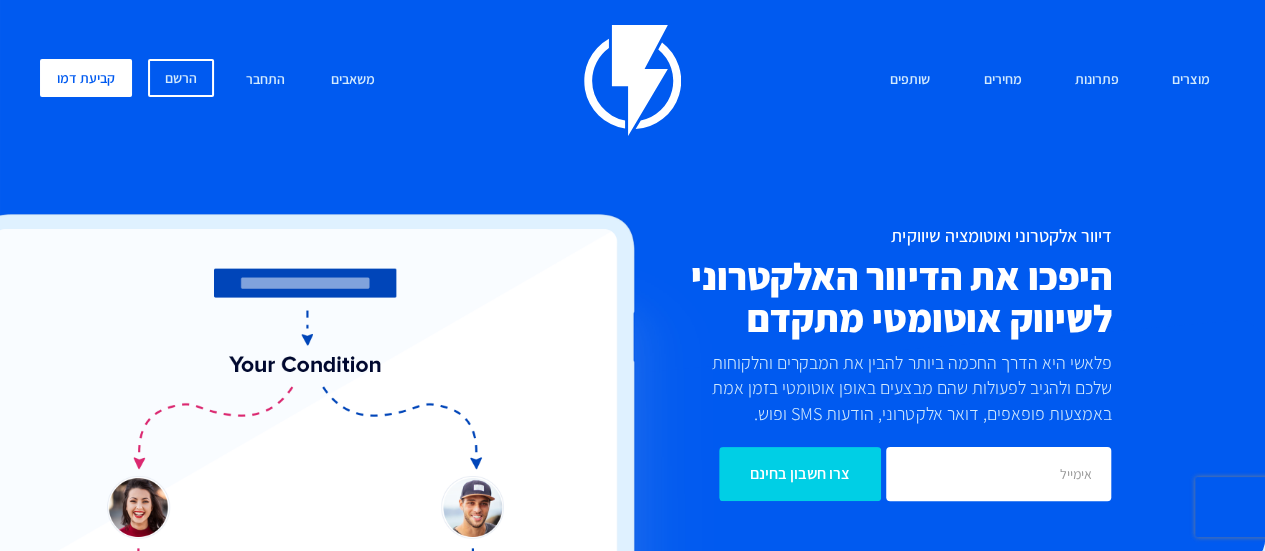 click on "מוצרים
שיווק אוטומטי  הפכו את השיווק לאוטומטי
דיוור אלקטרוני  שלחו את המסר הנכון ללקוח הנכון
פופאפים חכמים  המירו מבקרים באתר ללקוחות נאמנים
דיוור SMS  שלחו הודעות דינאמיות ללקוחות" at bounding box center [632, 275] 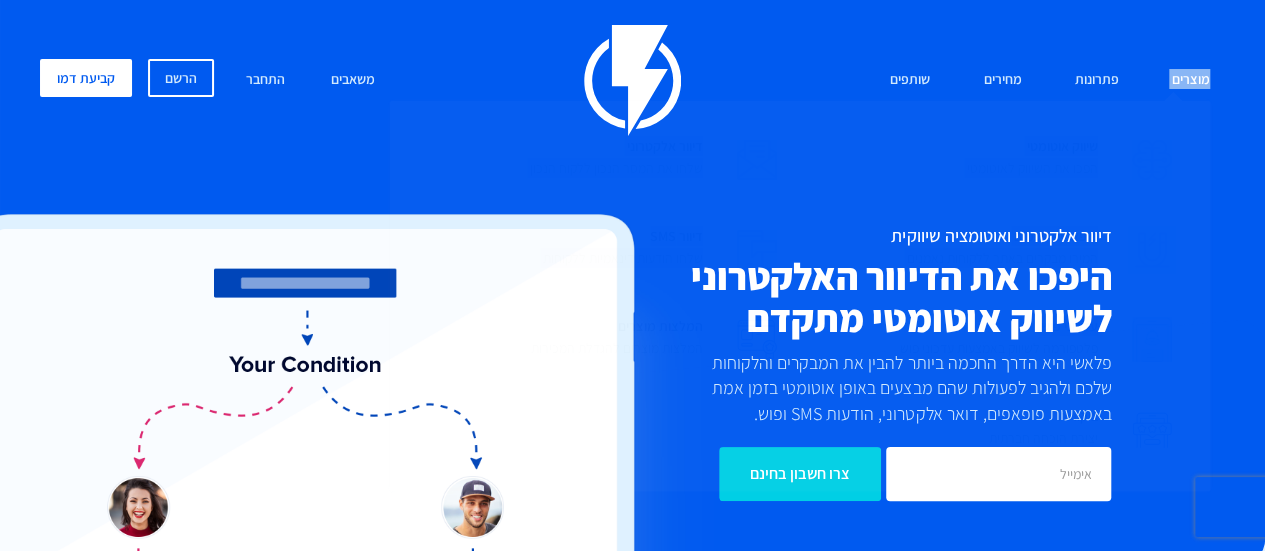 drag, startPoint x: 1244, startPoint y: 15, endPoint x: 905, endPoint y: 309, distance: 448.7282 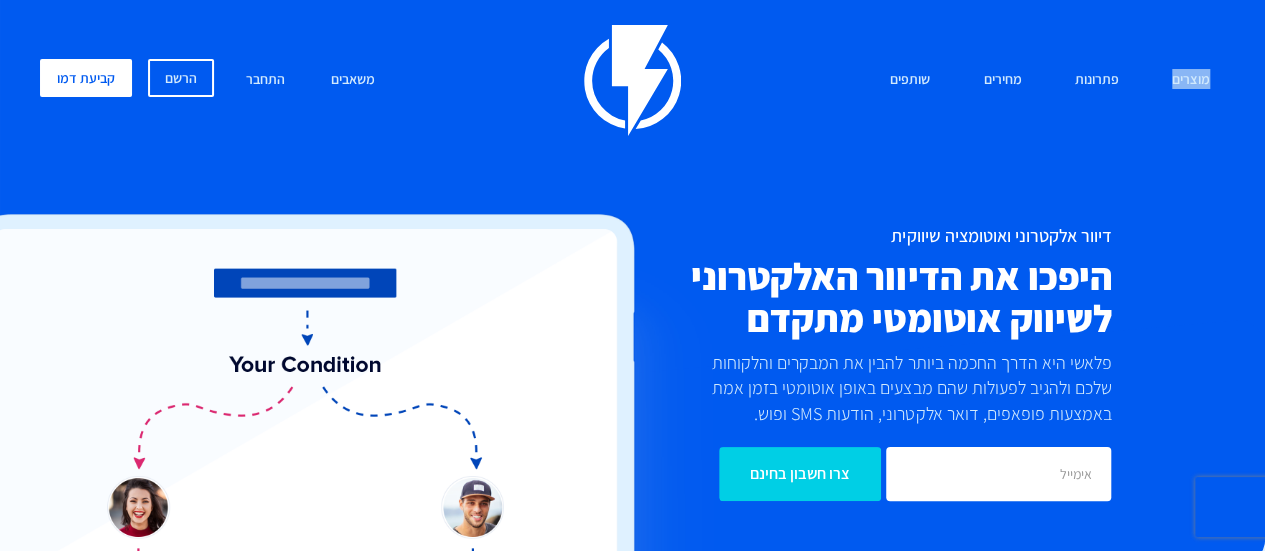click at bounding box center [336, 483] 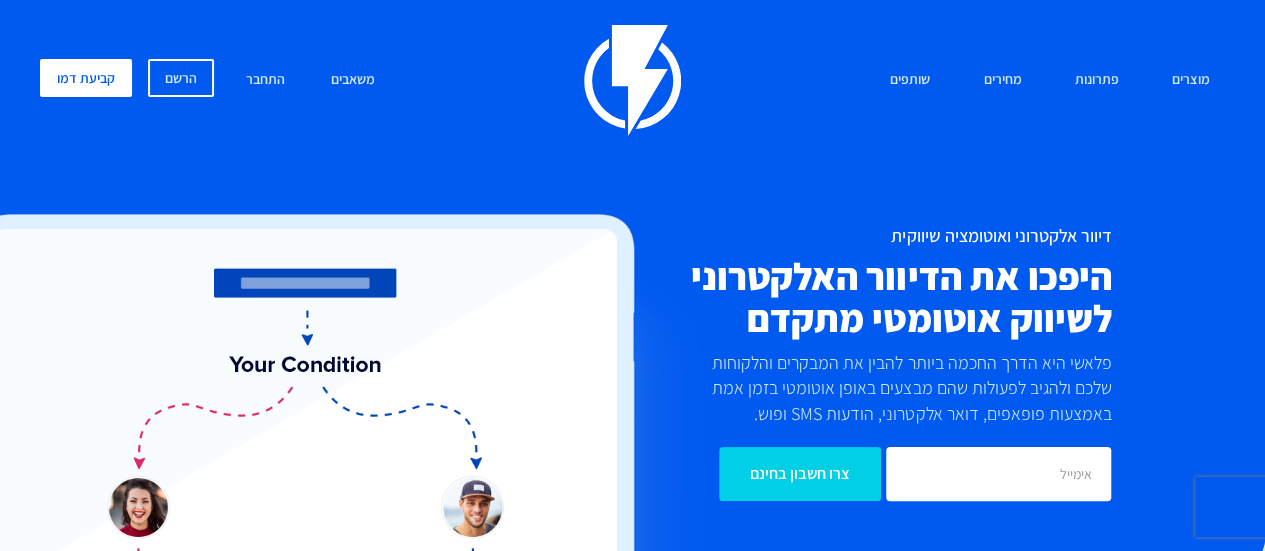 click on "פלאשי היא הדרך החכמה ביותר להבין את המבקרים והלקוחות שלכם ולהגיב לפעולות שהם מבצעים באופן אוטומטי בזמן אמת באמצעות פופאפים, דואר אלקטרוני, הודעות SMS ופוש." at bounding box center (904, 388) 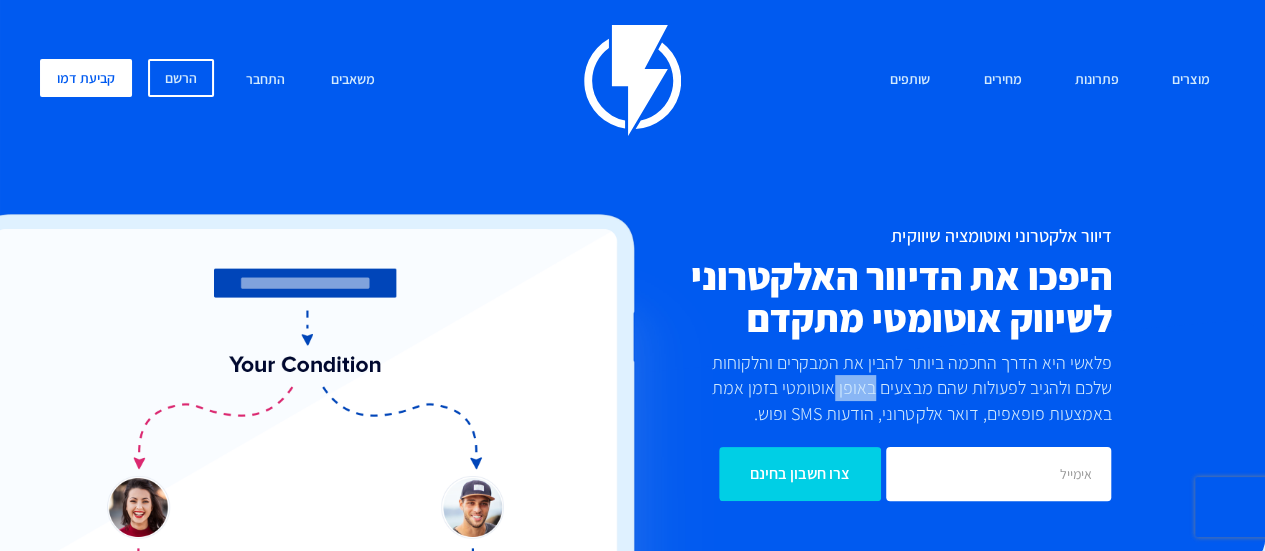 click on "פלאשי היא הדרך החכמה ביותר להבין את המבקרים והלקוחות שלכם ולהגיב לפעולות שהם מבצעים באופן אוטומטי בזמן אמת באמצעות פופאפים, דואר אלקטרוני, הודעות SMS ופוש." at bounding box center [904, 388] 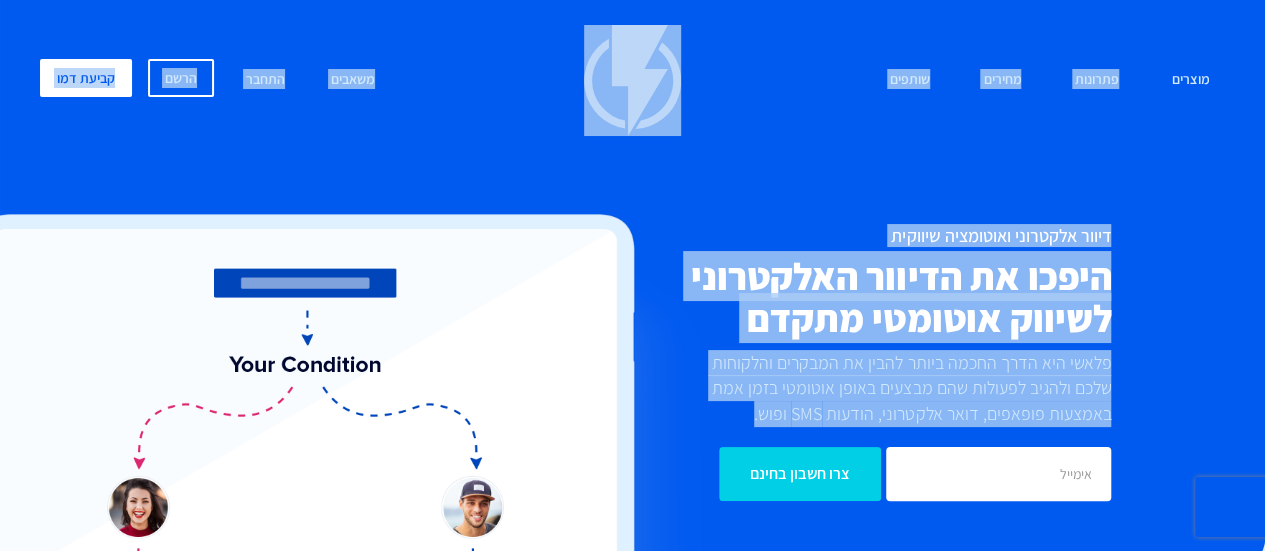 drag, startPoint x: 846, startPoint y: 381, endPoint x: 1126, endPoint y: 15, distance: 460.821 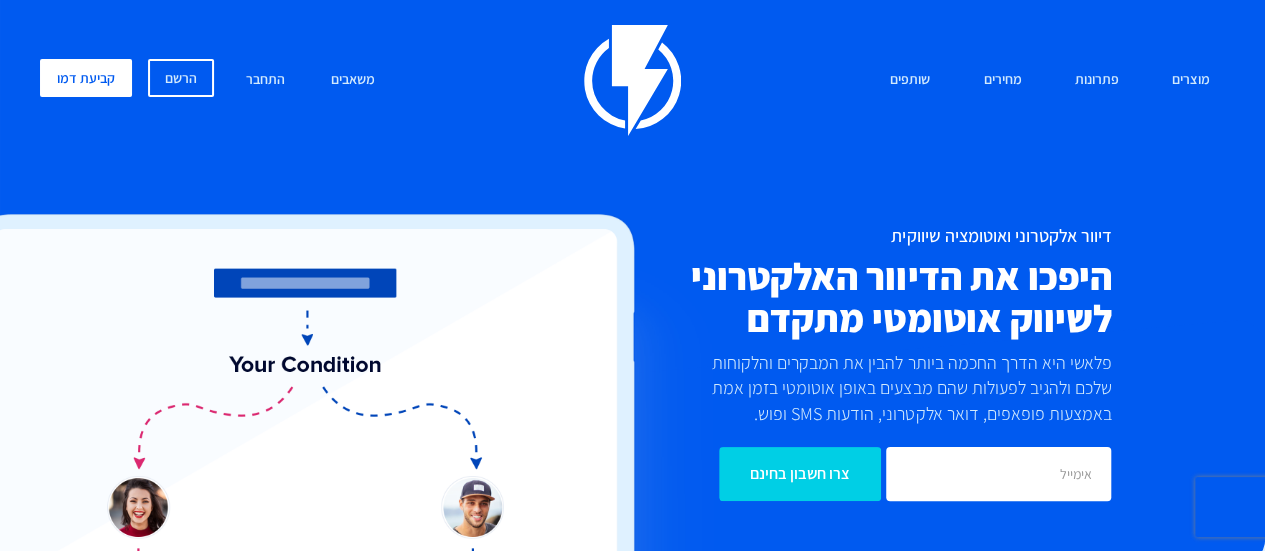 click on "מוצרים
שיווק אוטומטי  הפכו את השיווק לאוטומטי
דיוור אלקטרוני  שלחו את המסר הנכון ללקוח הנכון
פופאפים חכמים  המירו מבקרים באתר ללקוחות נאמנים
דיוור SMS  שלחו הודעות דינאמיות ללקוחות" at bounding box center (632, 275) 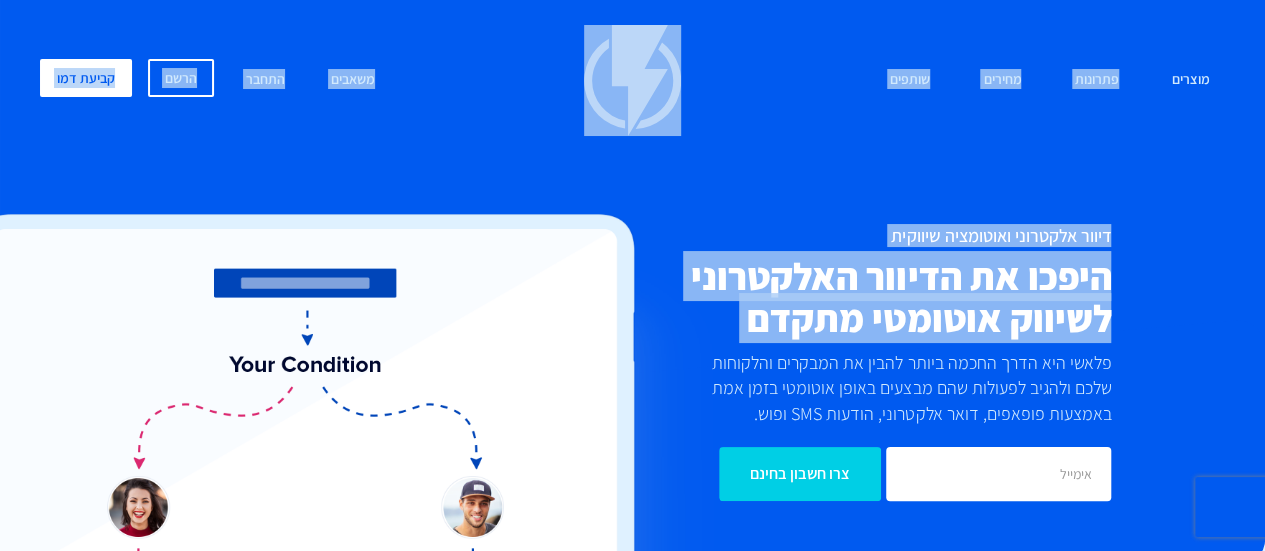 drag, startPoint x: 1126, startPoint y: 15, endPoint x: 763, endPoint y: 335, distance: 483.91013 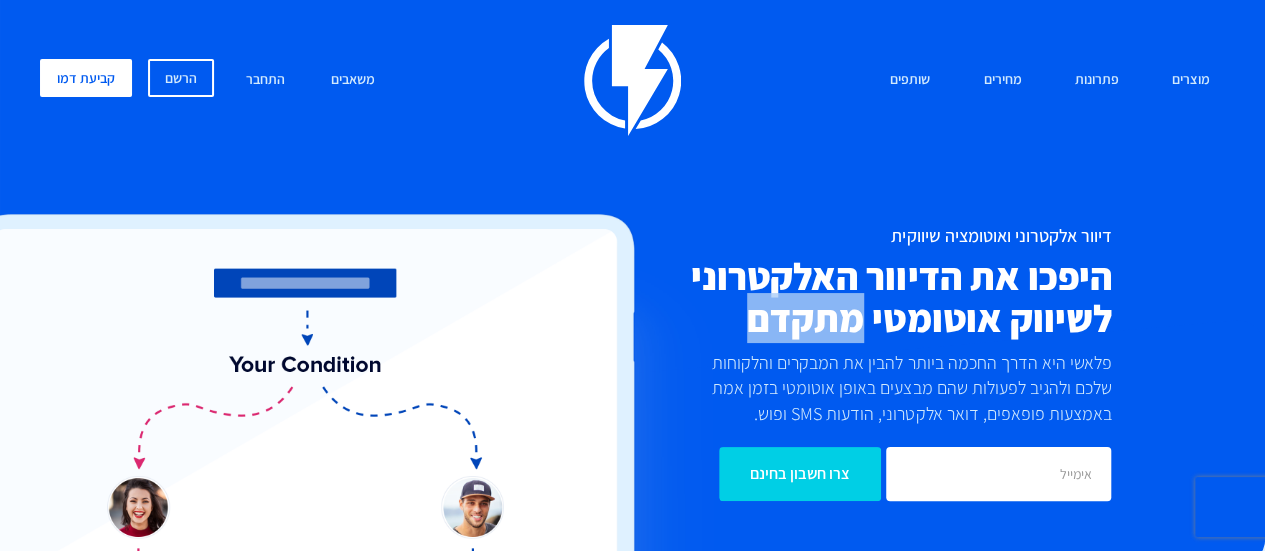 click on "היפכו את הדיוור האלקטרוני לשיווק אוטומטי מתקדם" at bounding box center (830, 297) 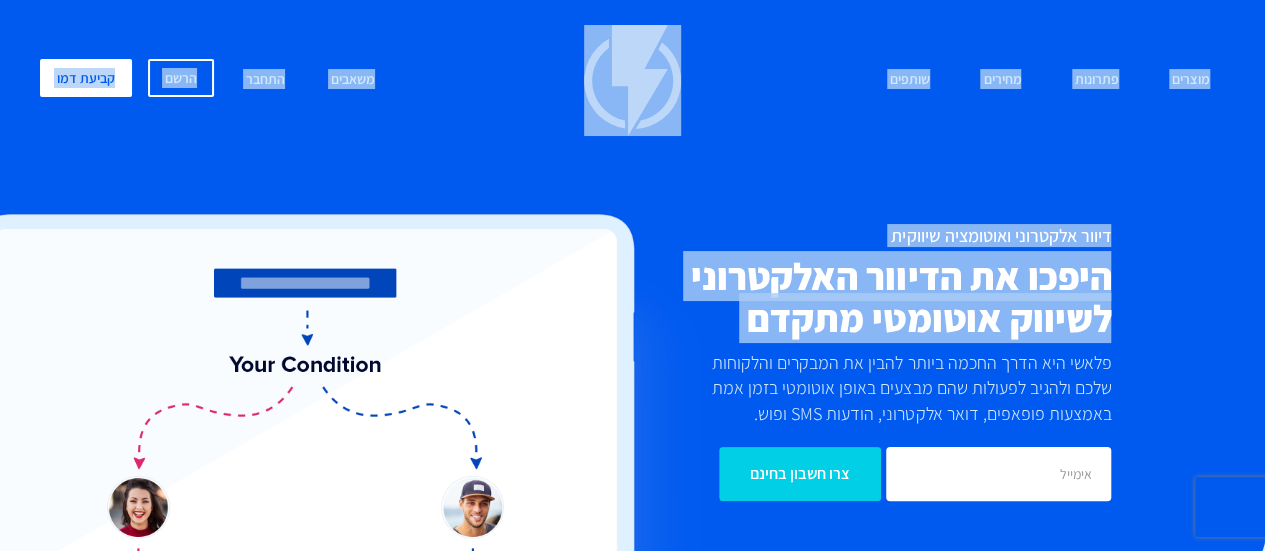drag, startPoint x: 763, startPoint y: 335, endPoint x: 1199, endPoint y: 53, distance: 519.24945 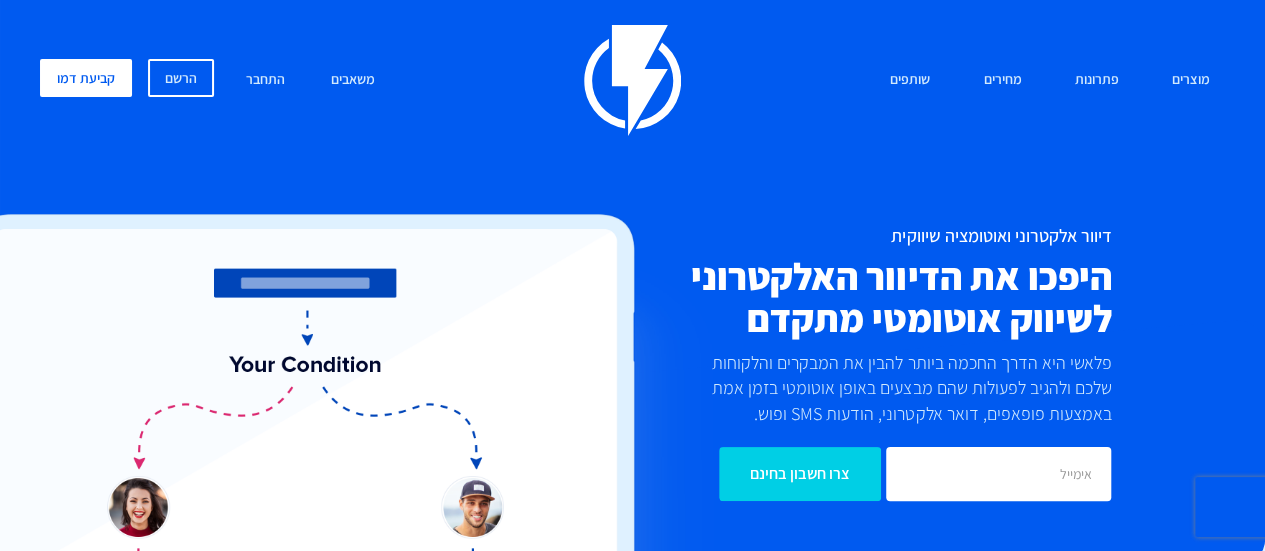 click on "מוצרים
שיווק אוטומטי  הפכו את השיווק לאוטומטי
דיוור אלקטרוני  שלחו את המסר הנכון ללקוח הנכון
פופאפים חכמים  המירו מבקרים באתר ללקוחות נאמנים
דיוור SMS  שלחו הודעות דינאמיות ללקוחות" at bounding box center (632, 80) 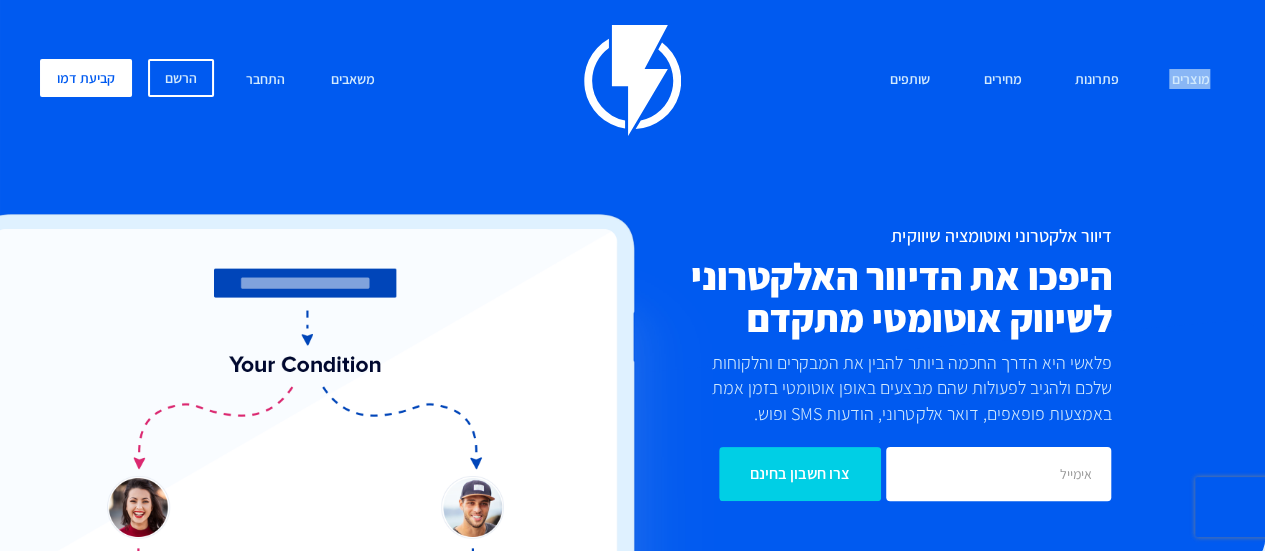 click on "מוצרים
שיווק אוטומטי  הפכו את השיווק לאוטומטי
דיוור אלקטרוני  שלחו את המסר הנכון ללקוח הנכון
פופאפים חכמים  המירו מבקרים באתר ללקוחות נאמנים
דיוור SMS  שלחו הודעות דינאמיות ללקוחות" at bounding box center [632, 80] 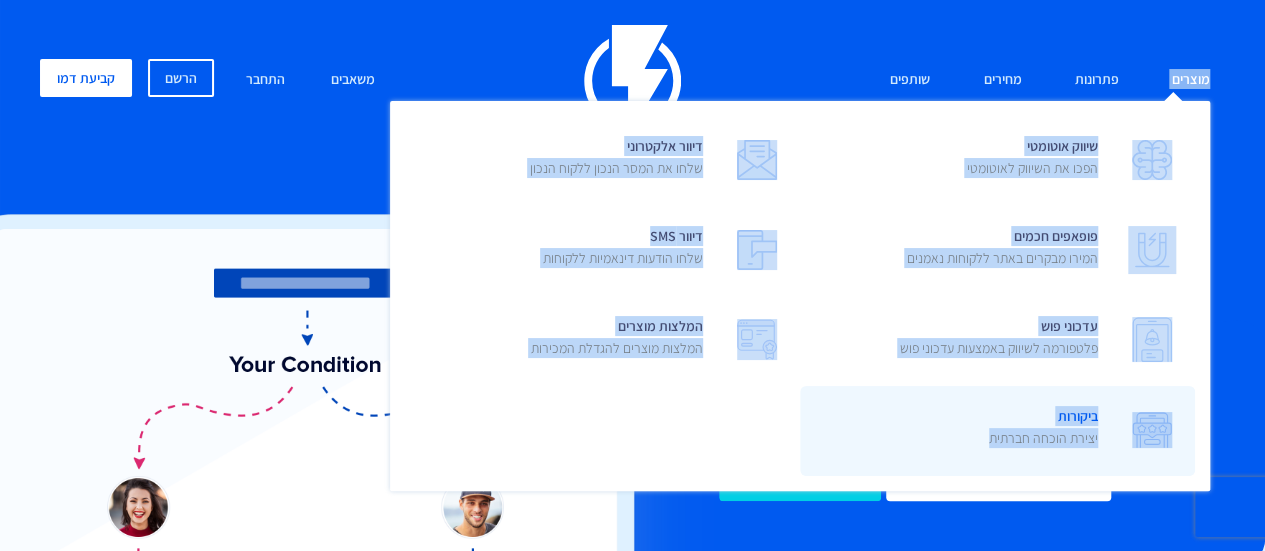 drag, startPoint x: 1236, startPoint y: 33, endPoint x: 917, endPoint y: 454, distance: 528.2064 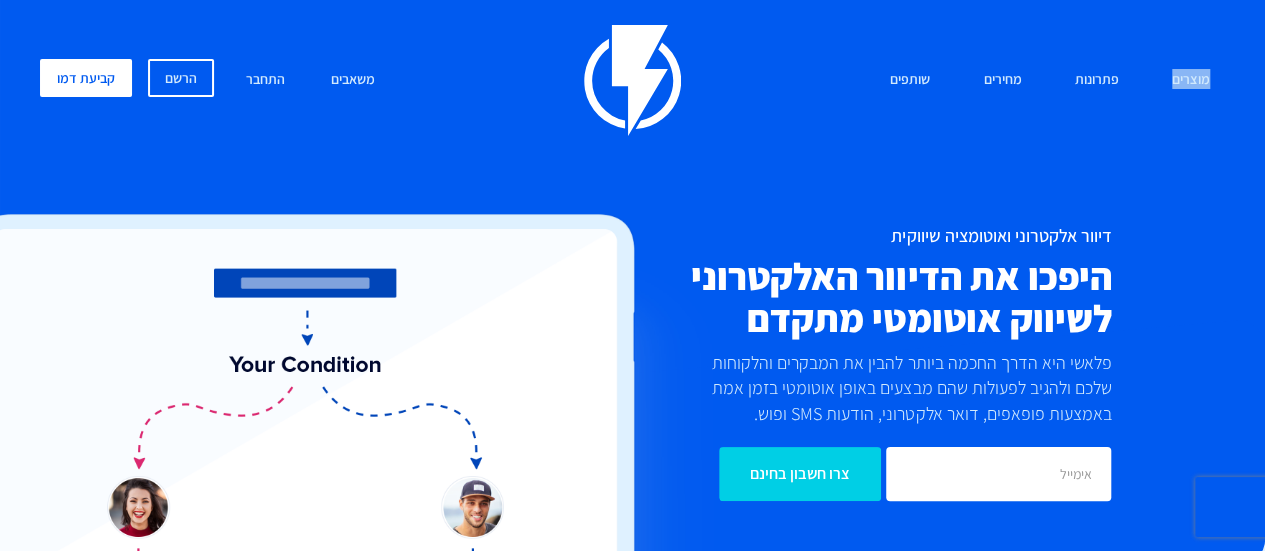 click at bounding box center (336, 483) 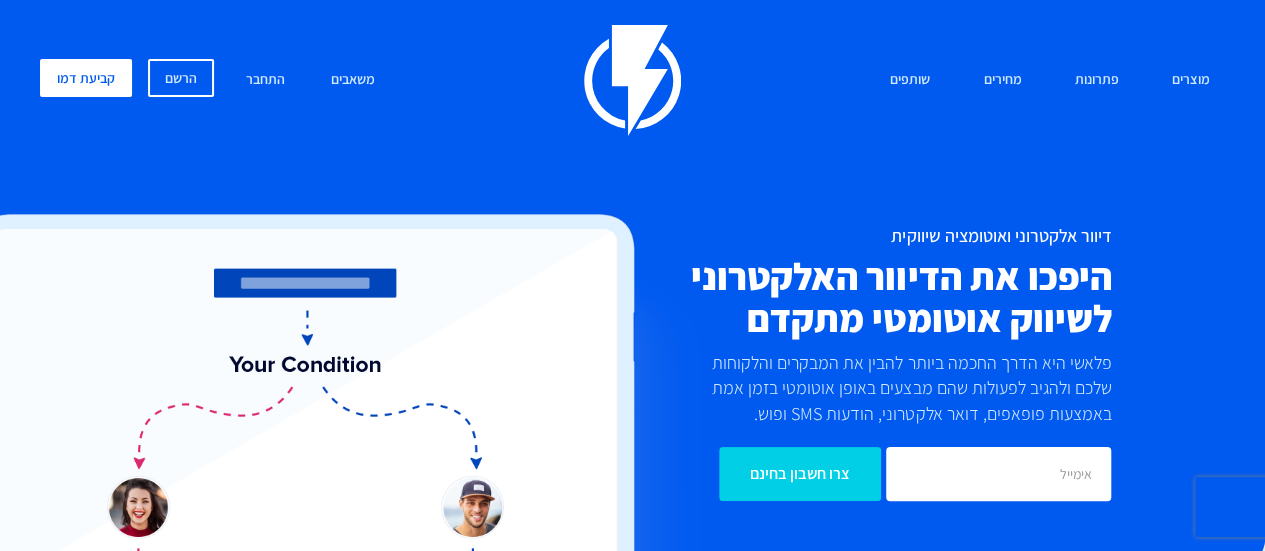 click on "היפכו את הדיוור האלקטרוני לשיווק אוטומטי מתקדם" at bounding box center [830, 297] 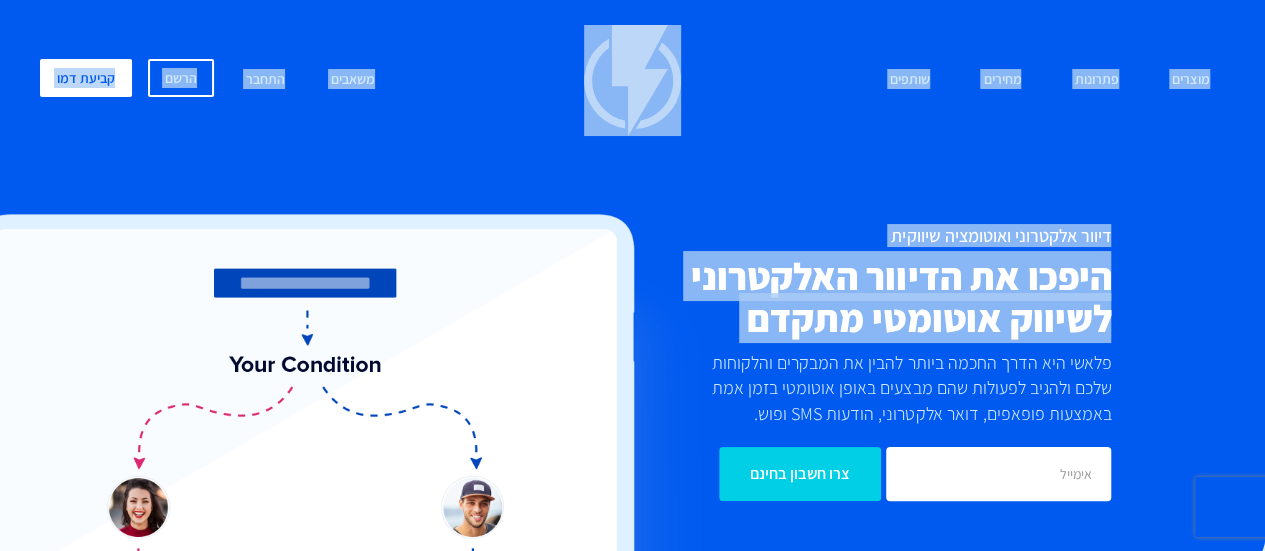 drag, startPoint x: 905, startPoint y: 300, endPoint x: 1228, endPoint y: 19, distance: 428.1238 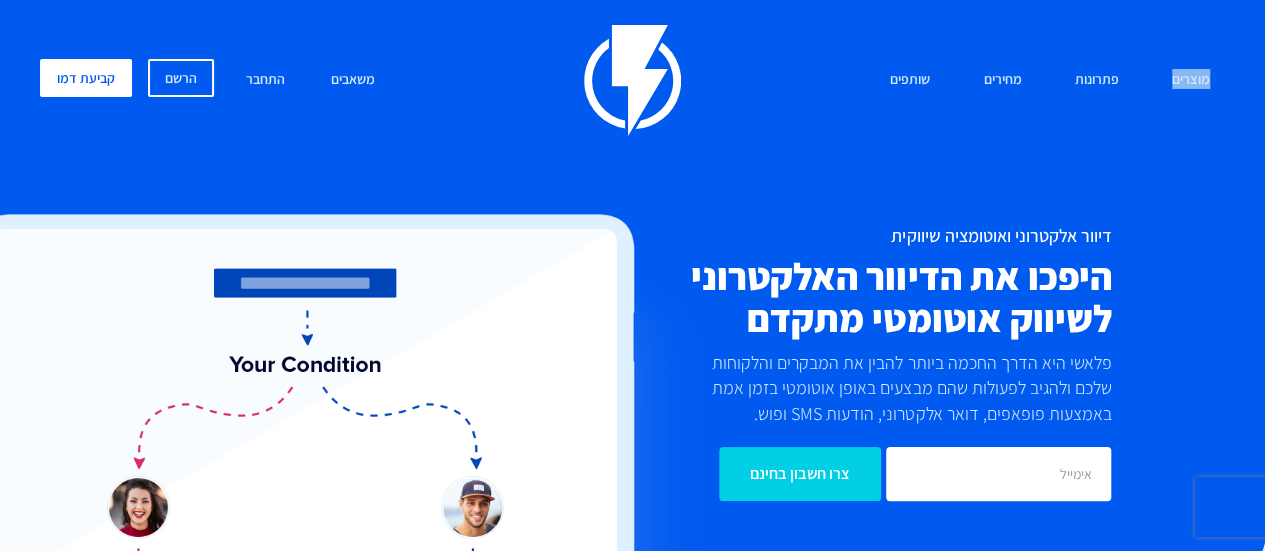 click on "מוצרים
שיווק אוטומטי  הפכו את השיווק לאוטומטי
דיוור אלקטרוני  שלחו את המסר הנכון ללקוח הנכון
פופאפים חכמים  המירו מבקרים באתר ללקוחות נאמנים
דיוור SMS  שלחו הודעות דינאמיות ללקוחות" at bounding box center [632, 275] 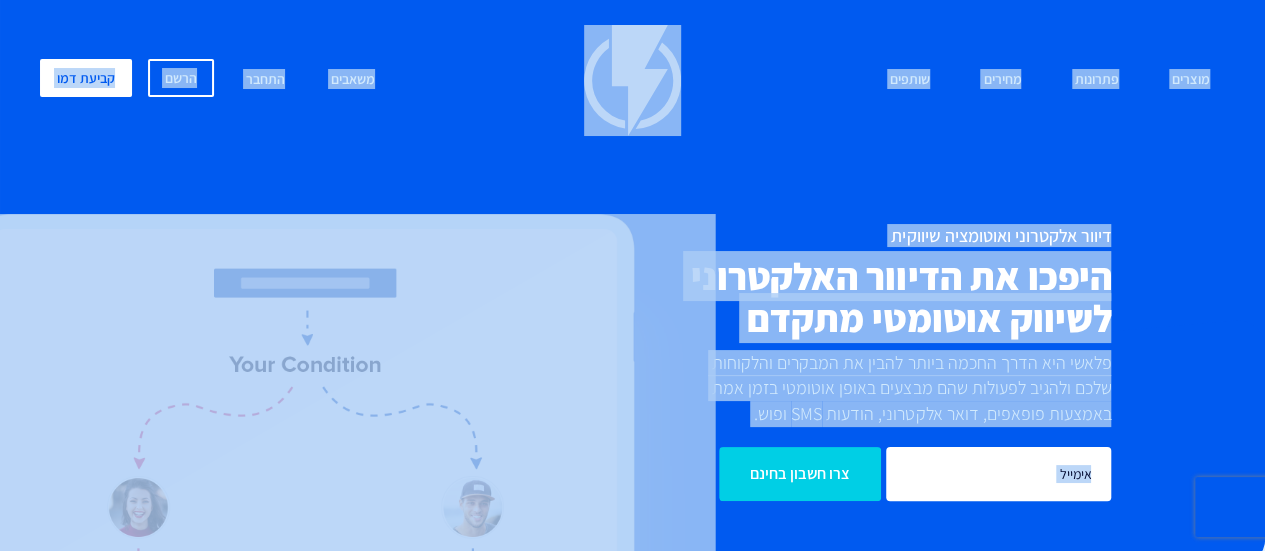 drag, startPoint x: 1228, startPoint y: 19, endPoint x: 602, endPoint y: 532, distance: 809.3485 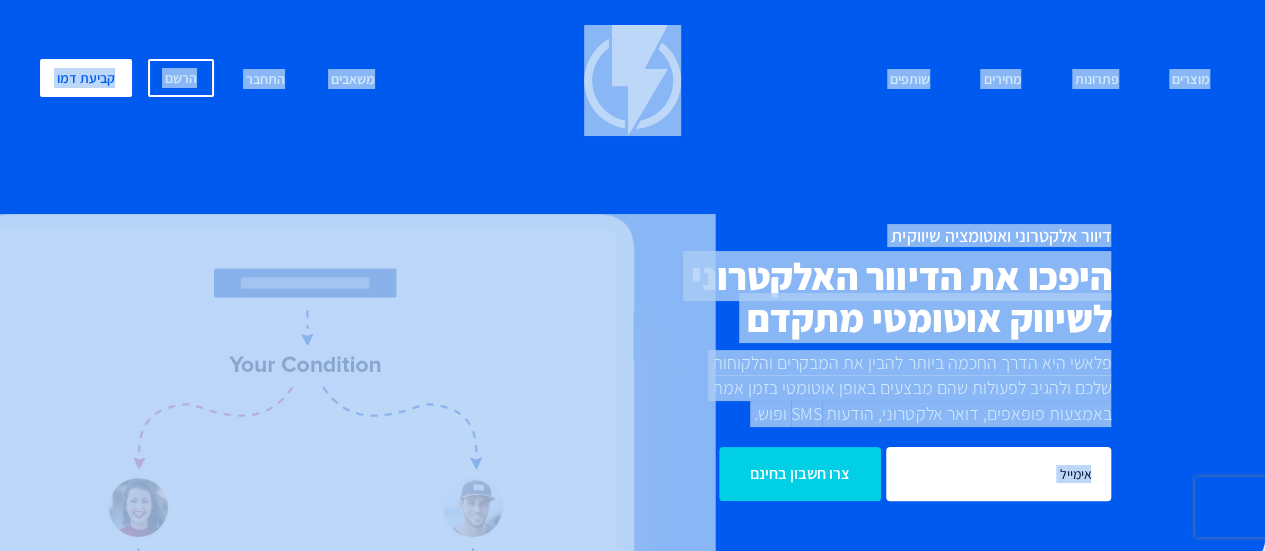 click on "היפכו את הדיוור האלקטרוני לשיווק אוטומטי מתקדם" at bounding box center (830, 297) 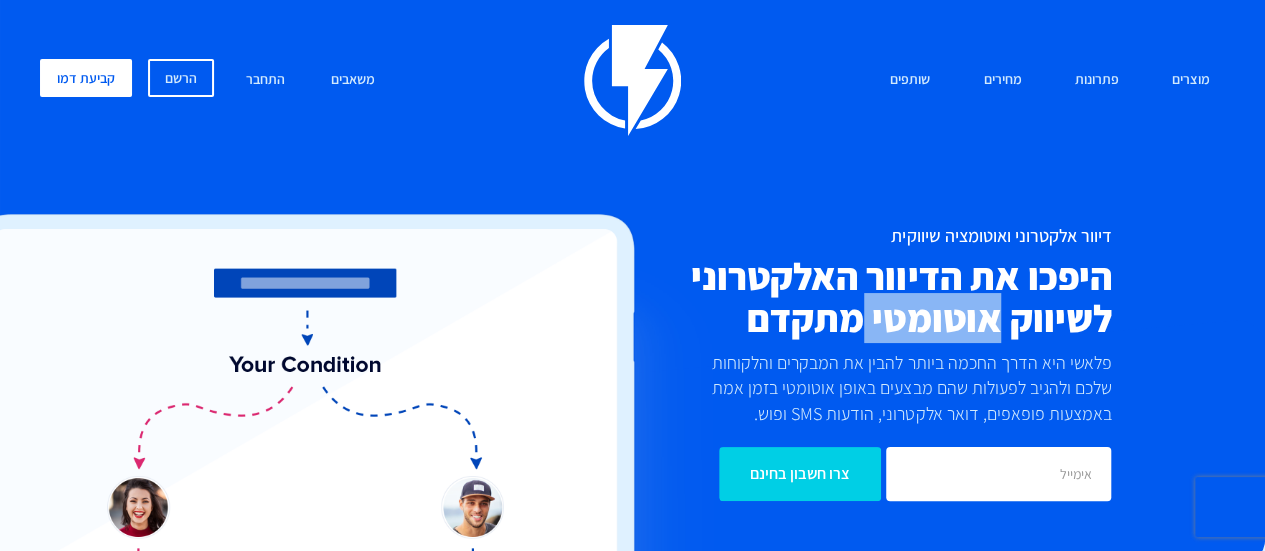 click on "היפכו את הדיוור האלקטרוני לשיווק אוטומטי מתקדם" at bounding box center [830, 297] 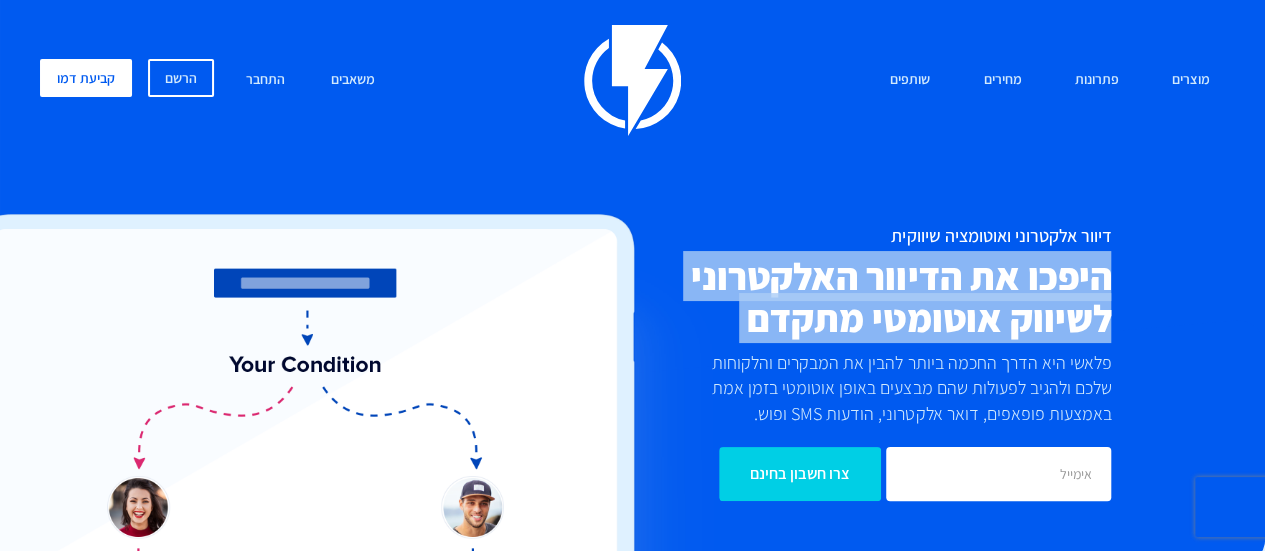 click on "היפכו את הדיוור האלקטרוני לשיווק אוטומטי מתקדם" at bounding box center [830, 297] 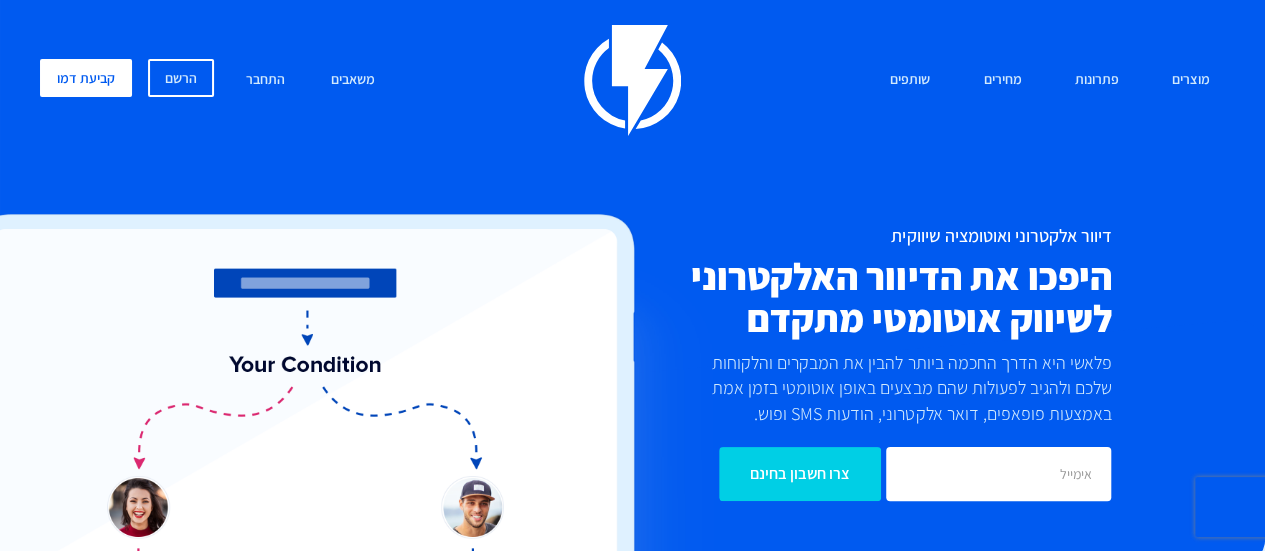 click on "פלאשי היא הדרך החכמה ביותר להבין את המבקרים והלקוחות שלכם ולהגיב לפעולות שהם מבצעים באופן אוטומטי בזמן אמת באמצעות פופאפים, דואר אלקטרוני, הודעות SMS ופוש." at bounding box center (904, 388) 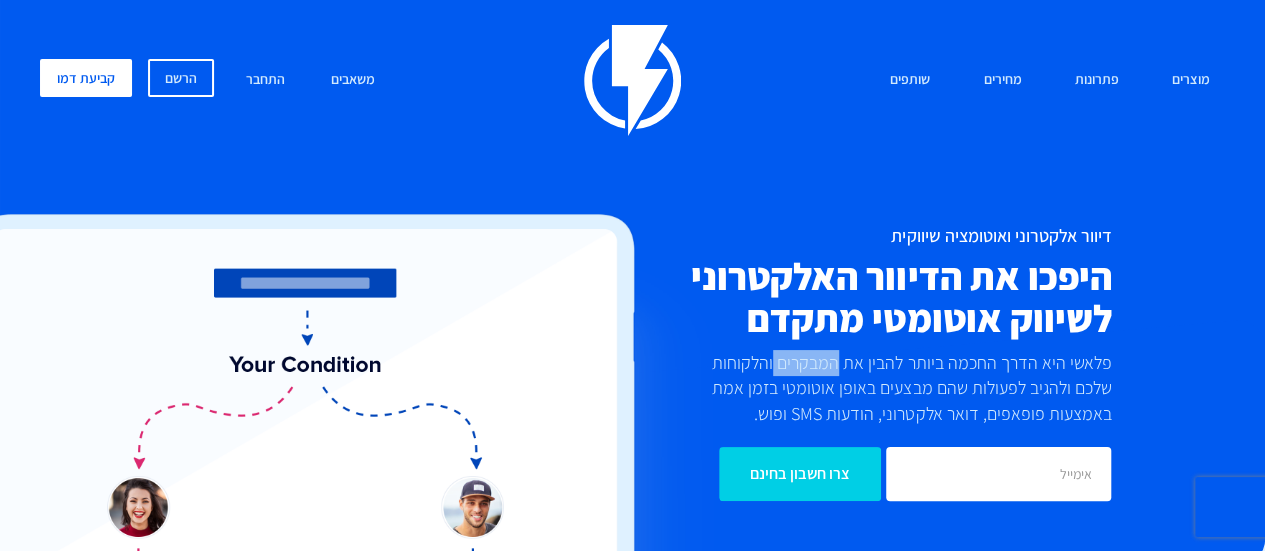 click on "פלאשי היא הדרך החכמה ביותר להבין את המבקרים והלקוחות שלכם ולהגיב לפעולות שהם מבצעים באופן אוטומטי בזמן אמת באמצעות פופאפים, דואר אלקטרוני, הודעות SMS ופוש." at bounding box center [904, 388] 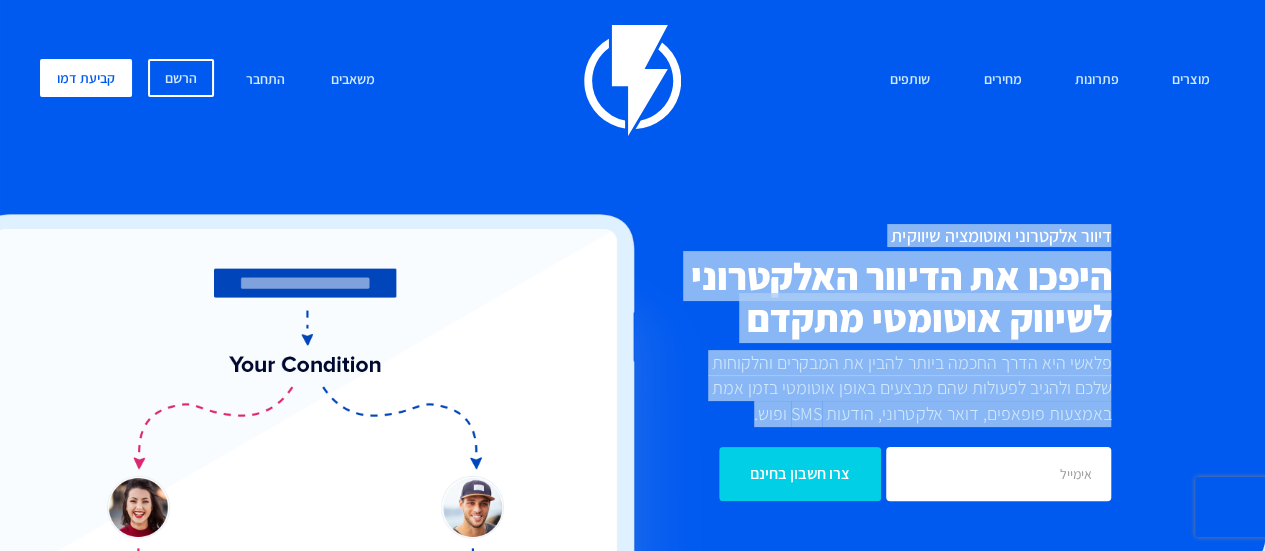 drag, startPoint x: 826, startPoint y: 371, endPoint x: 945, endPoint y: 238, distance: 178.46568 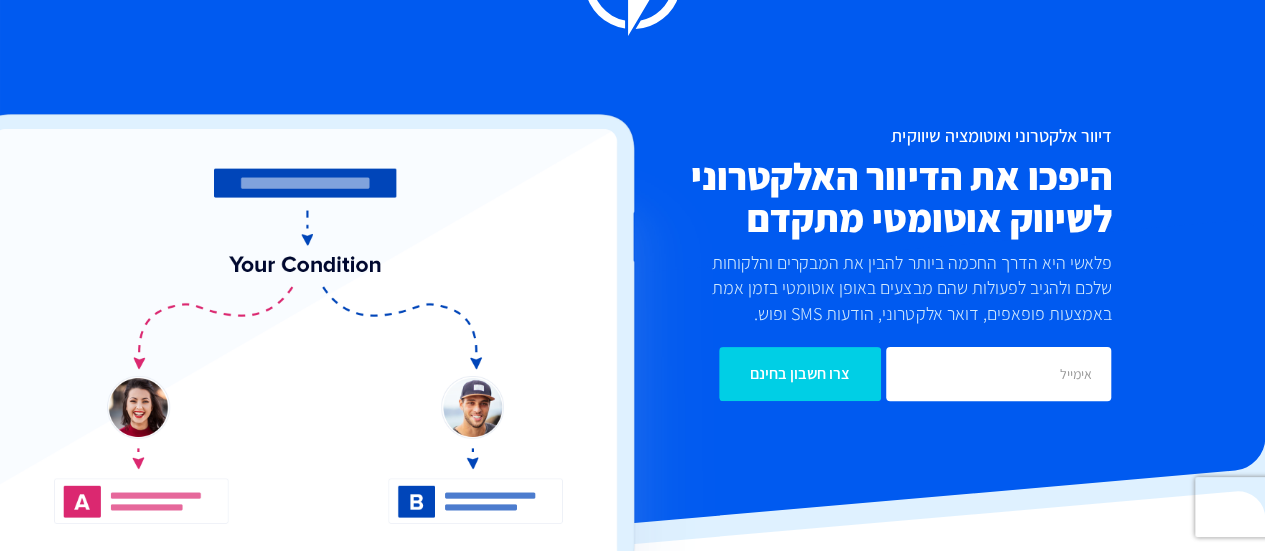 click on "היפכו את הדיוור האלקטרוני לשיווק אוטומטי מתקדם" at bounding box center [830, 197] 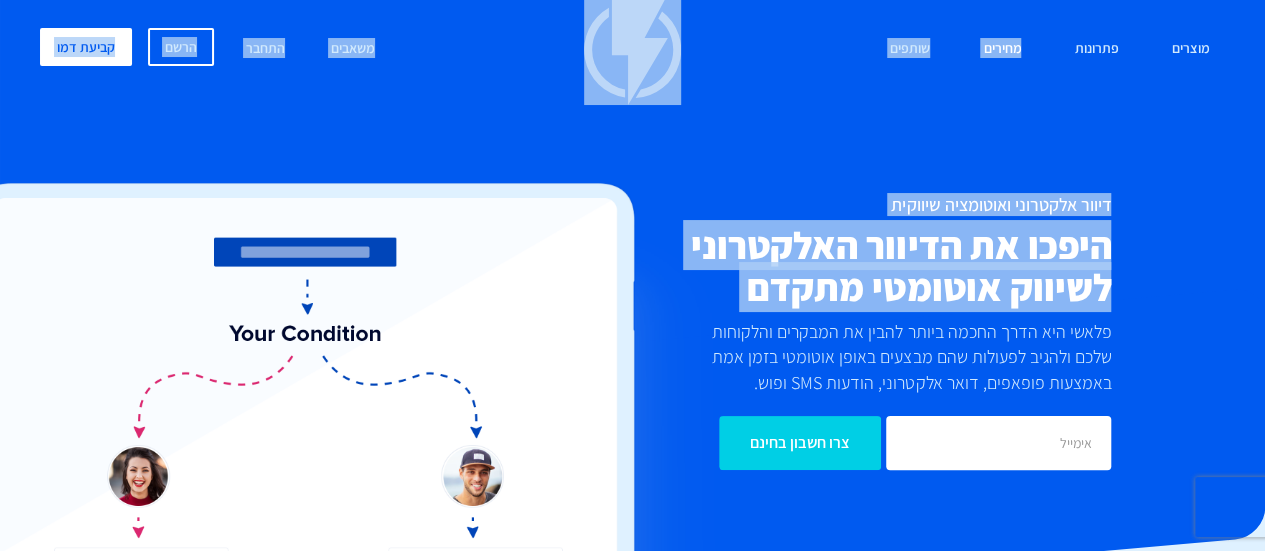 scroll, scrollTop: 0, scrollLeft: 0, axis: both 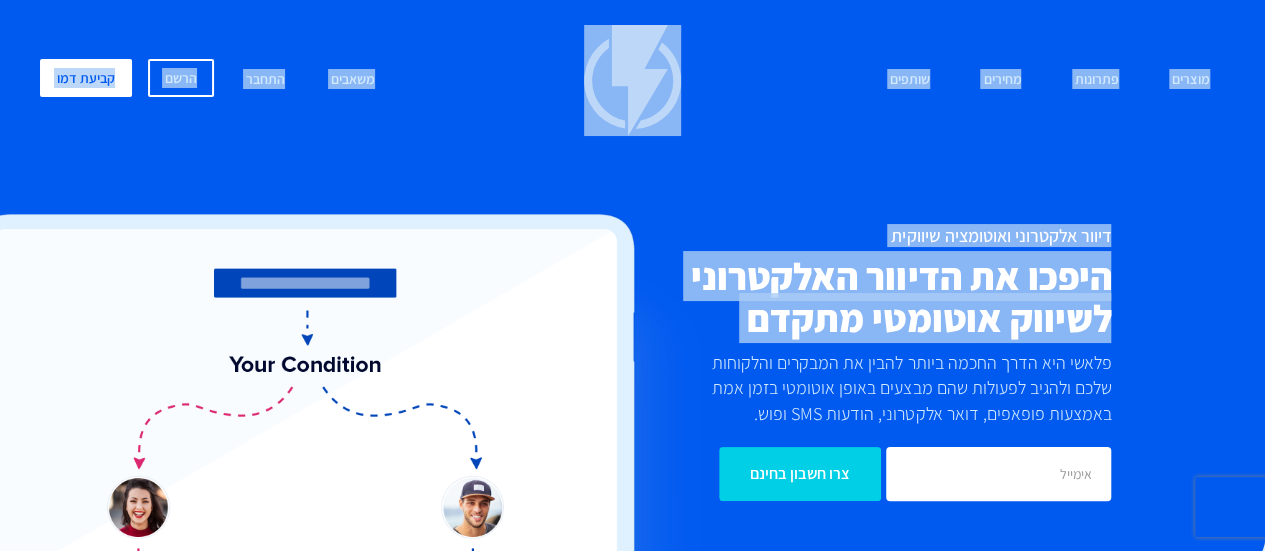 drag, startPoint x: 945, startPoint y: 238, endPoint x: 1243, endPoint y: 39, distance: 358.33643 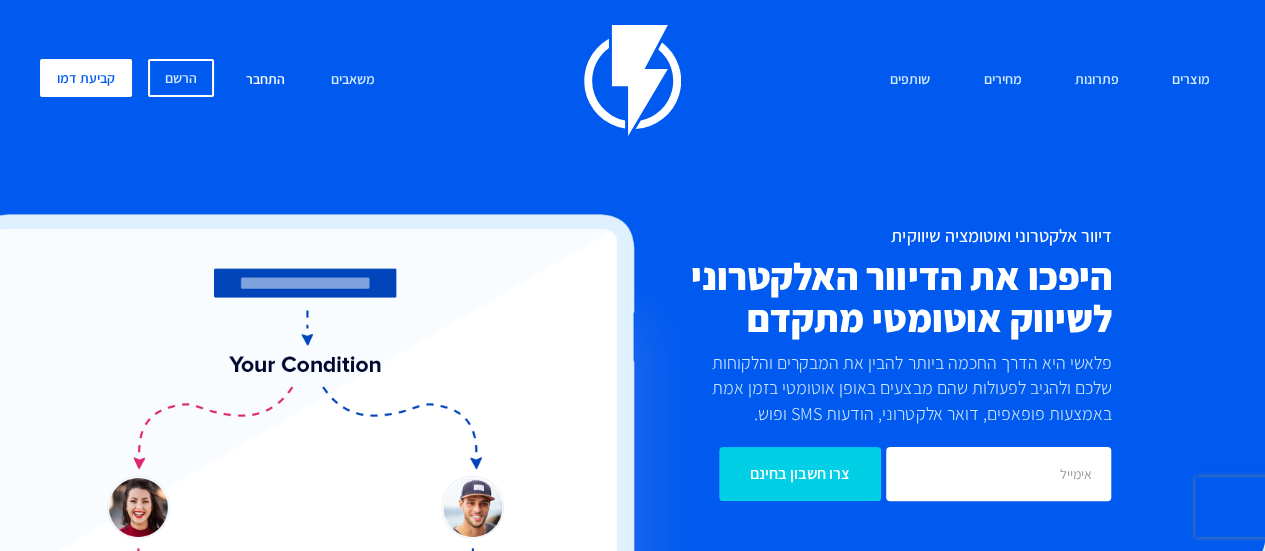 click on "התחבר" at bounding box center (265, 80) 